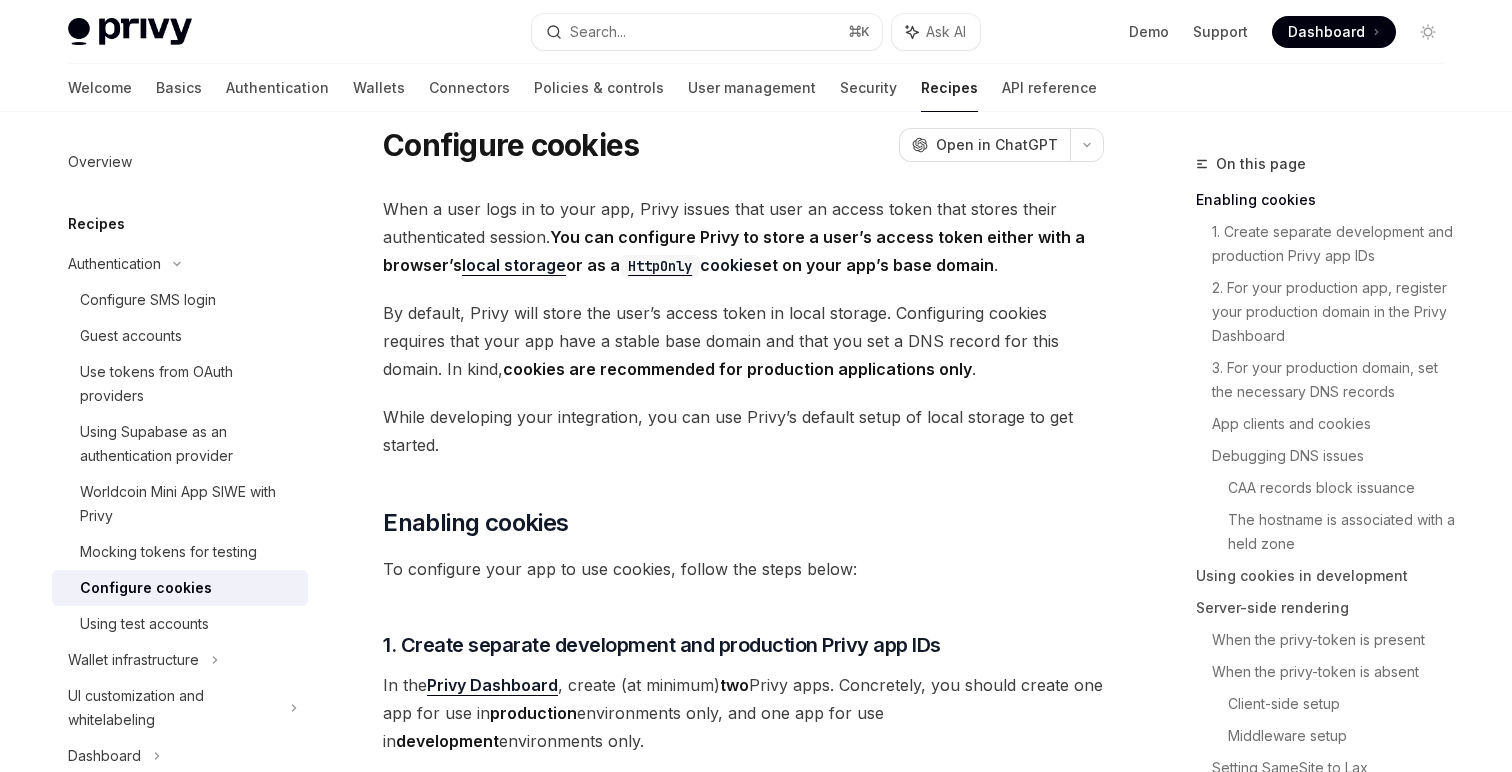 type on "*" 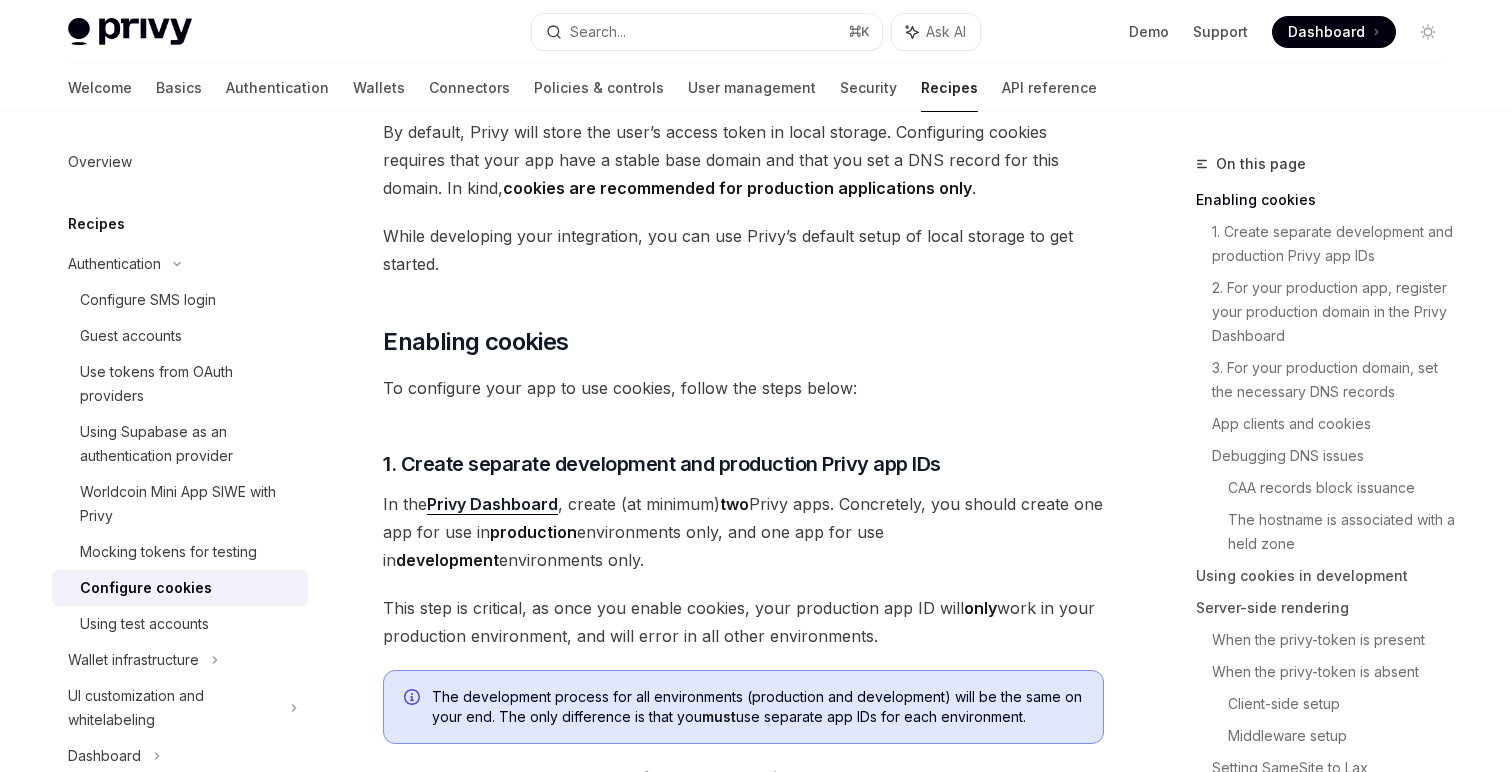 scroll, scrollTop: 344, scrollLeft: 0, axis: vertical 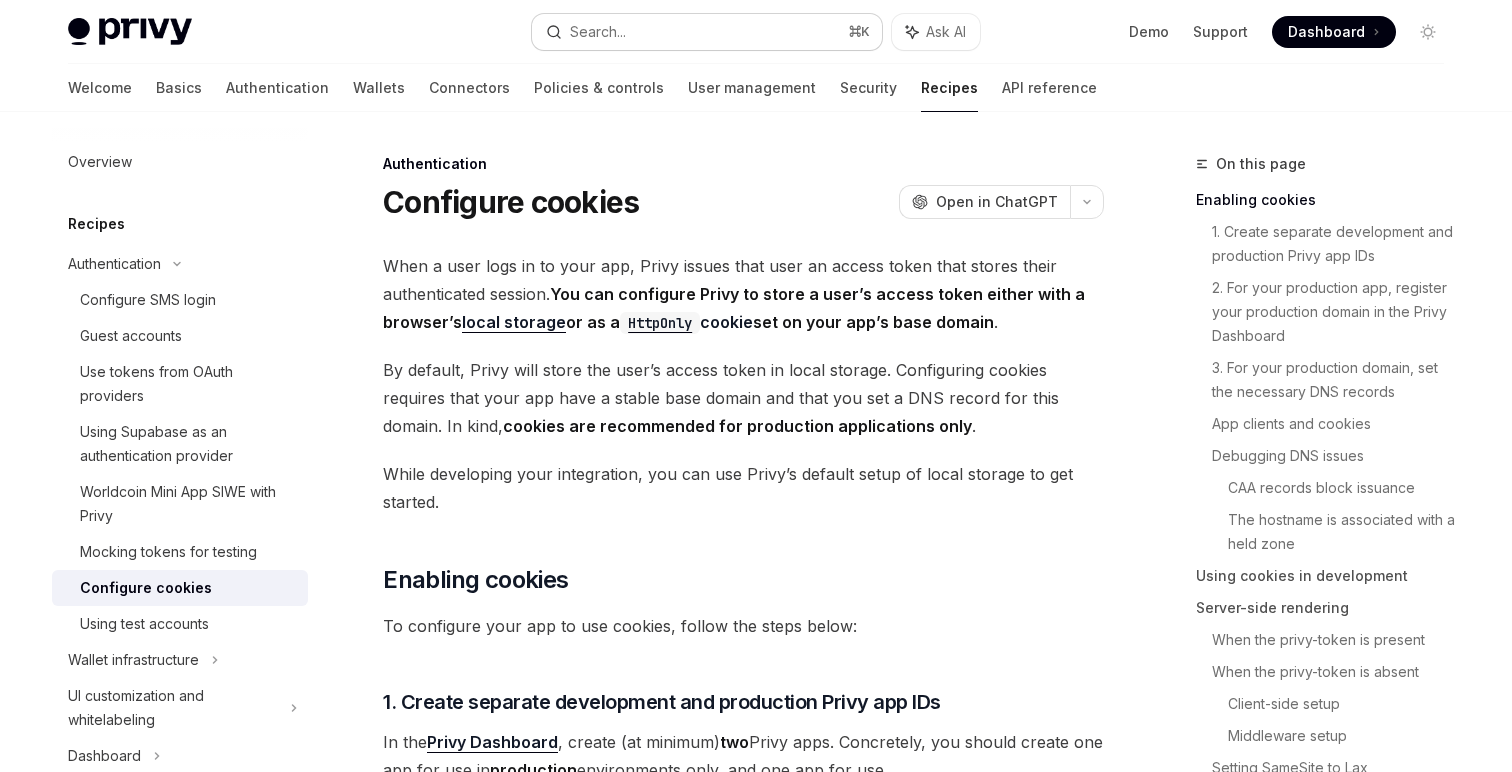 click on "Search... ⌘ K" at bounding box center [707, 32] 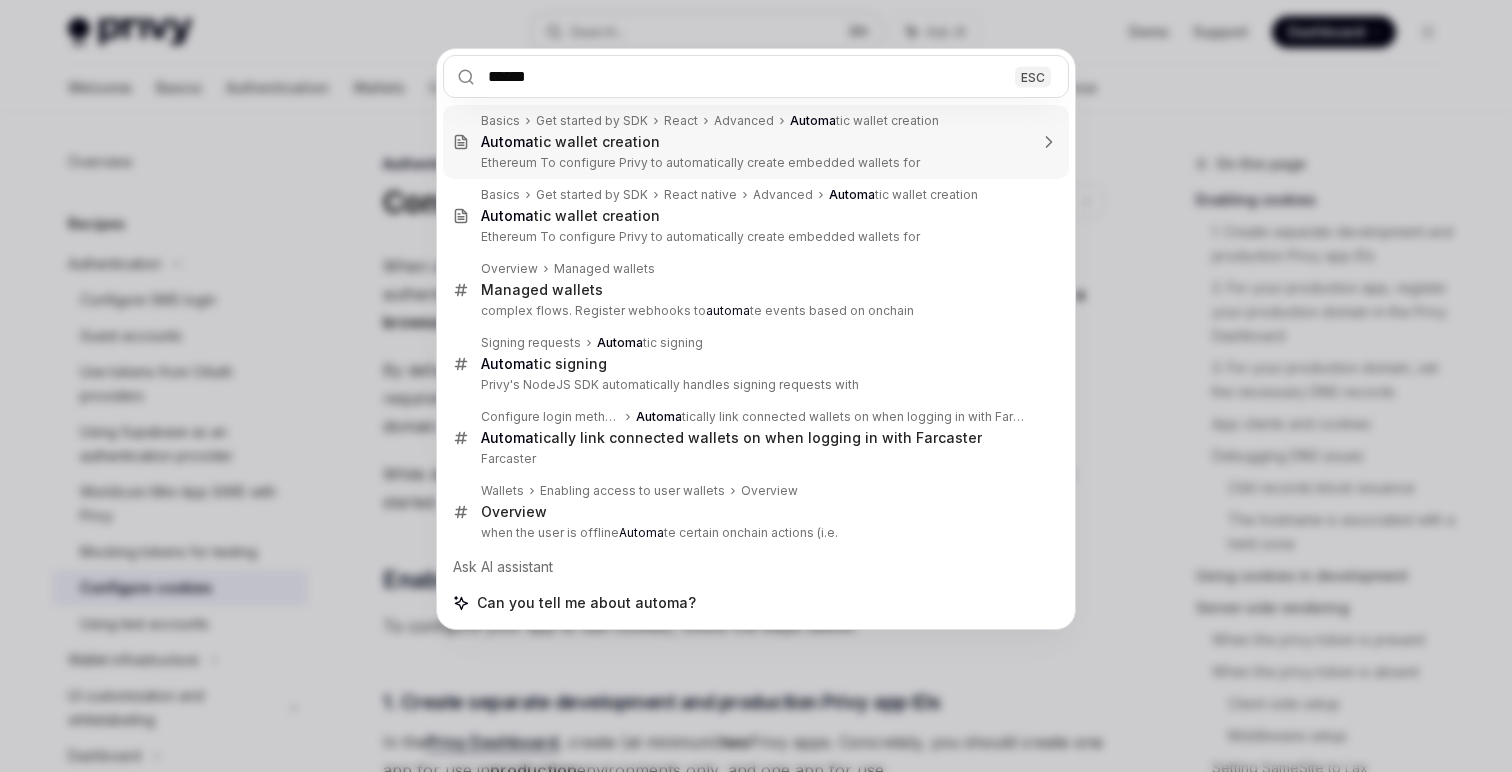 type on "*******" 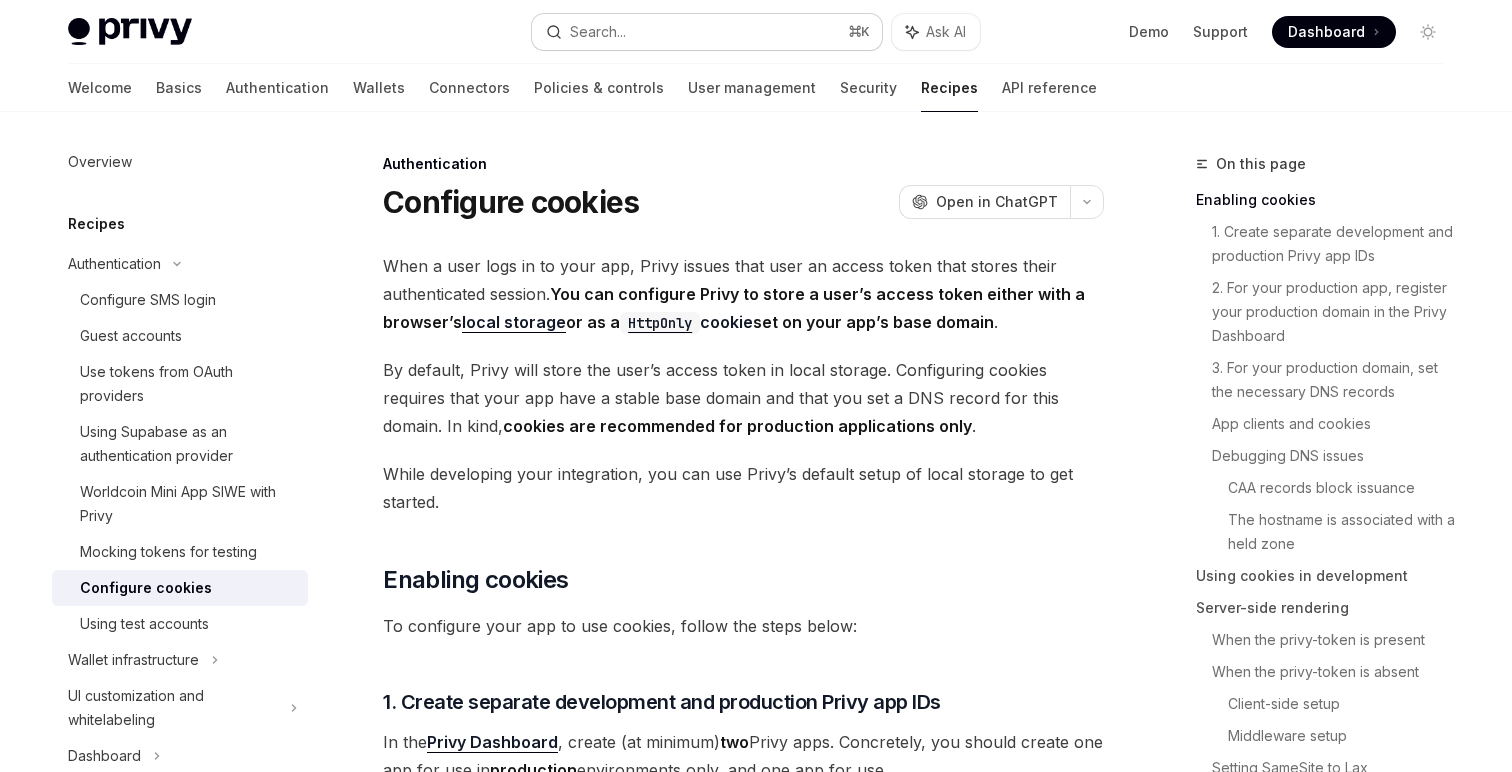 type on "*" 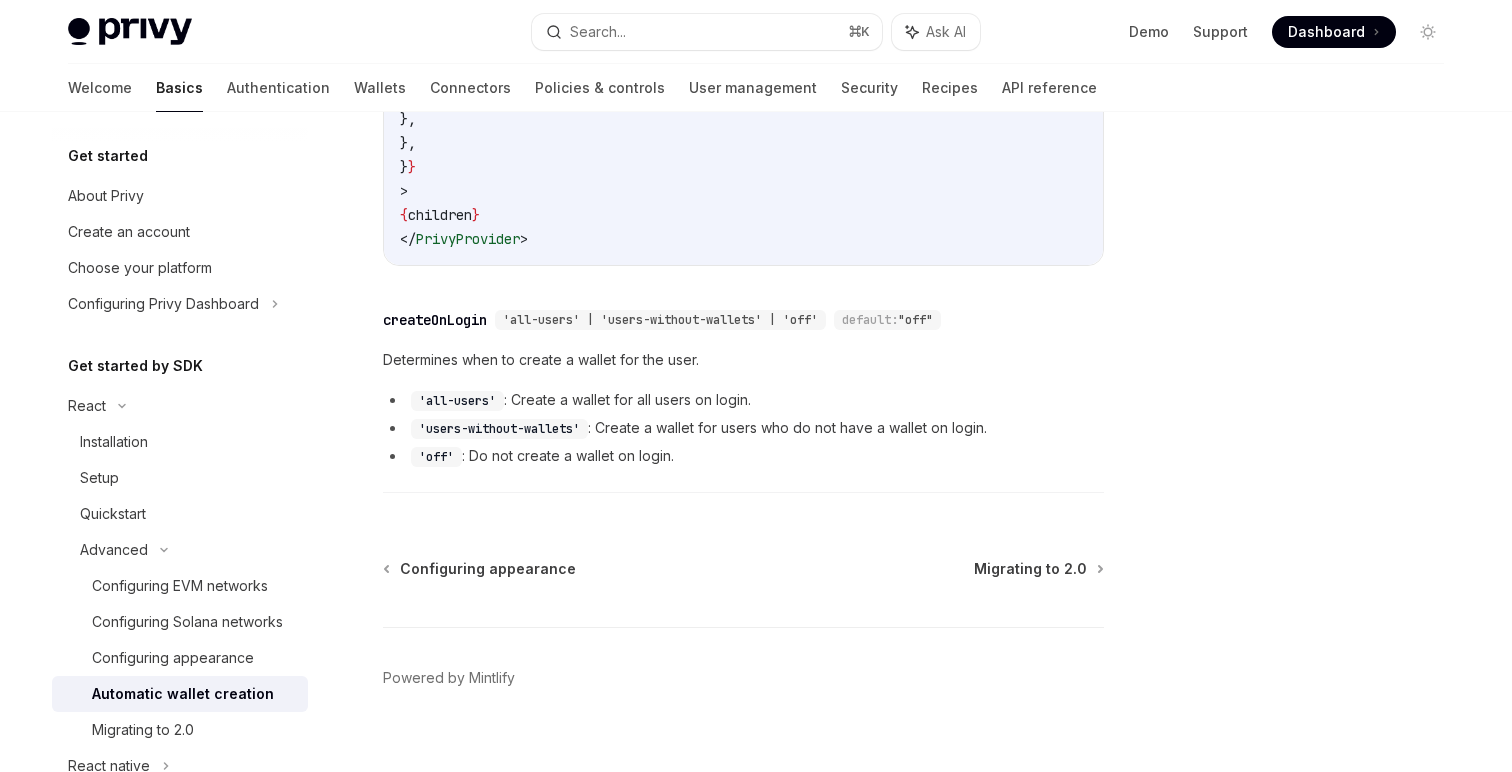 scroll, scrollTop: 775, scrollLeft: 0, axis: vertical 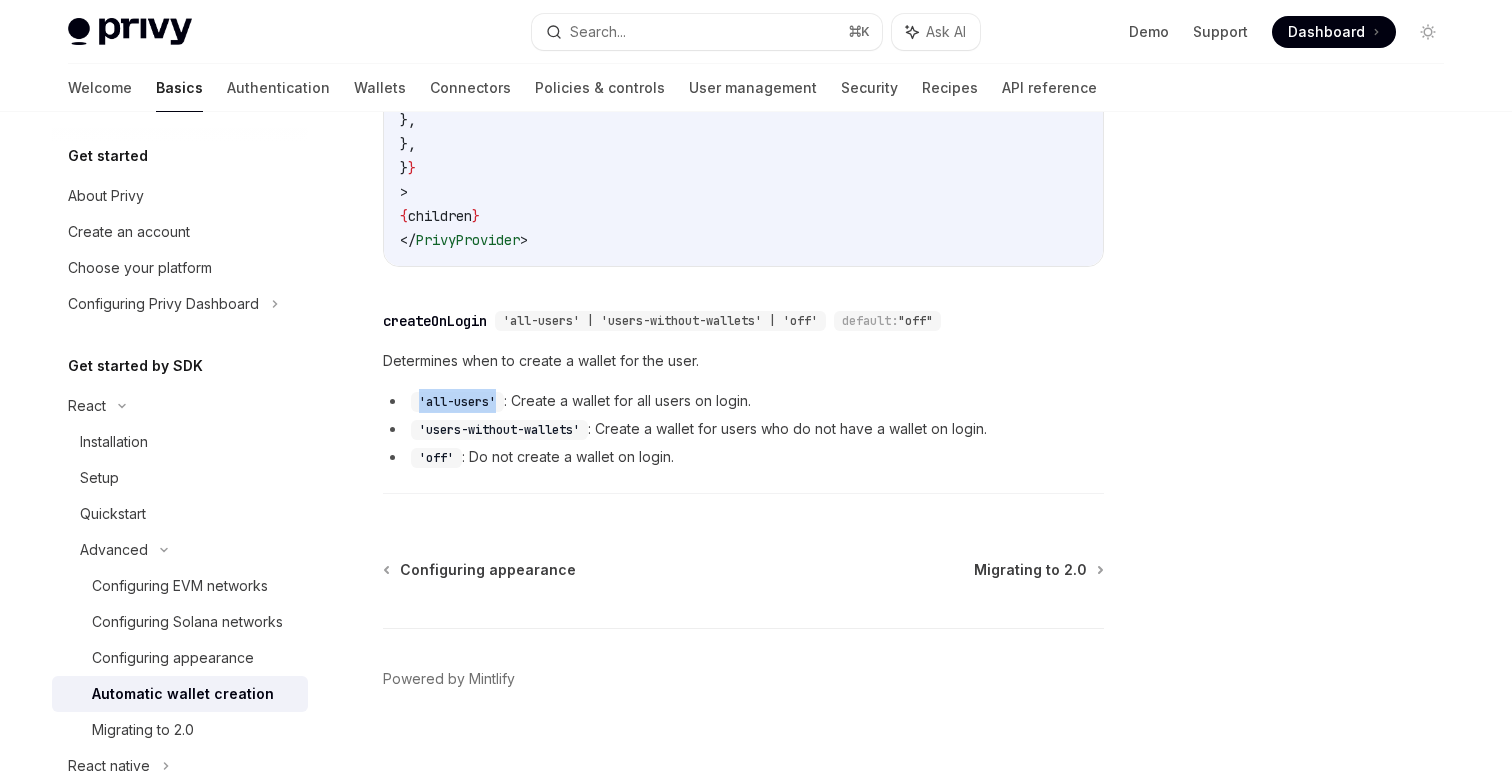 drag, startPoint x: 502, startPoint y: 374, endPoint x: 417, endPoint y: 373, distance: 85.00588 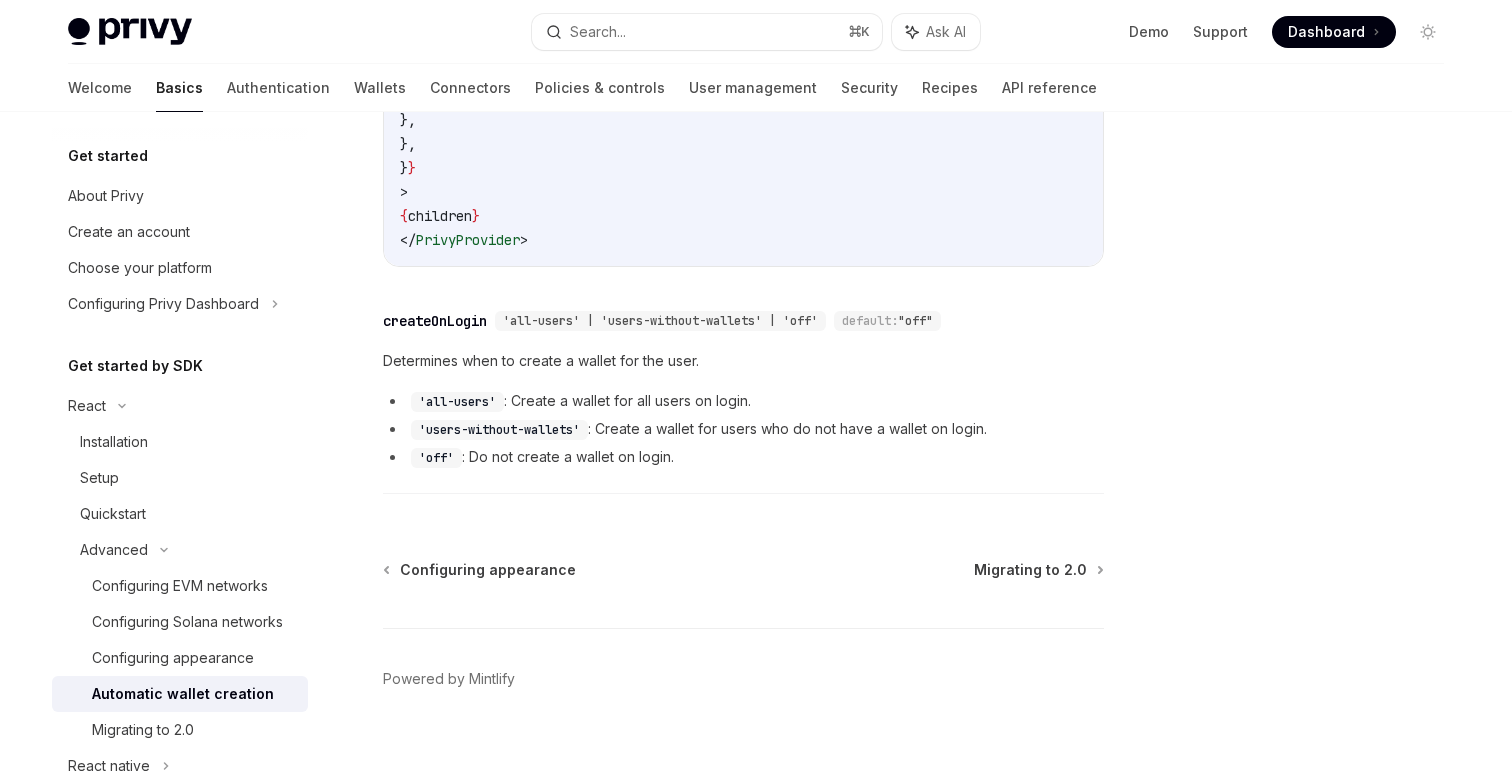 click on "'users-without-wallets'" at bounding box center (499, 430) 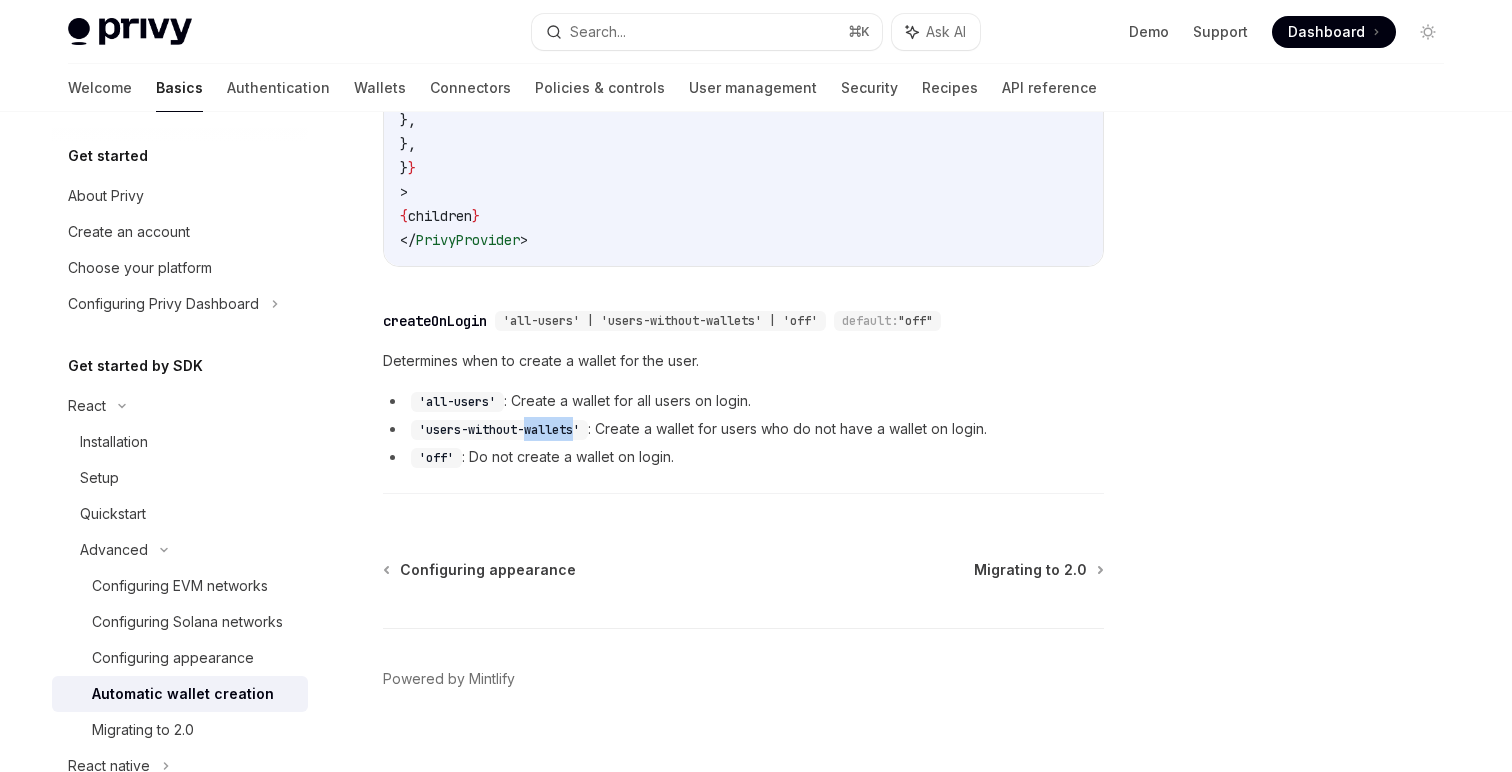 click on "'users-without-wallets'" at bounding box center [499, 430] 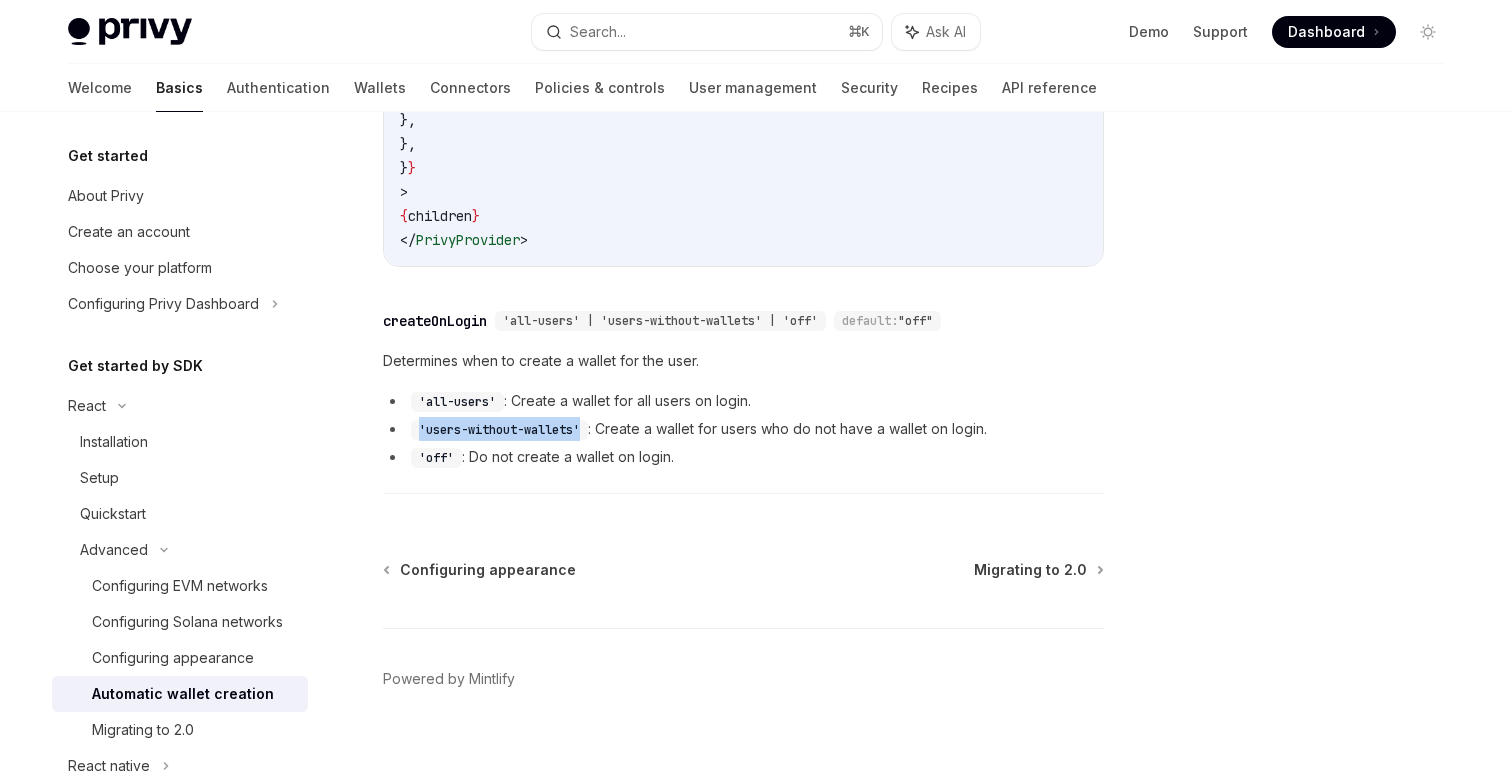 copy on "'users-without-wallets'" 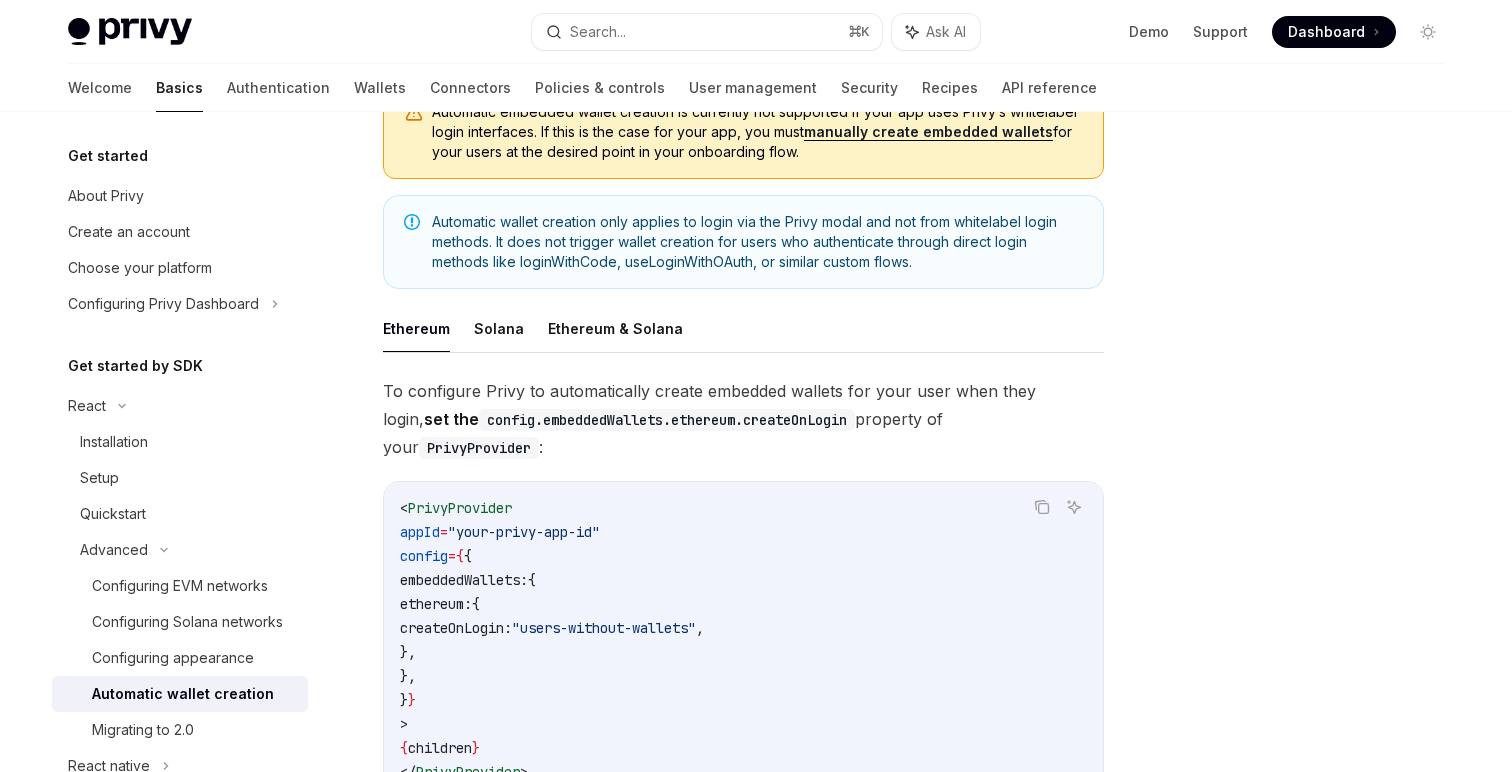 scroll, scrollTop: 0, scrollLeft: 0, axis: both 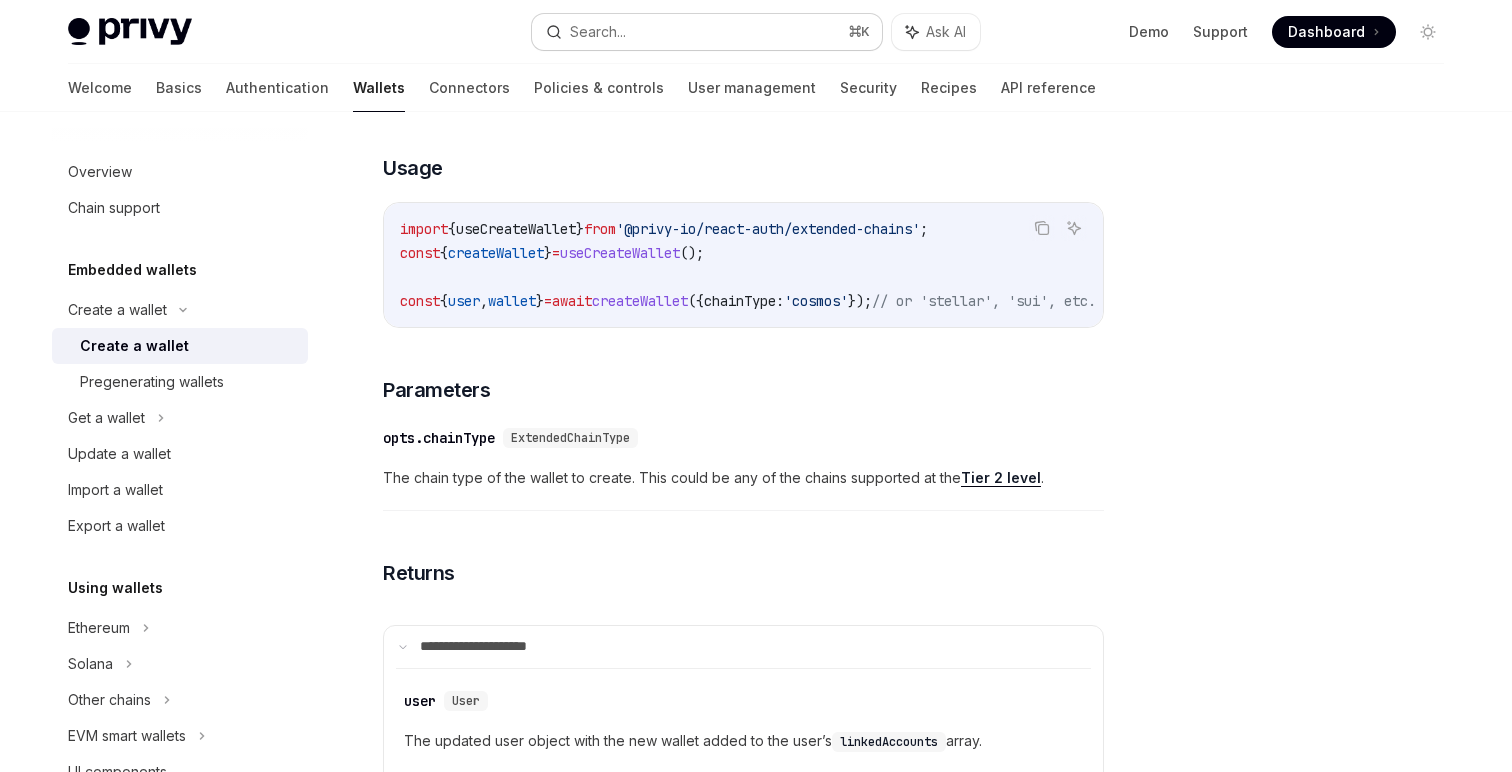 drag, startPoint x: 0, startPoint y: 0, endPoint x: 565, endPoint y: 23, distance: 565.46796 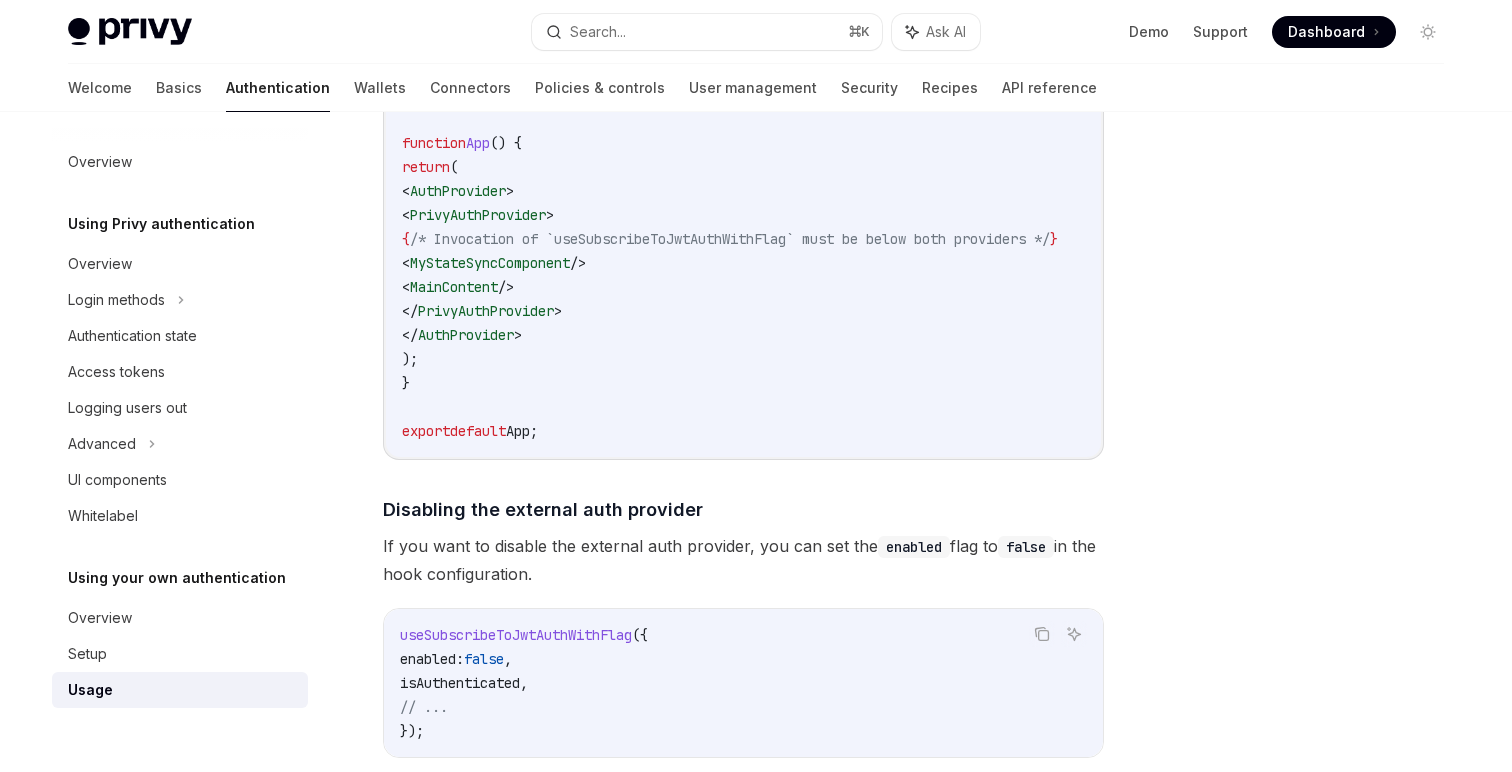 scroll, scrollTop: 1737, scrollLeft: 0, axis: vertical 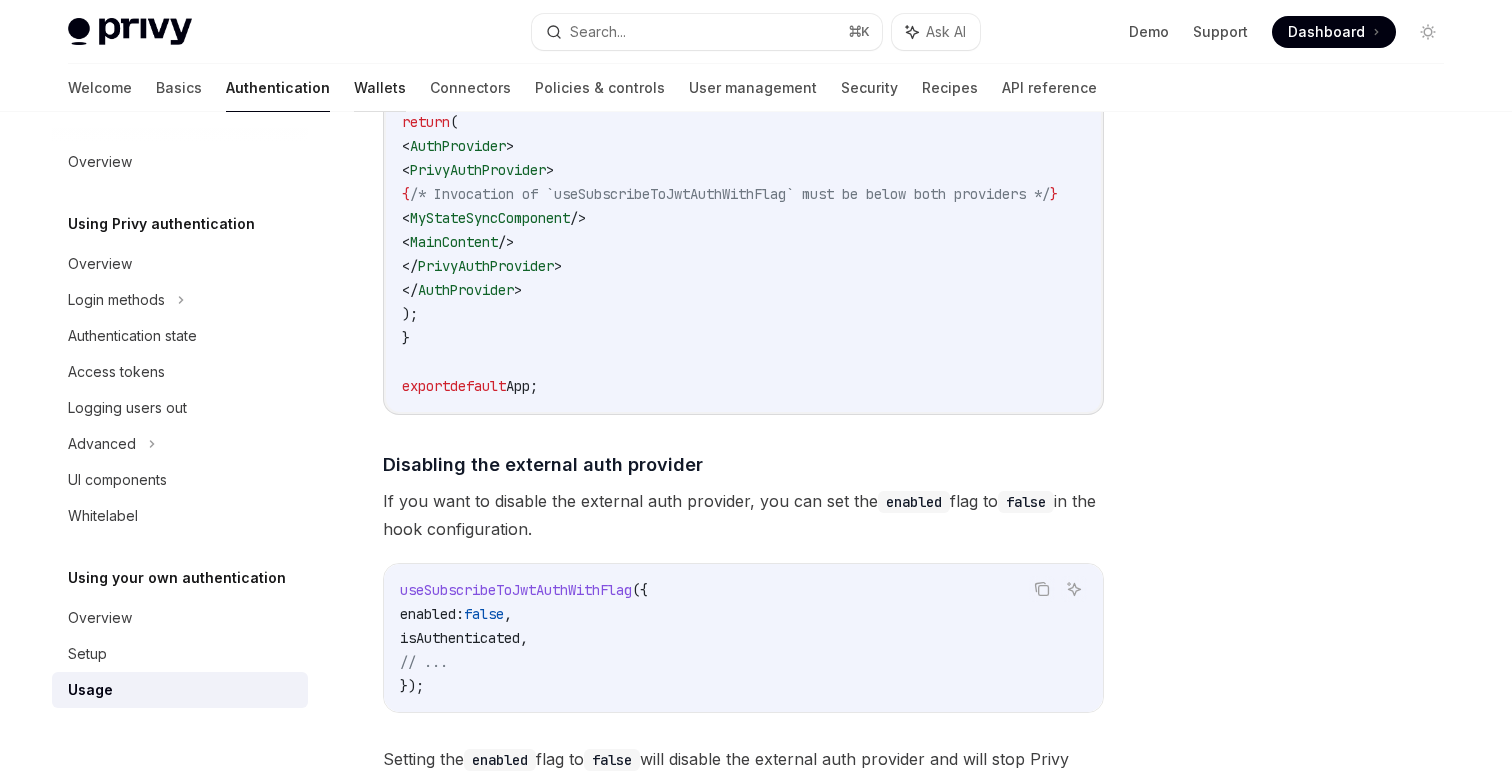 click on "Wallets" at bounding box center (380, 88) 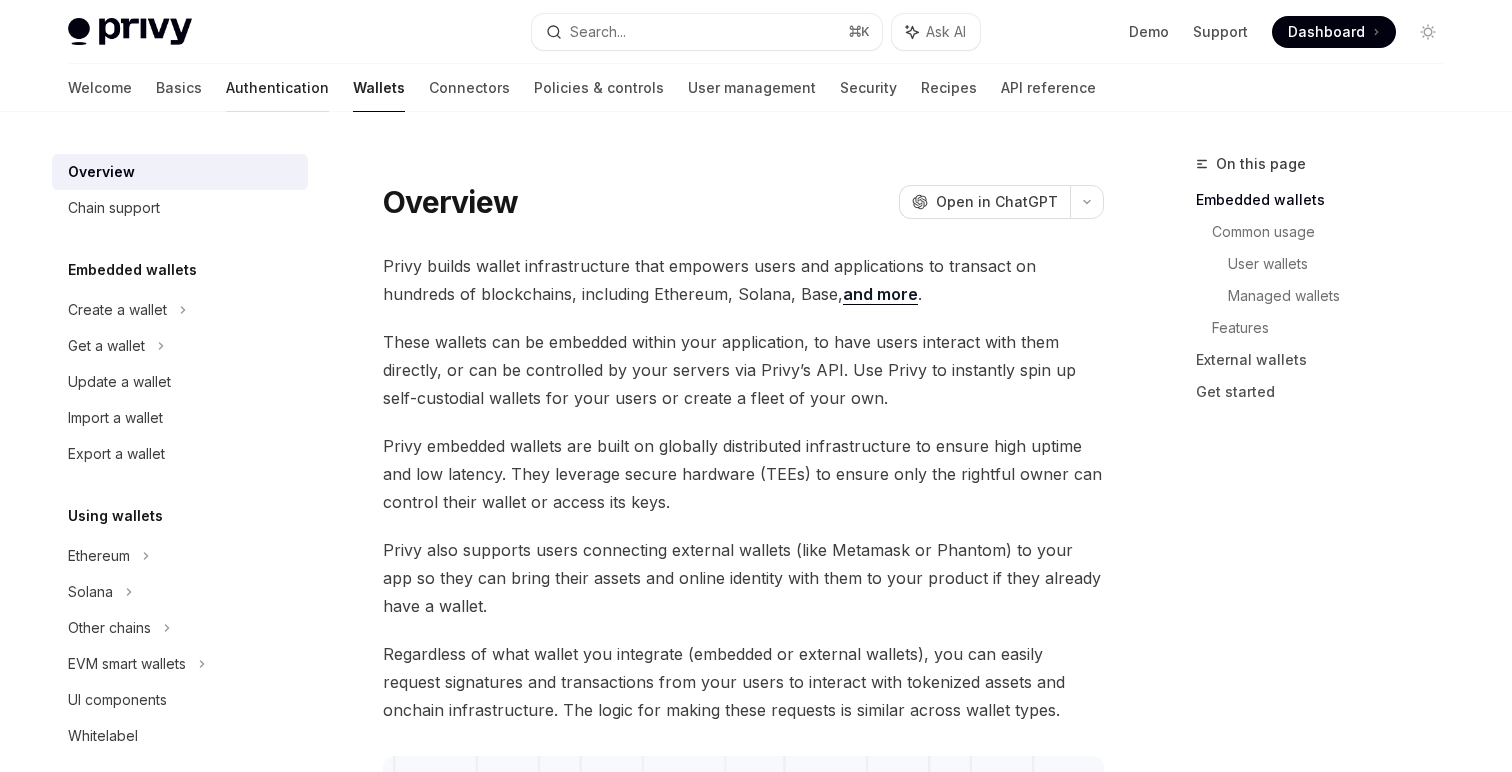 click on "Authentication" at bounding box center (277, 88) 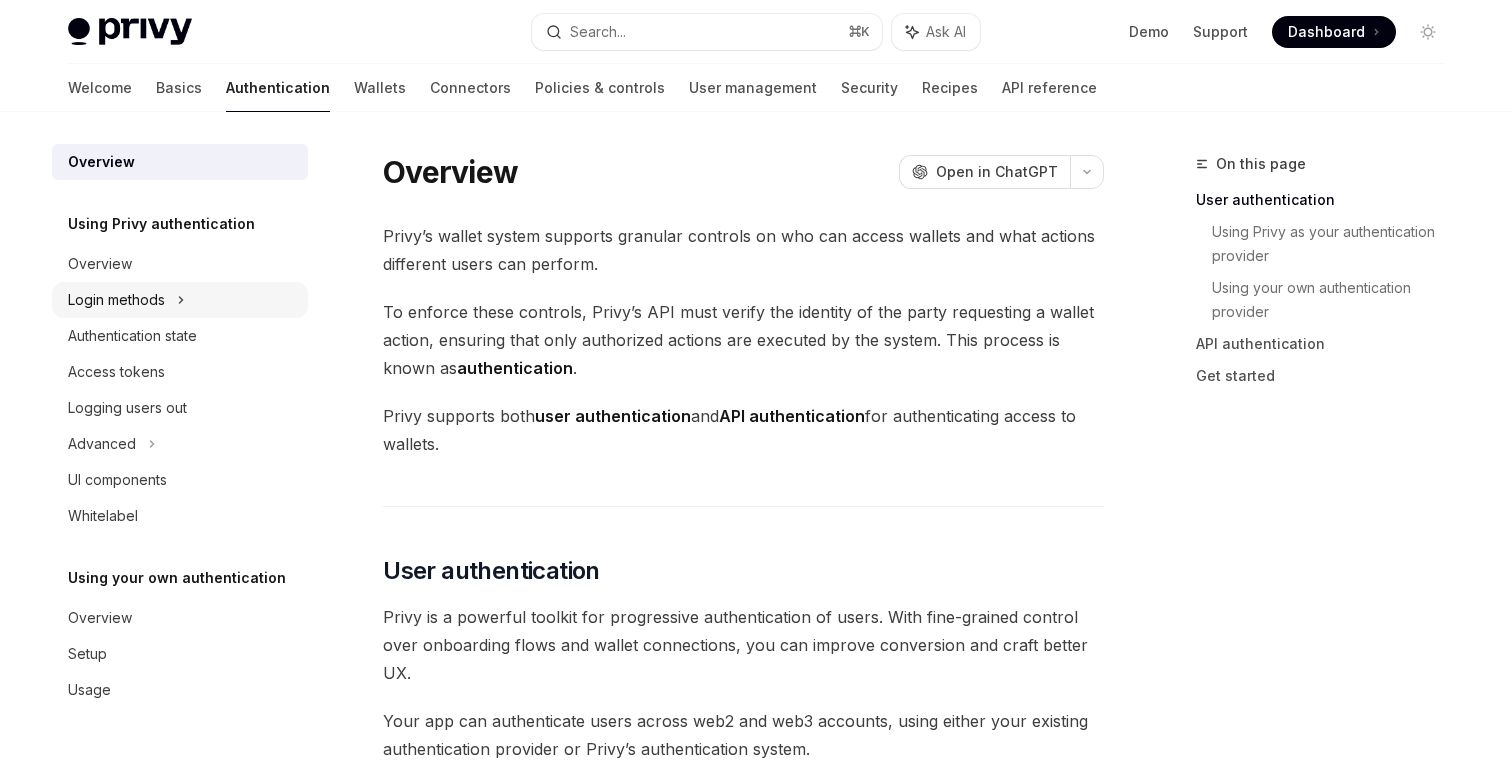 click on "Login methods" at bounding box center [180, 300] 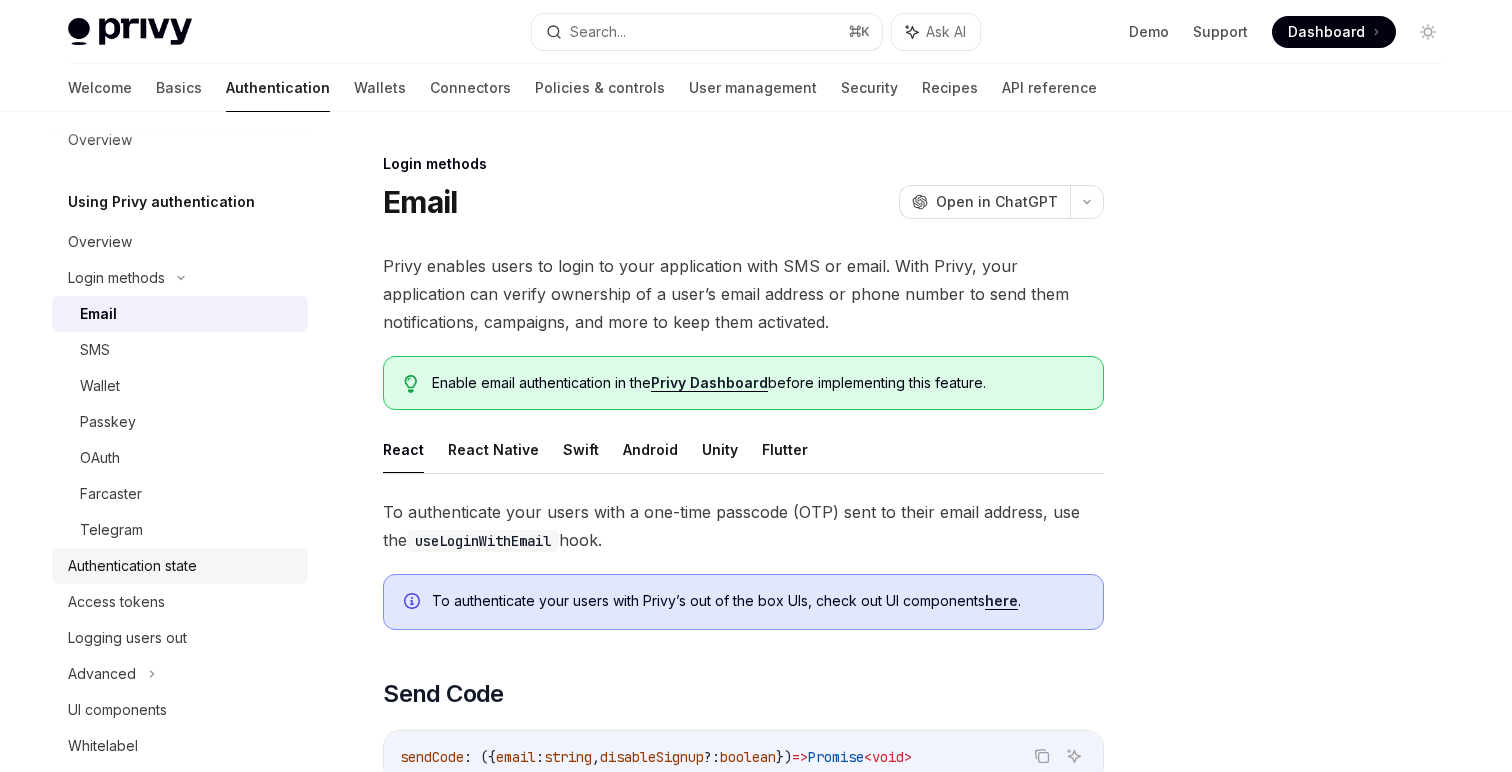 scroll, scrollTop: 228, scrollLeft: 0, axis: vertical 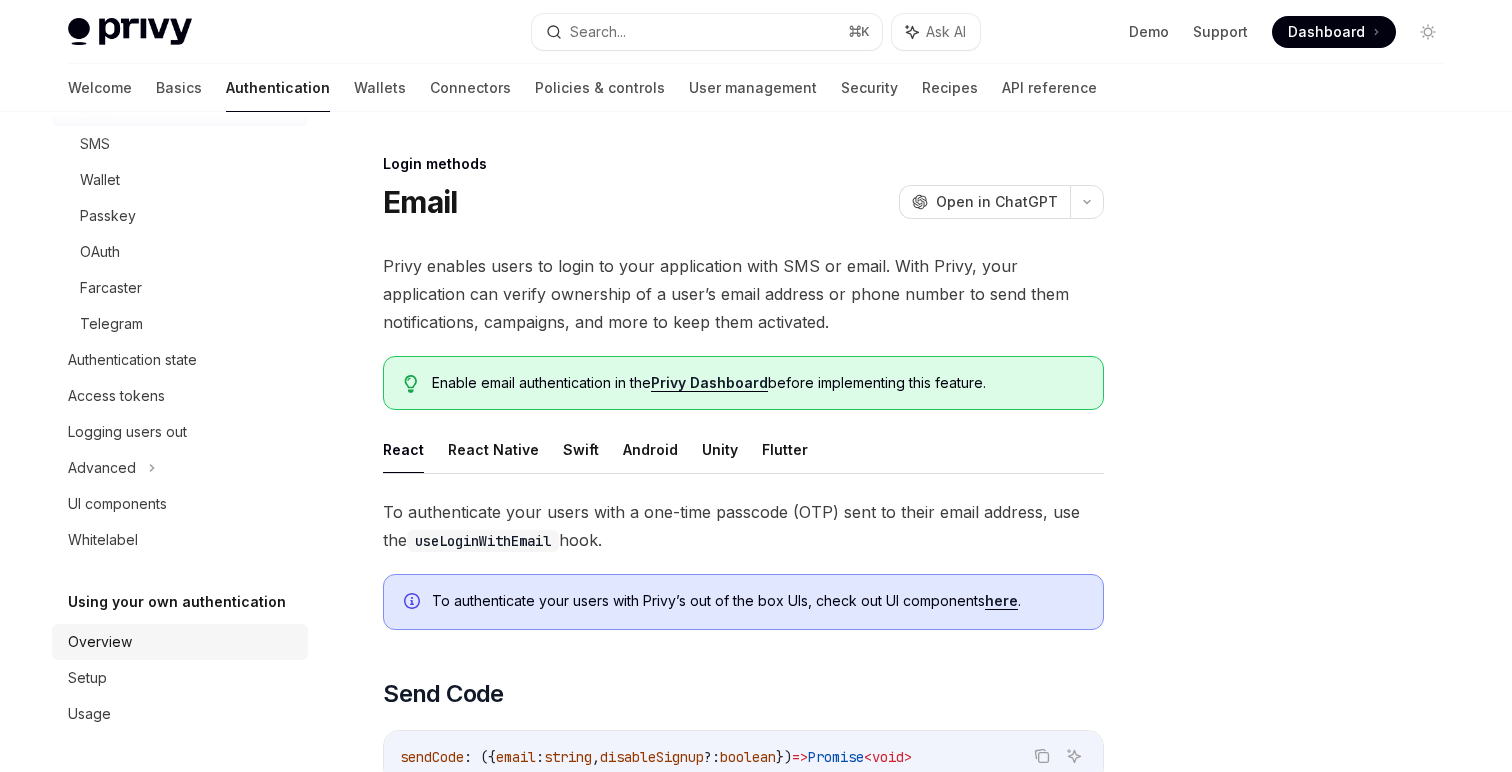 click on "Overview" at bounding box center [100, 642] 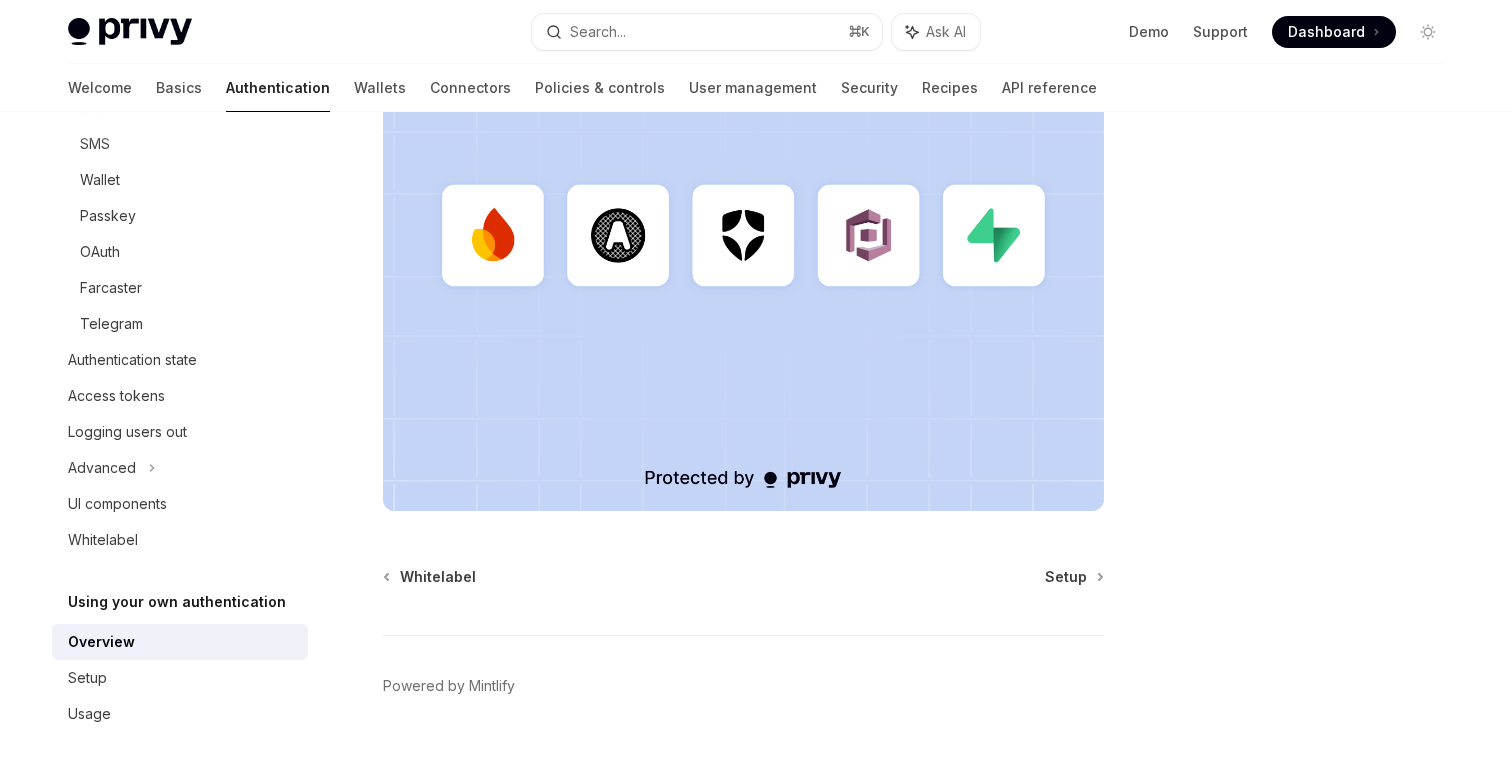 scroll, scrollTop: 652, scrollLeft: 0, axis: vertical 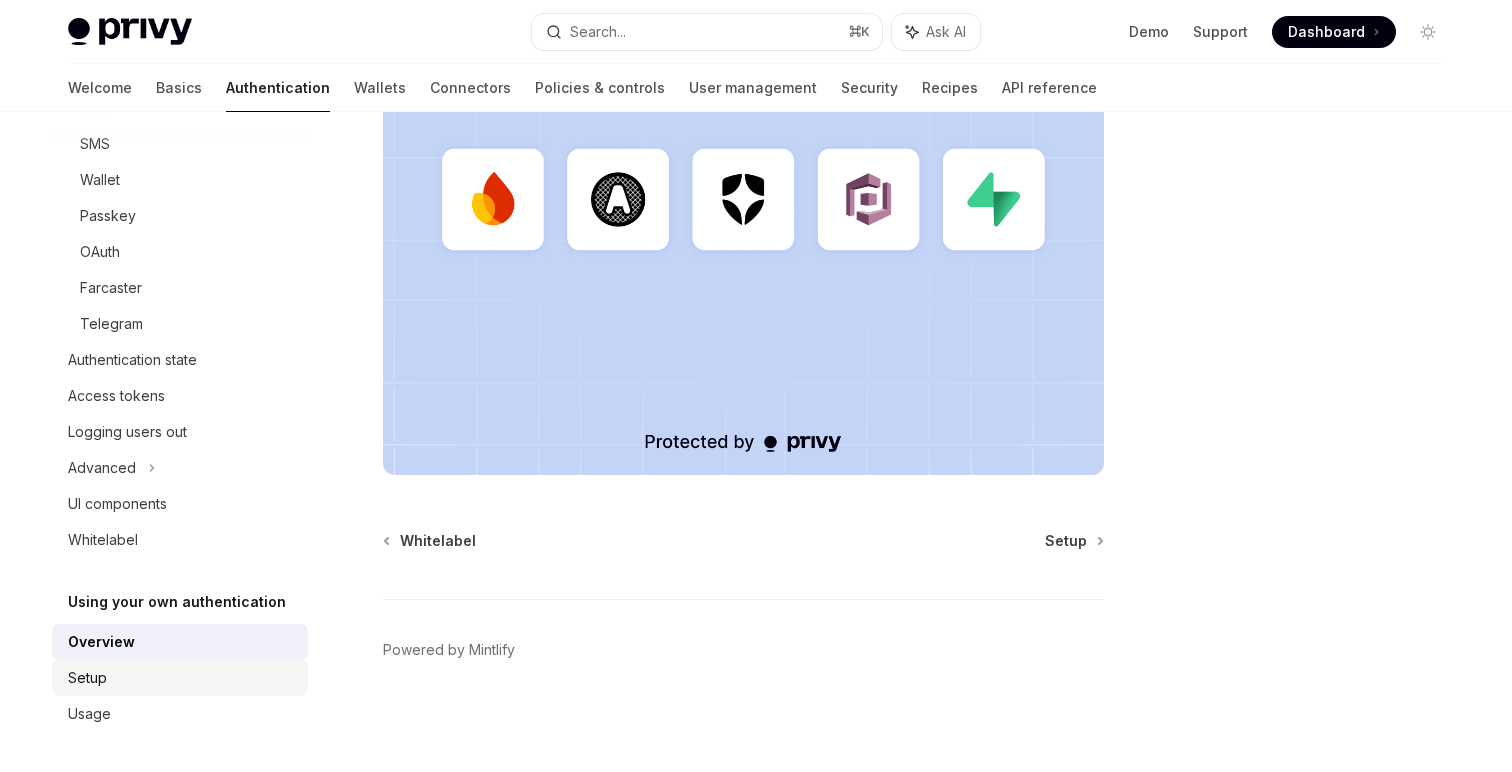 click on "Setup" at bounding box center [182, 678] 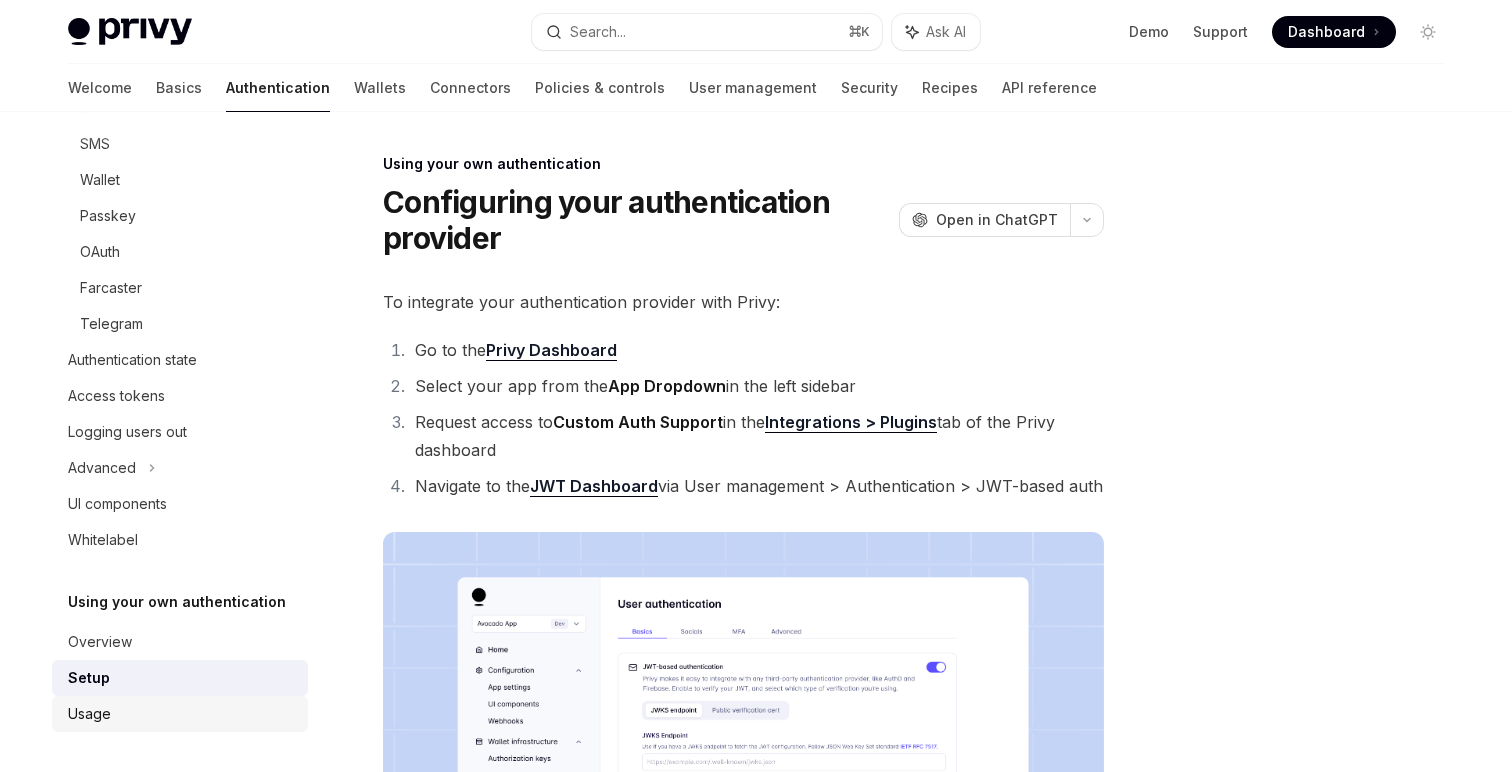 click on "Usage" at bounding box center (182, 714) 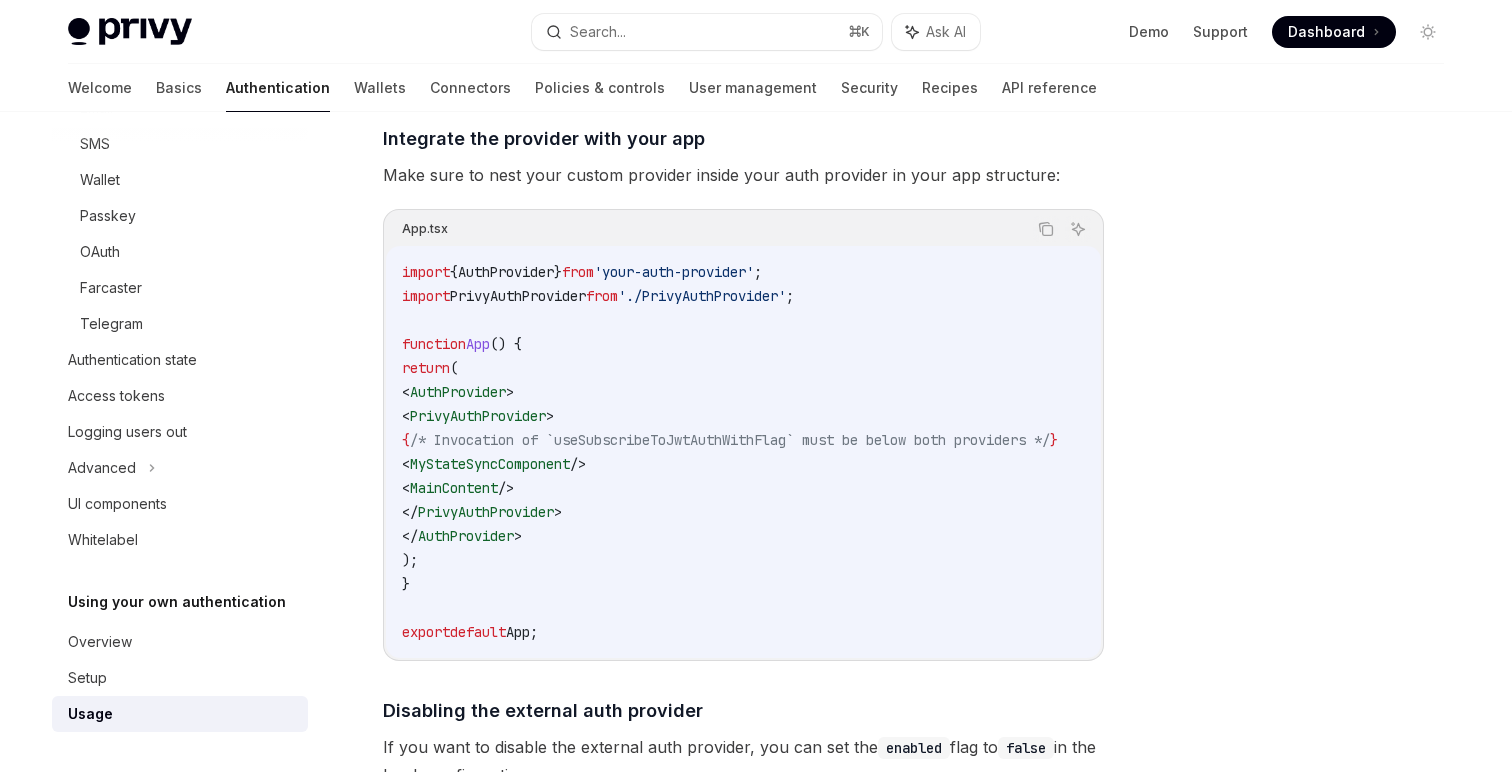 scroll, scrollTop: 1493, scrollLeft: 0, axis: vertical 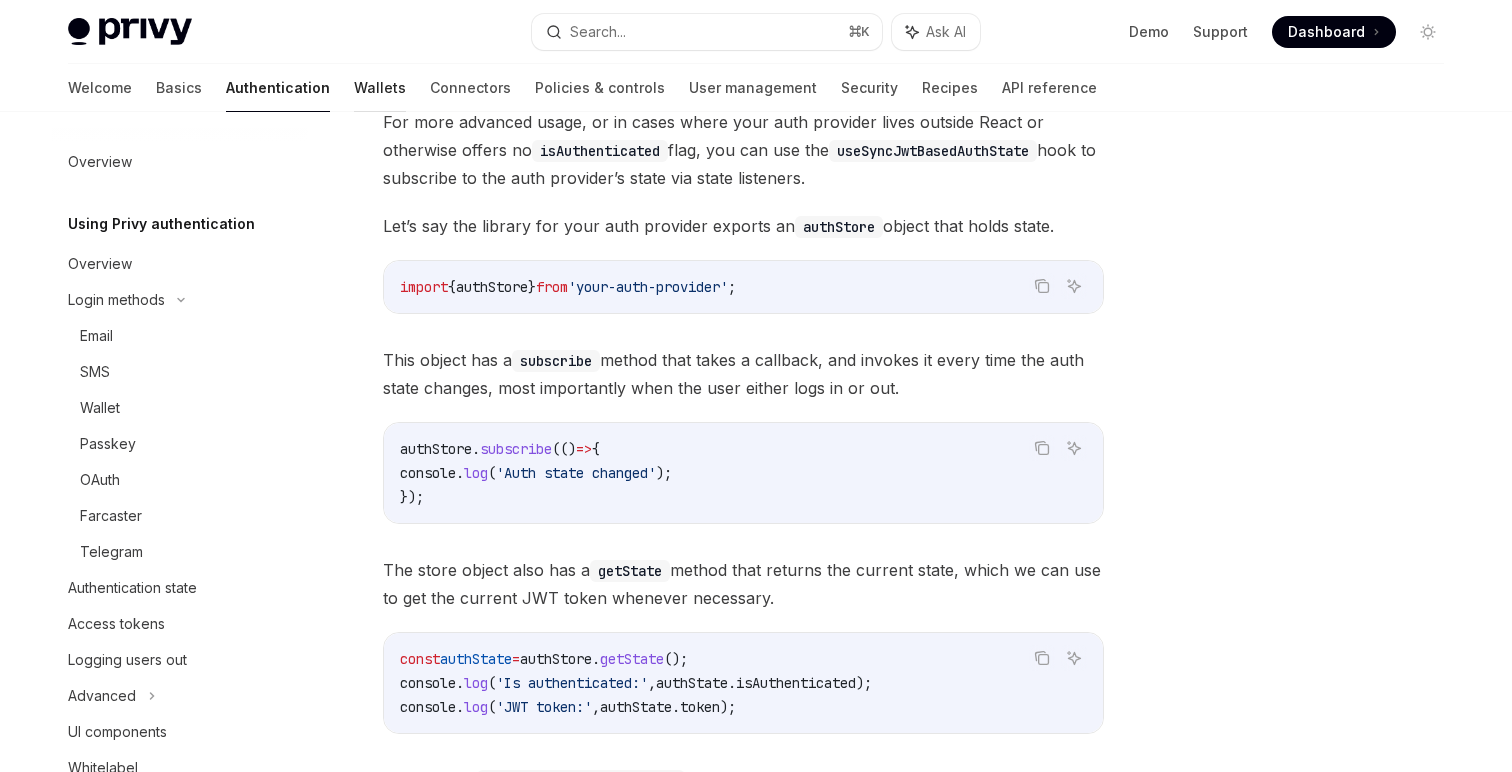 click on "Wallets" at bounding box center (380, 88) 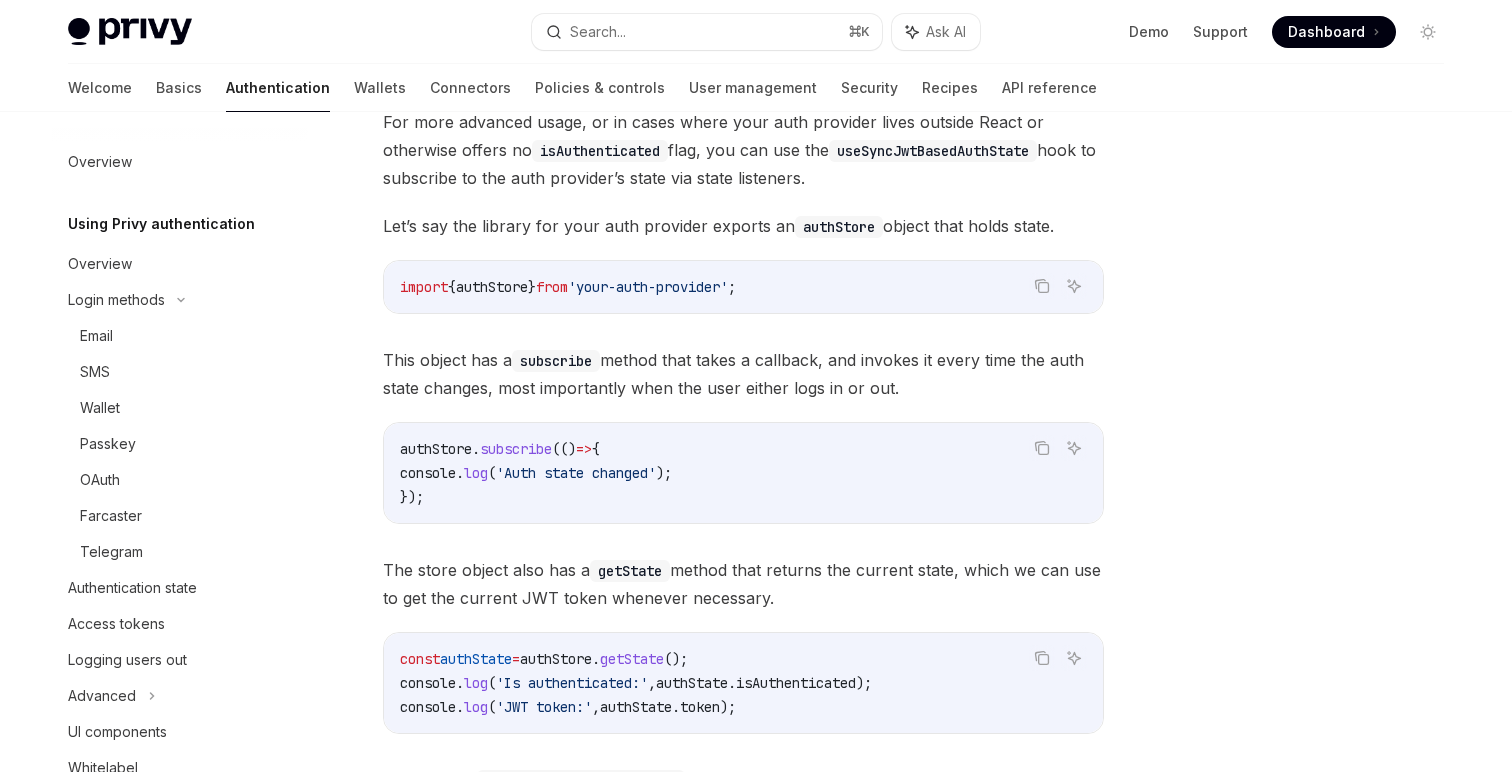 scroll, scrollTop: 0, scrollLeft: 0, axis: both 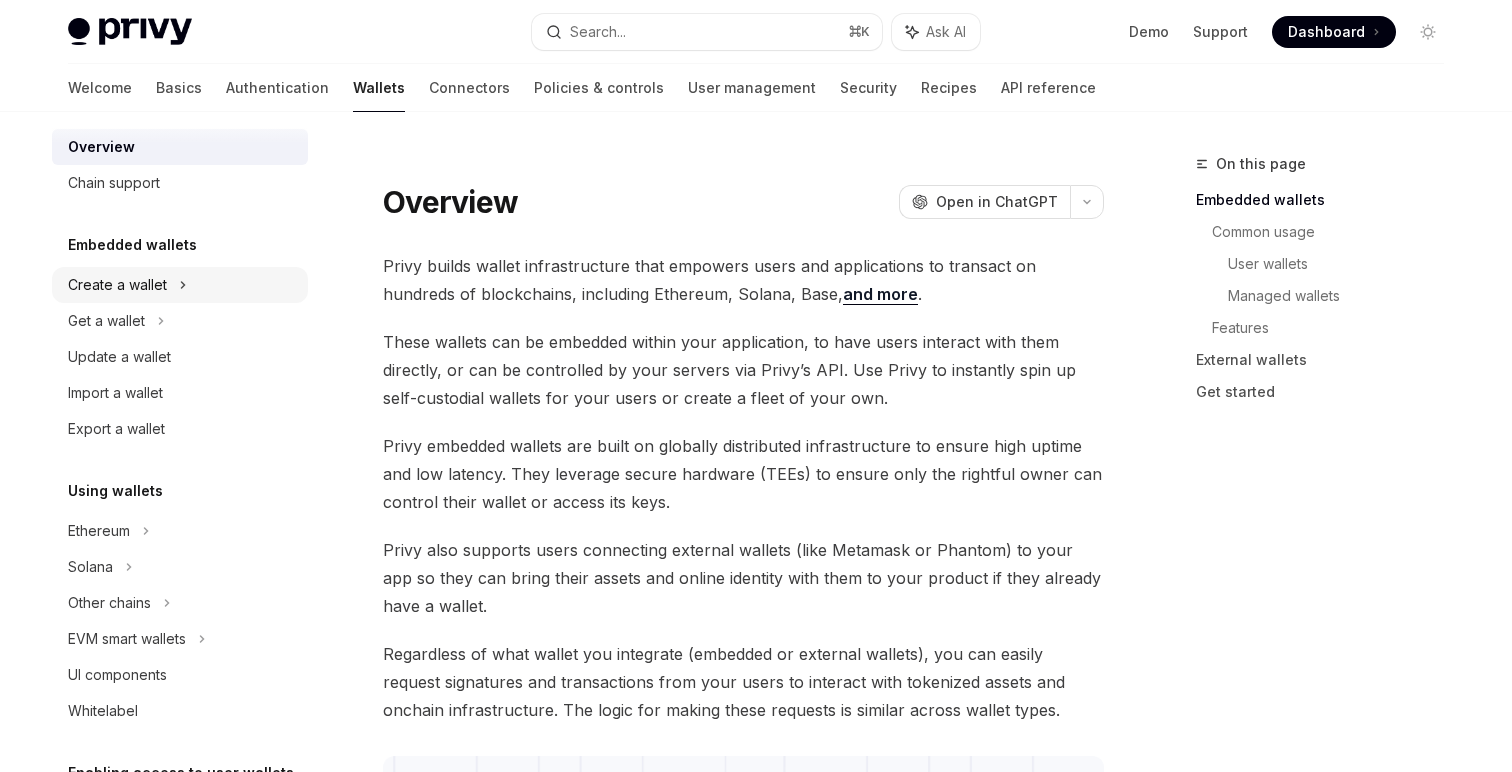 click on "Create a wallet" at bounding box center [117, 285] 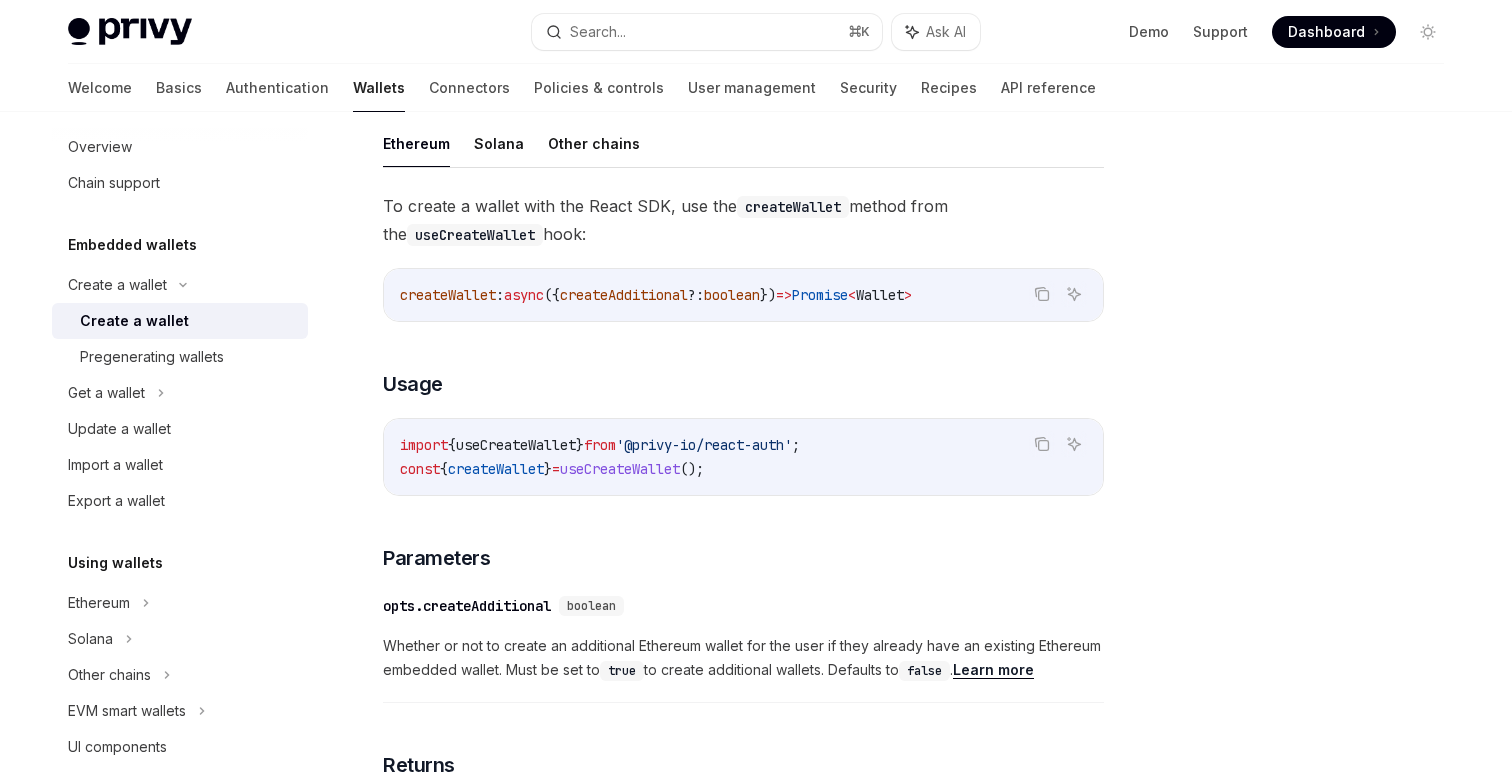 scroll, scrollTop: 738, scrollLeft: 0, axis: vertical 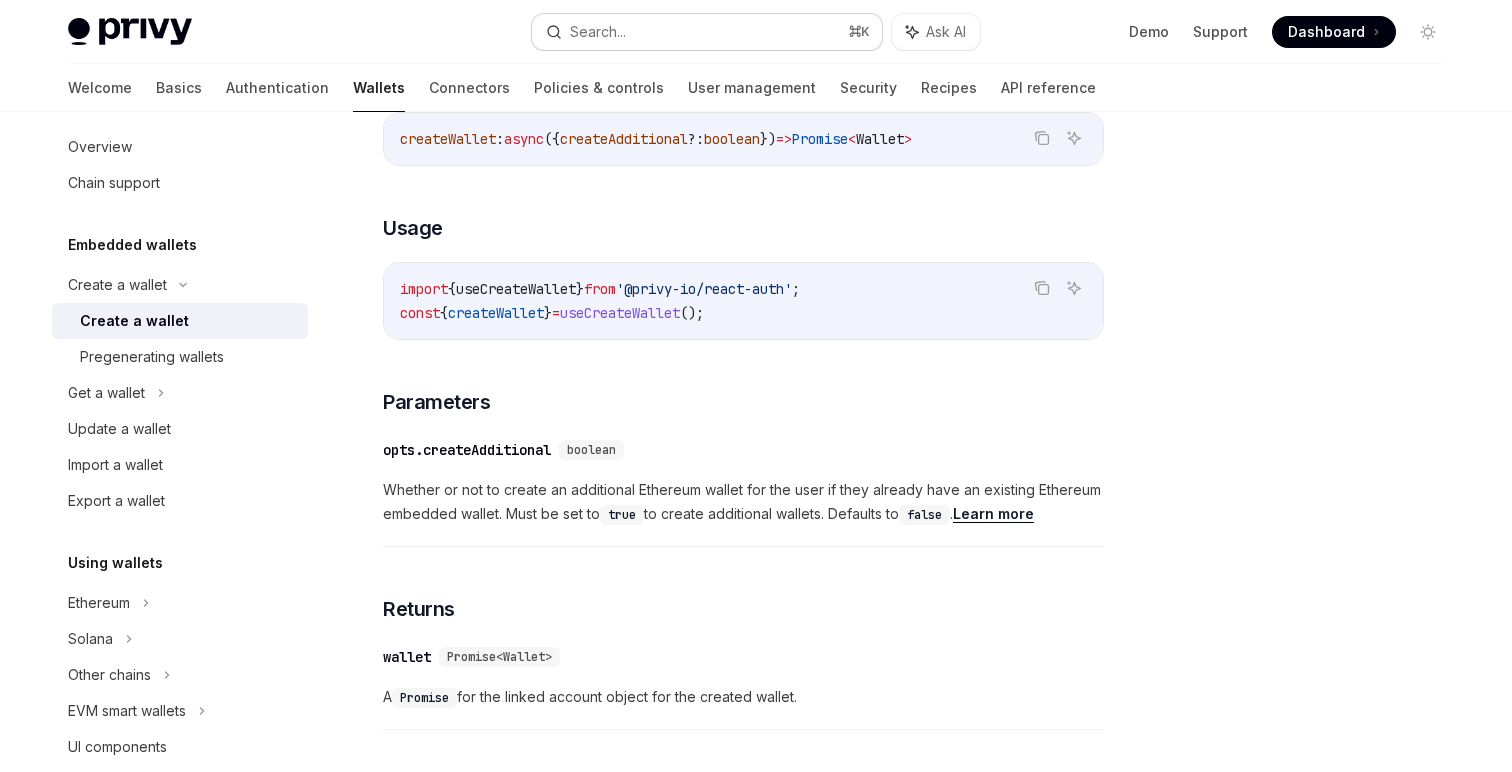 click on "Search... ⌘ K" at bounding box center (707, 32) 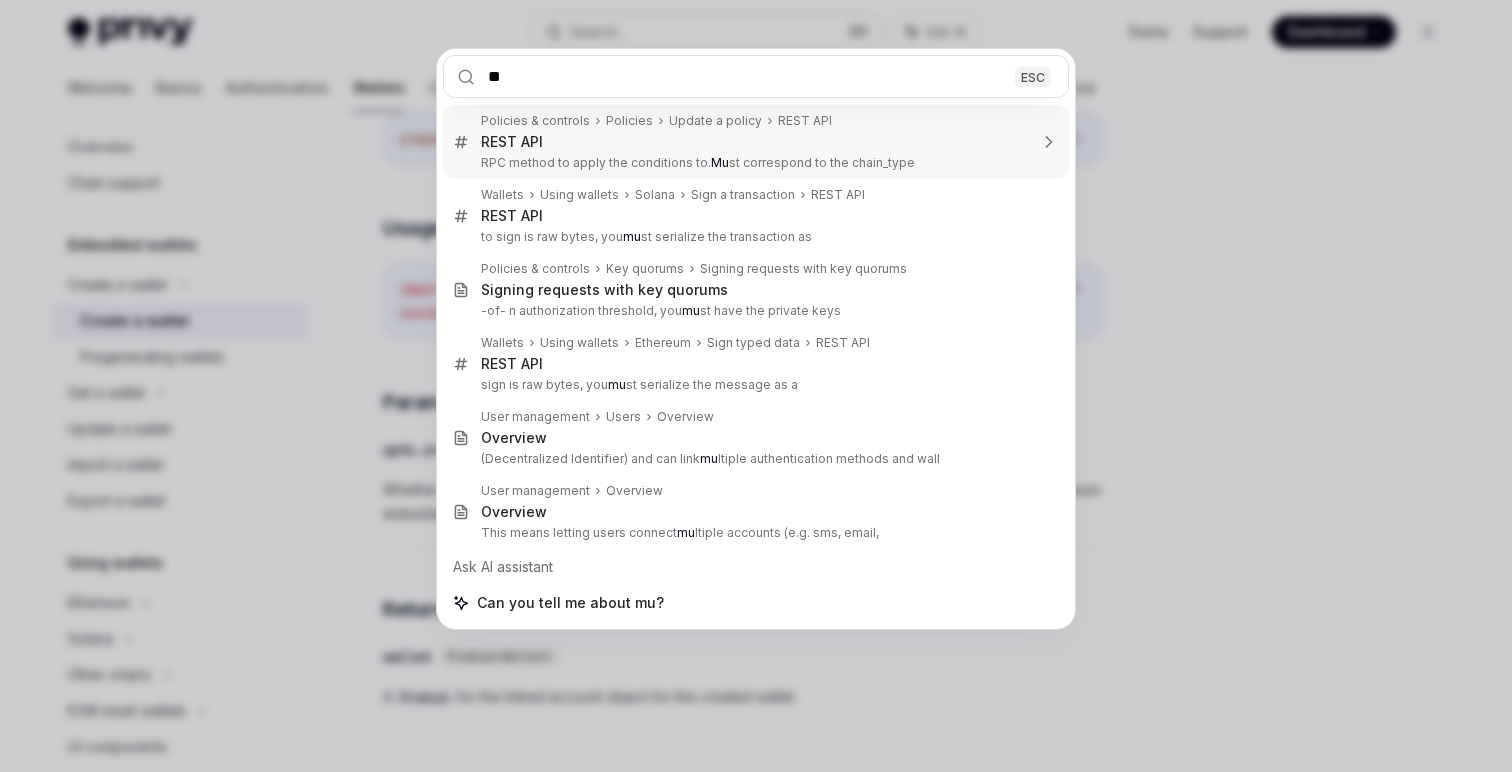 type on "*" 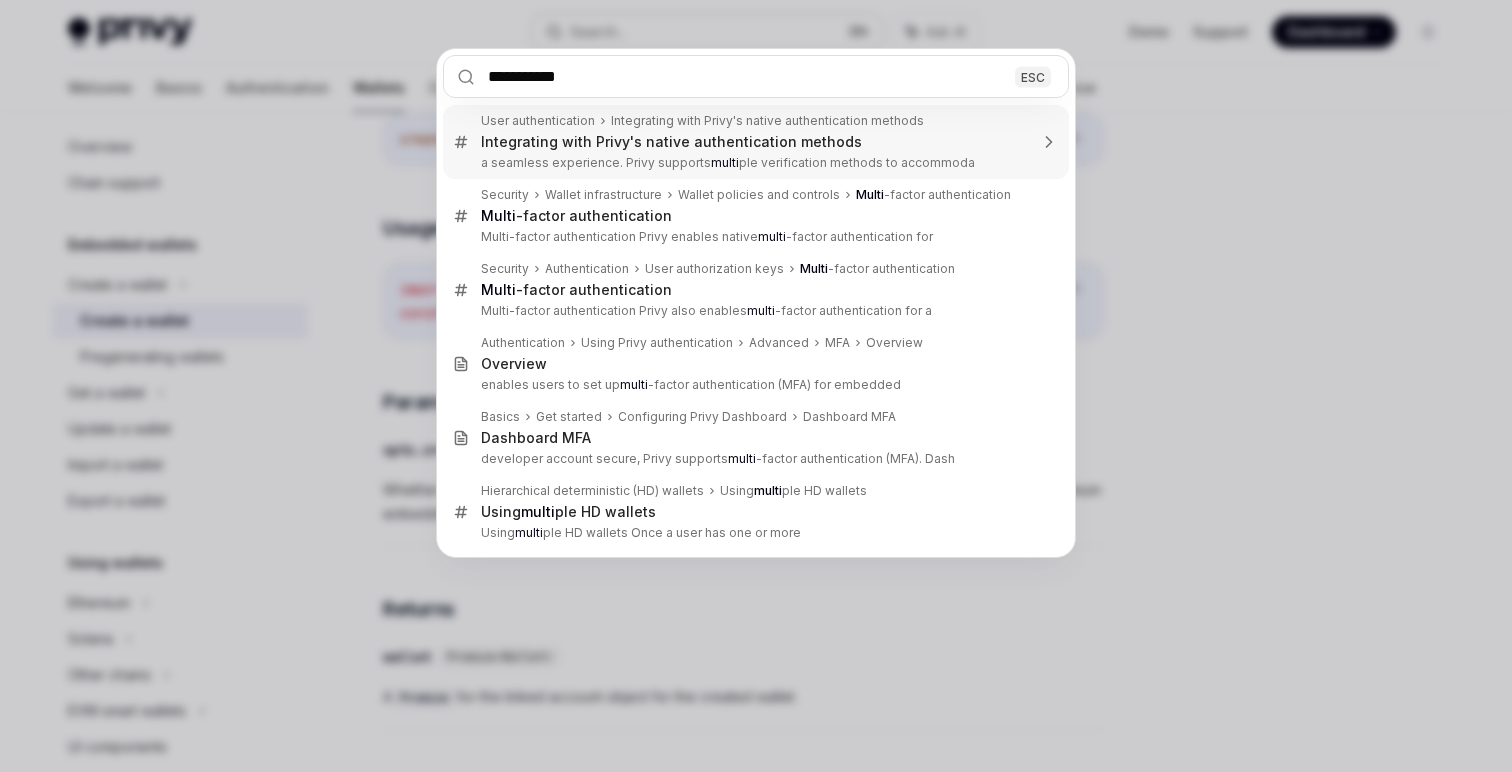 type on "**********" 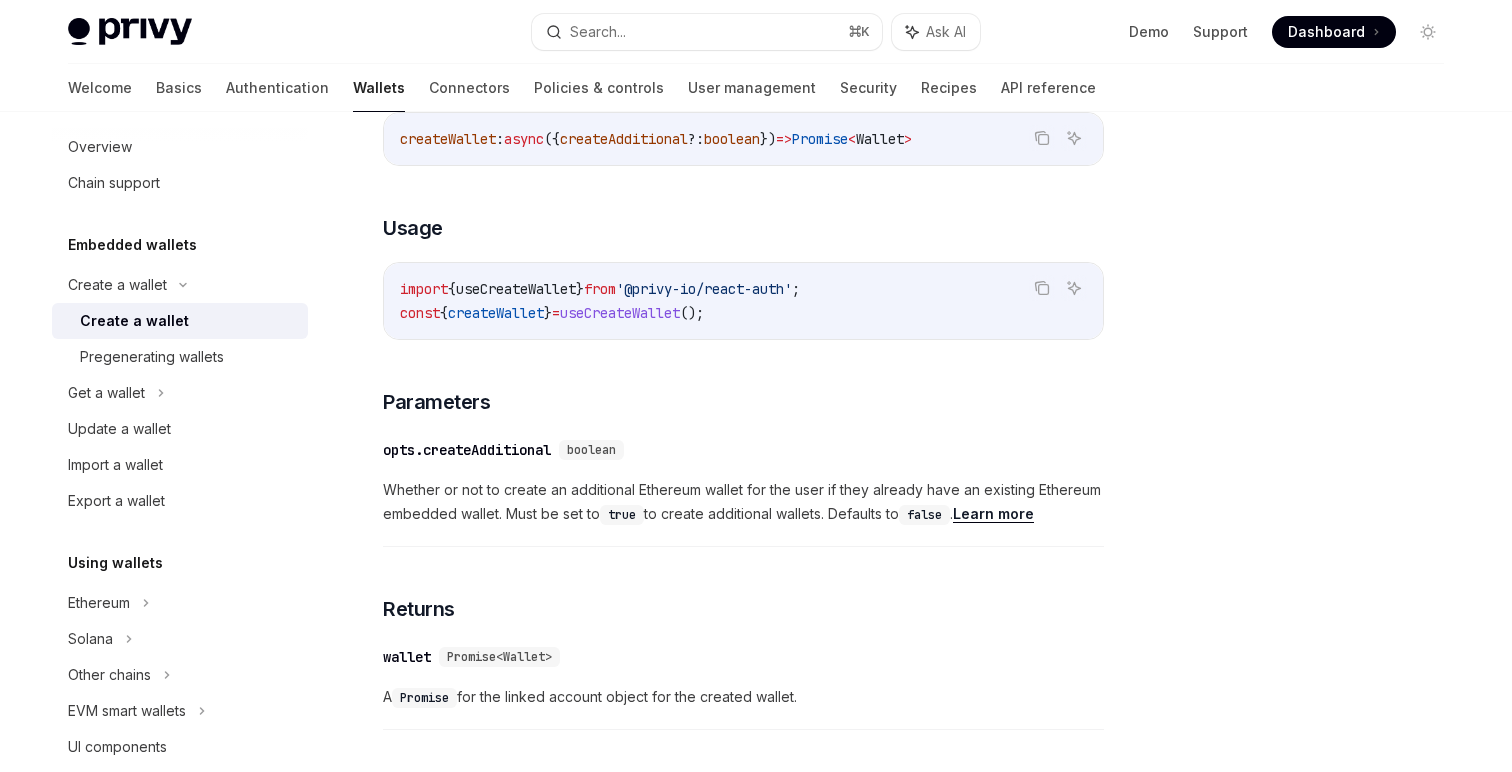 type on "*" 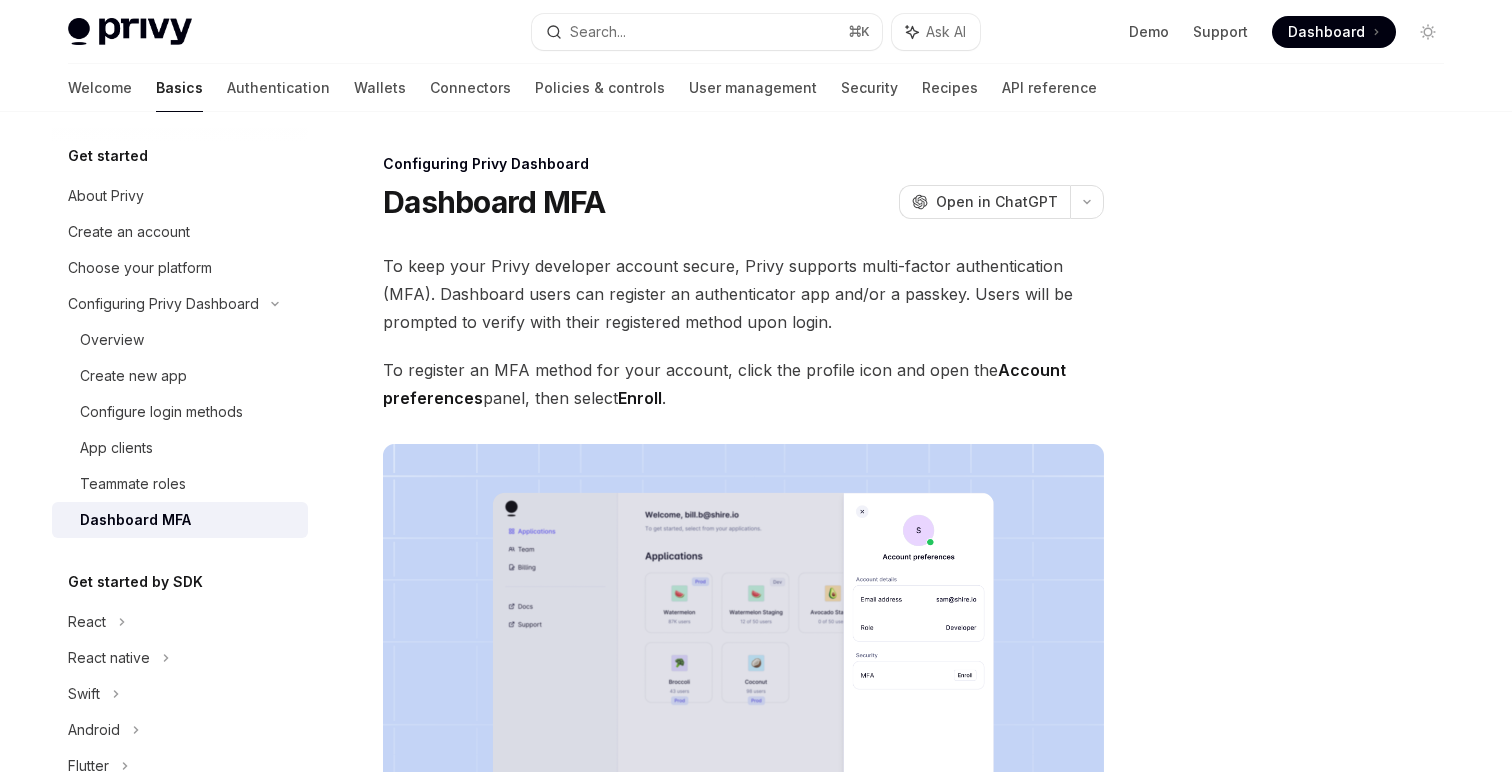 scroll, scrollTop: 119, scrollLeft: 0, axis: vertical 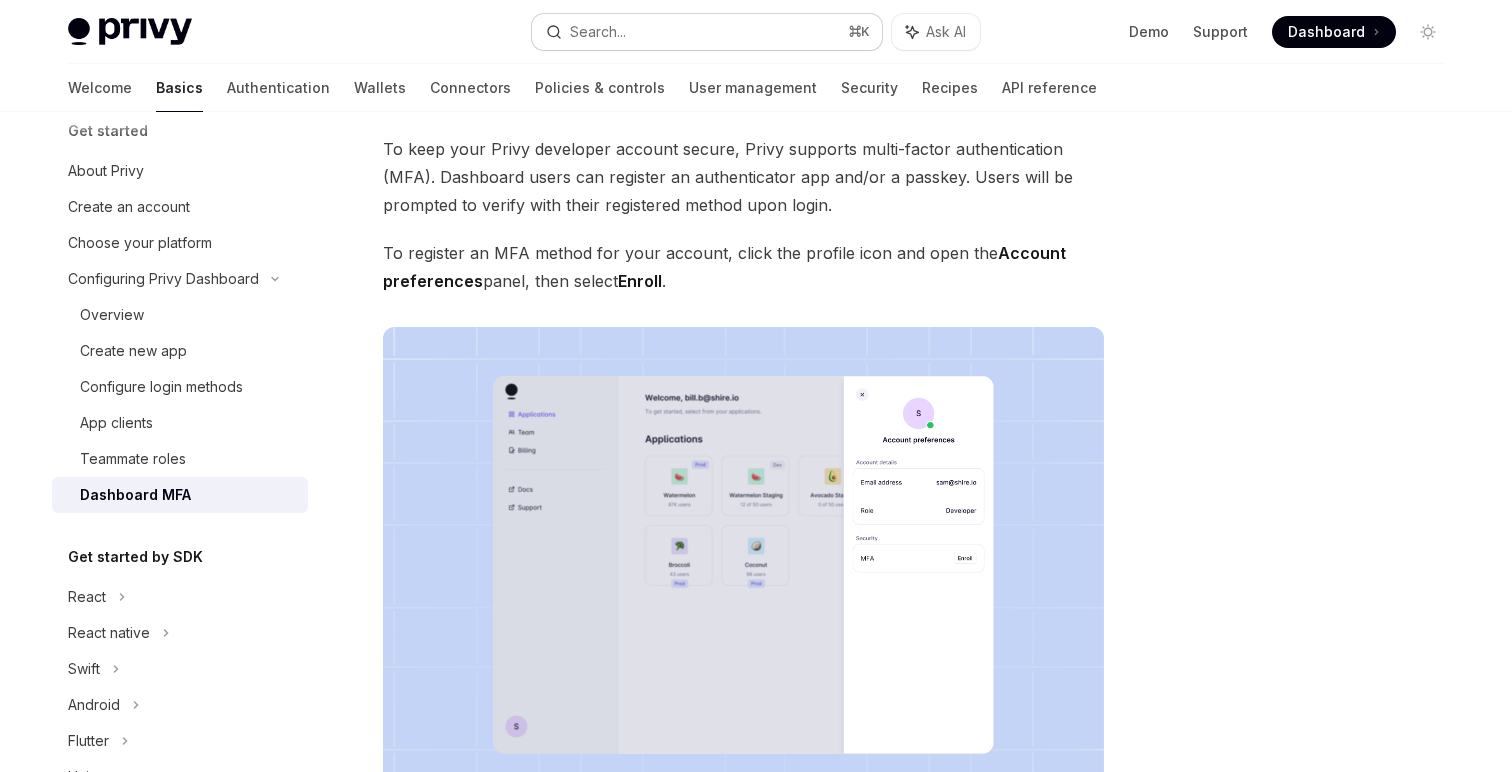 click on "Search... ⌘ K" at bounding box center [707, 32] 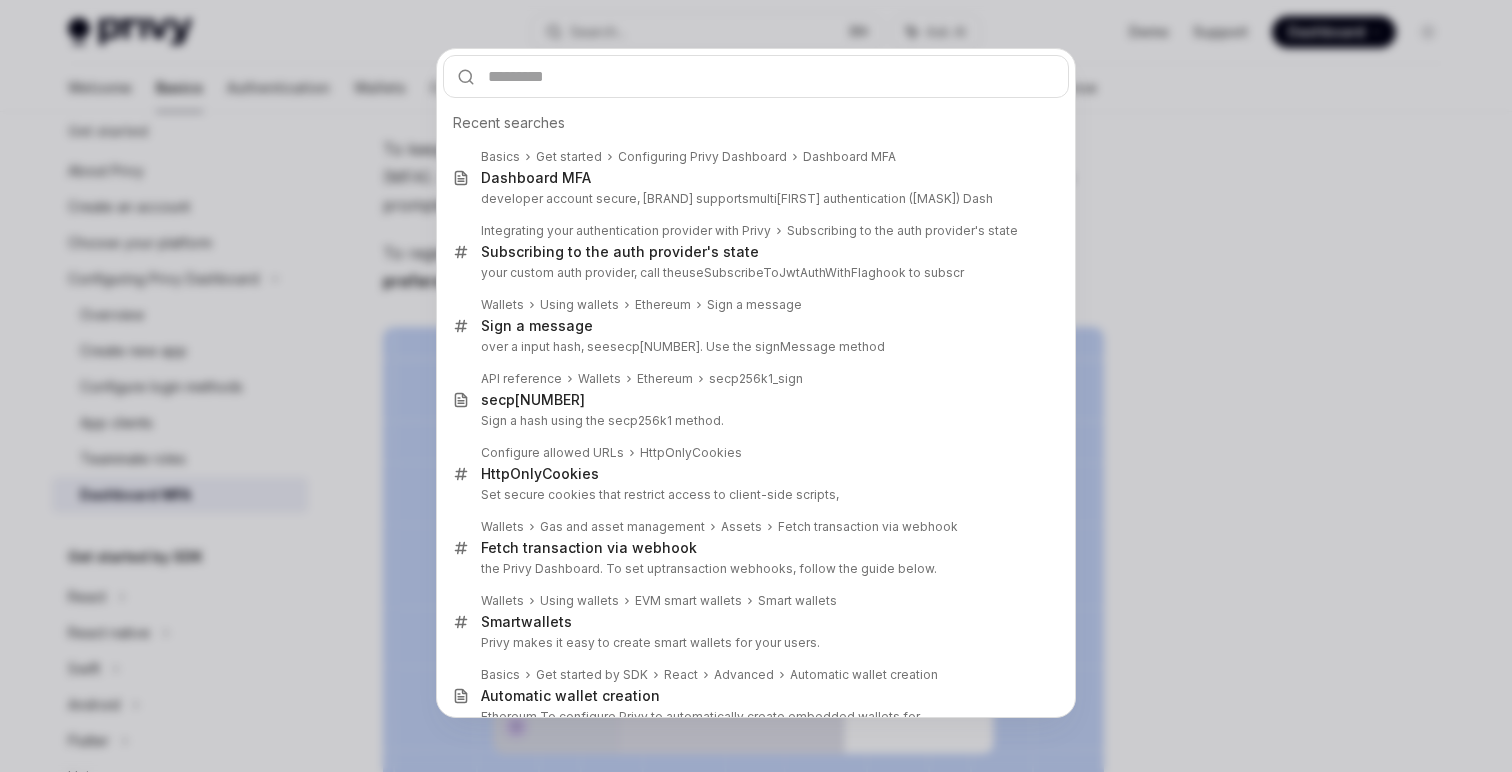 click on "Recent searches Basics Get started Configuring Privy Dashboard Dashboard MFA Dashboard MFA developer account secure, Privy supports  multi -factor authentication (MFA). Dash Integrating your authentication provider with Privy Subscribing to the auth provider's state Subscribing to the auth provider's state your custom auth provider, call the
useSubscribeToJwtAuthWithFlag  hook to subscr Wallets Using wallets Ethereum Sign a message Sign a message over a input hash, see  secp 256k1_sign. Use the signMessage method  API reference Wallets Ethereum secp256k1_sign secp 256k1_sign
Sign a hash using the secp256k1 method. Configure allowed URLs HttpOnly  Cookies HttpOnly  Cookies
Set secure cookies that restrict access to client-side scripts,  Wallets Gas and asset management Assets Fetch transaction via webhook Fetch transaction via webhook the Privy
Dashboard. To set up  transaction web hooks, follow the guide below. Wallets Using wallets EVM smart wallets Smart wallets Smart  wallets Basics Get started by SDK" at bounding box center [756, 386] 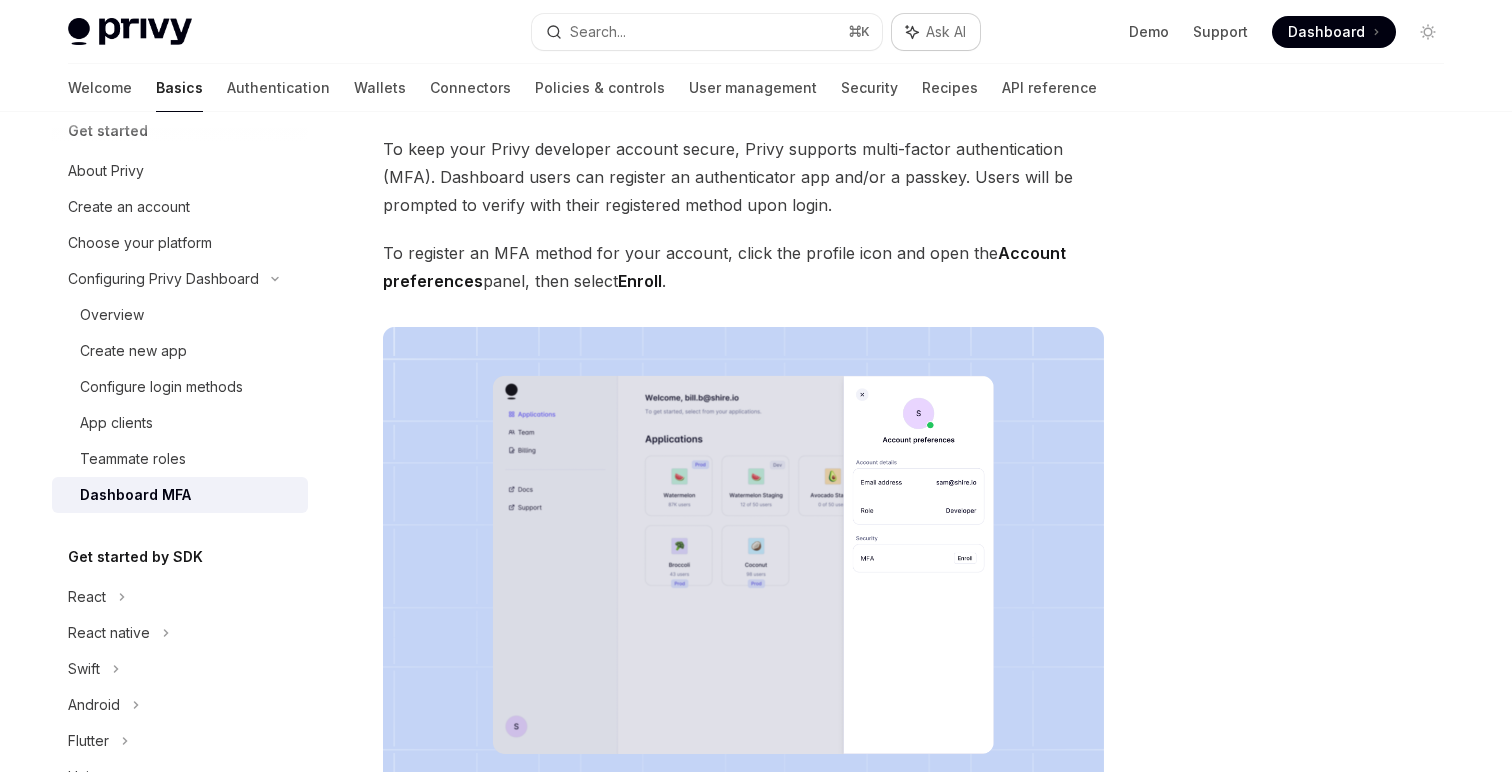 click on "Ask AI" at bounding box center [946, 32] 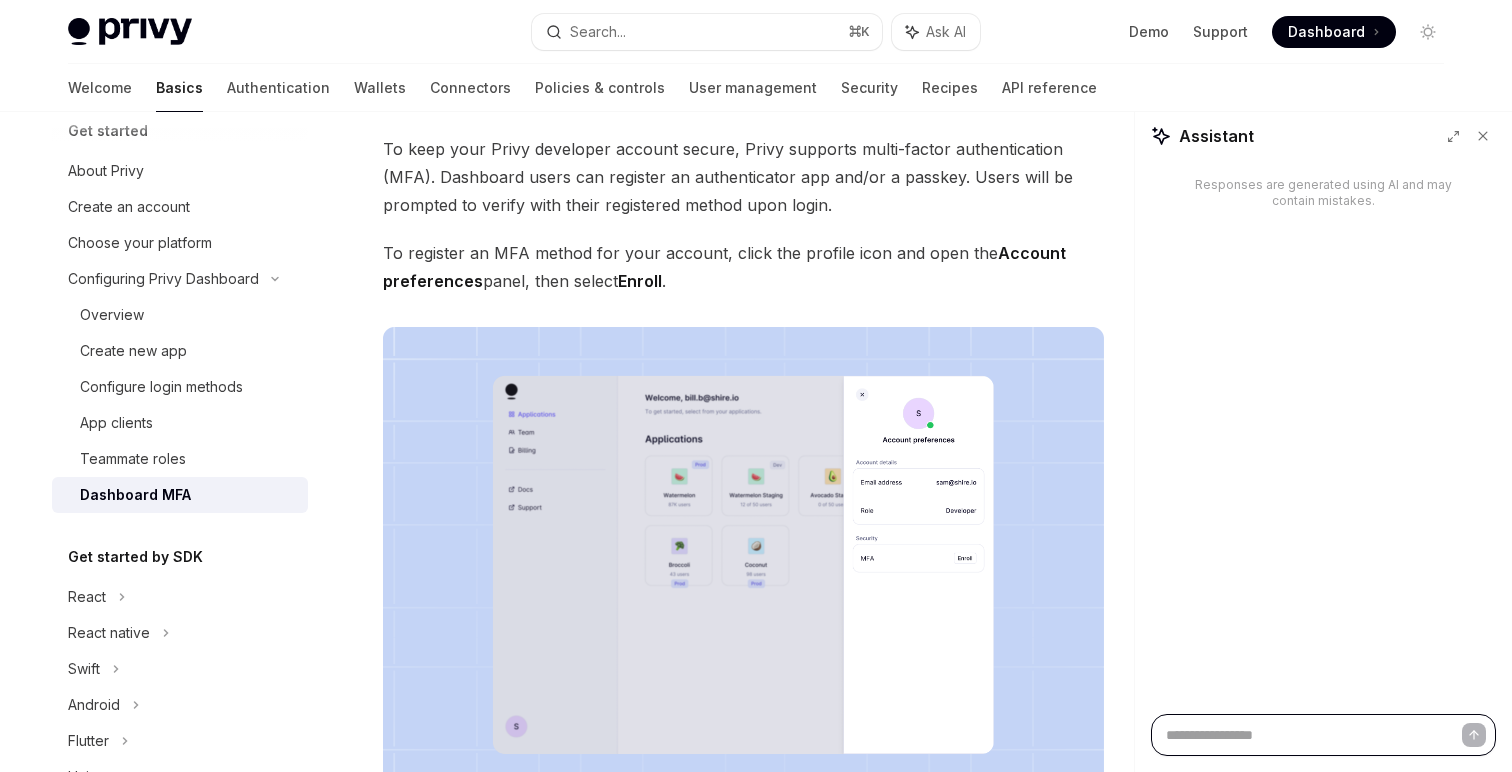 paste on "**********" 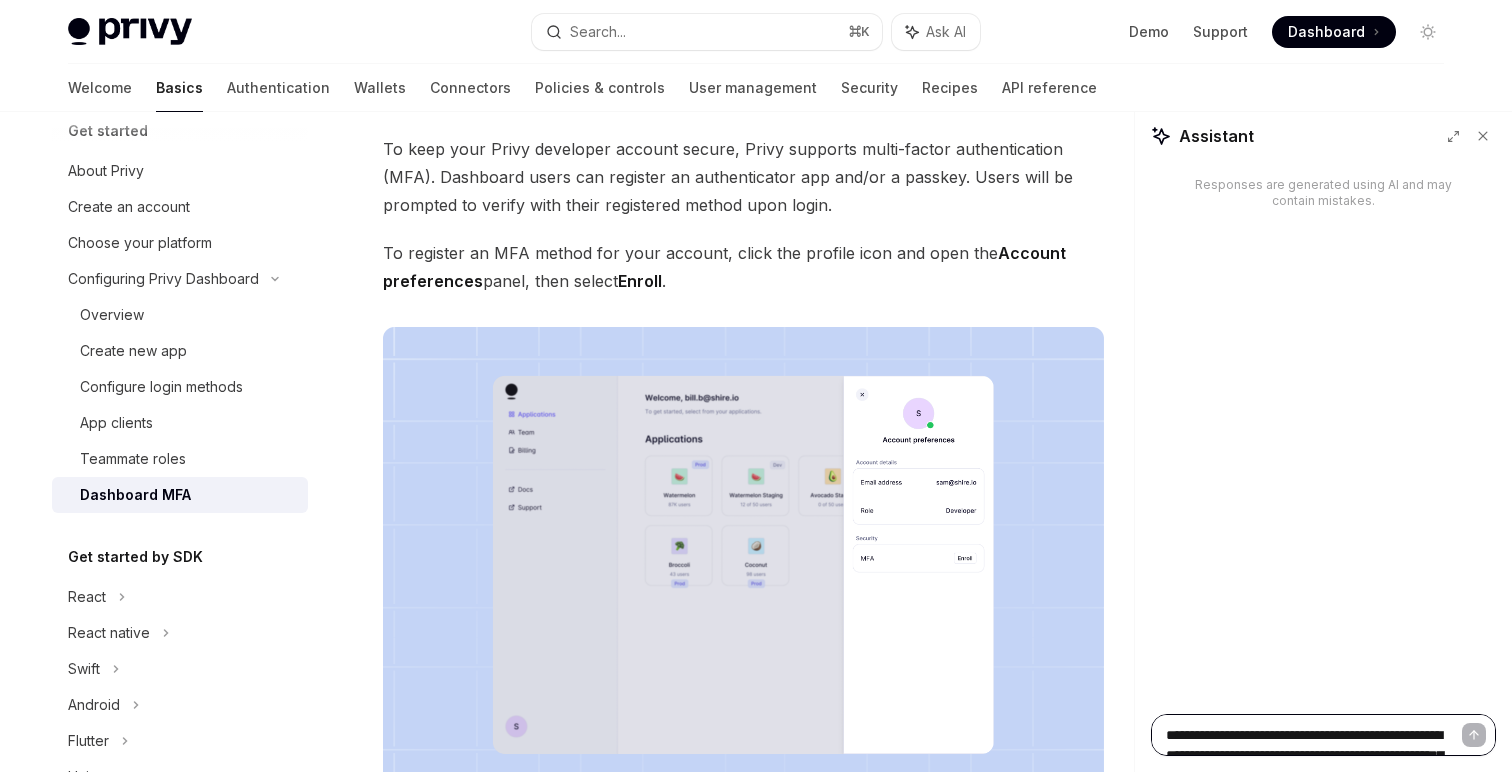 scroll, scrollTop: 1508, scrollLeft: 0, axis: vertical 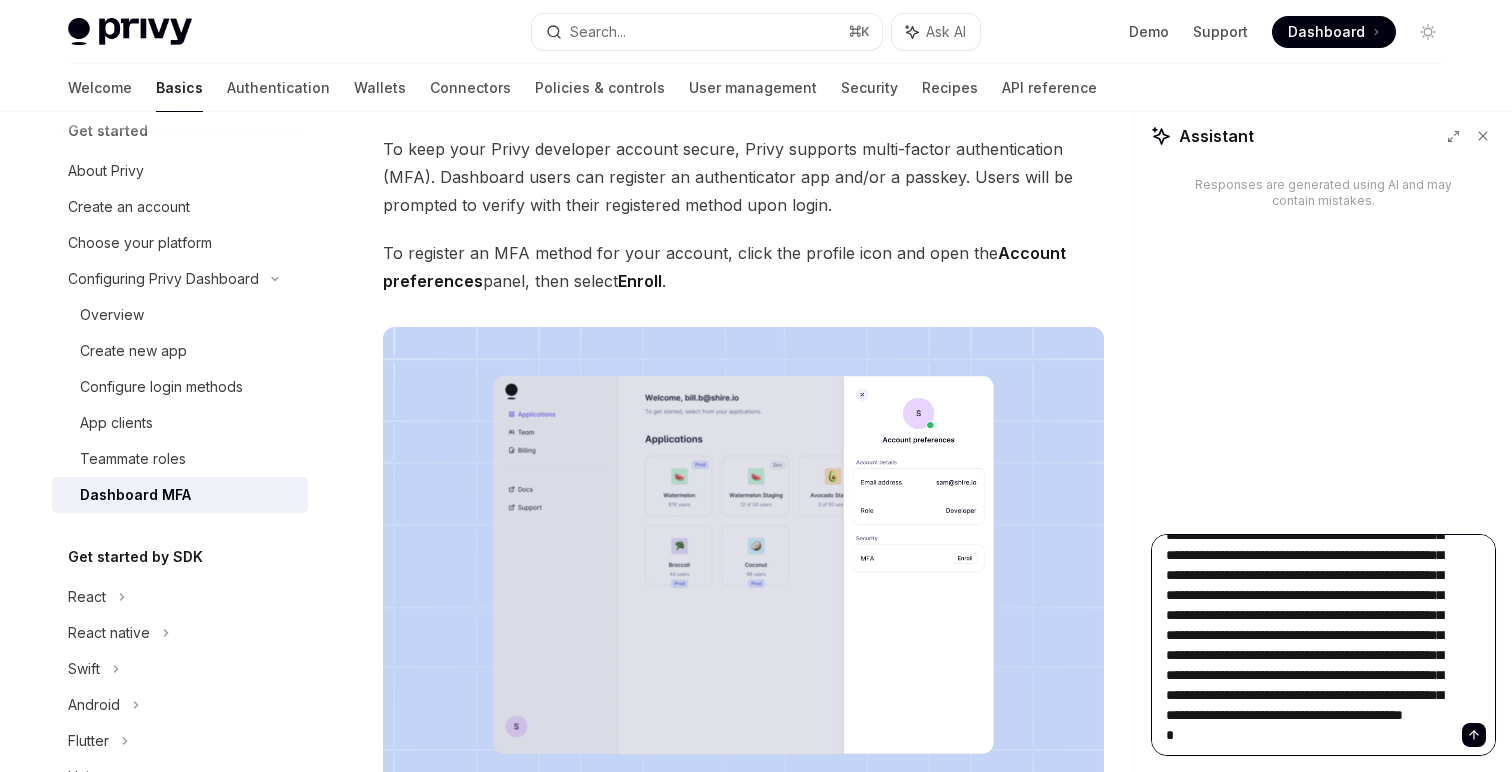 type on "*" 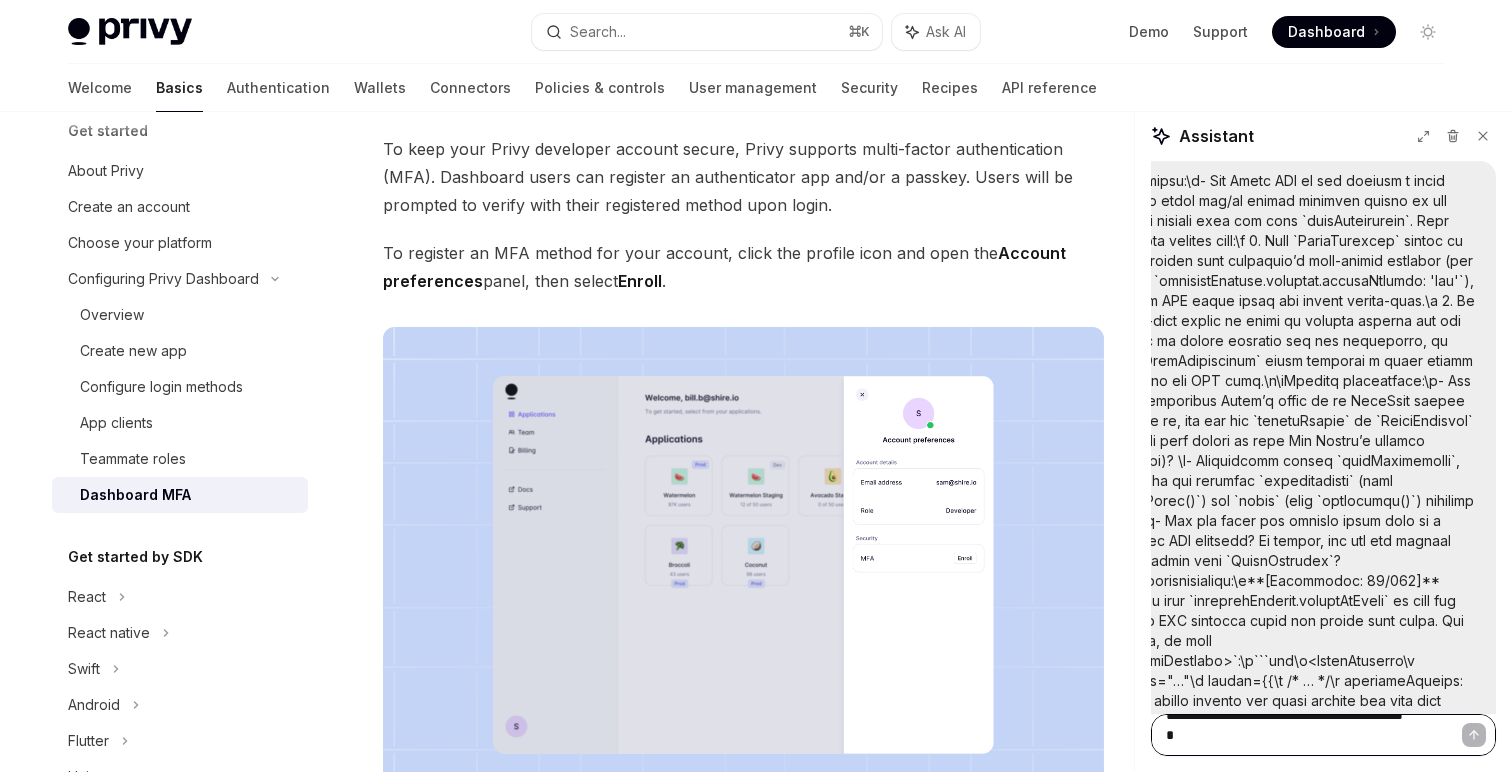 scroll, scrollTop: 0, scrollLeft: 0, axis: both 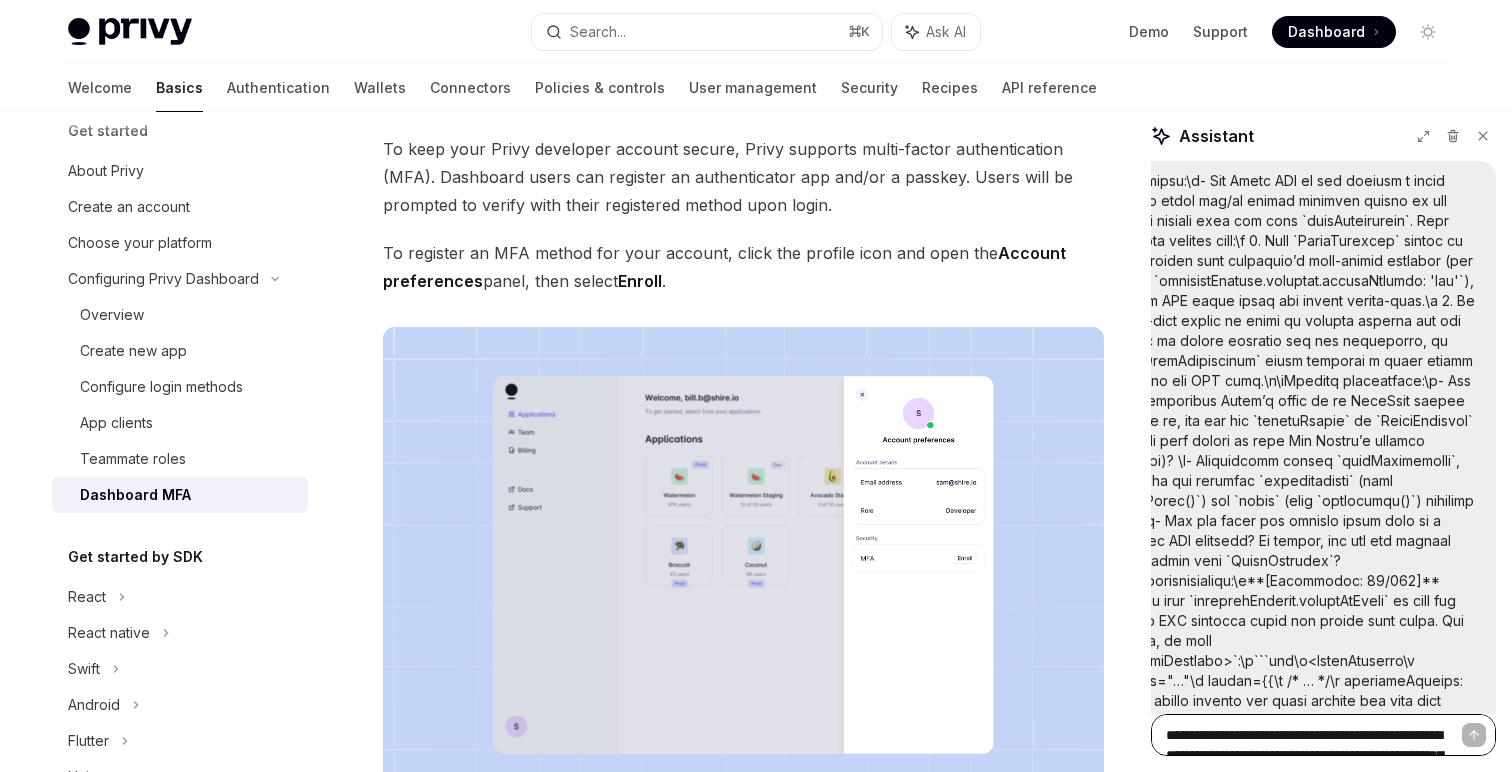 type 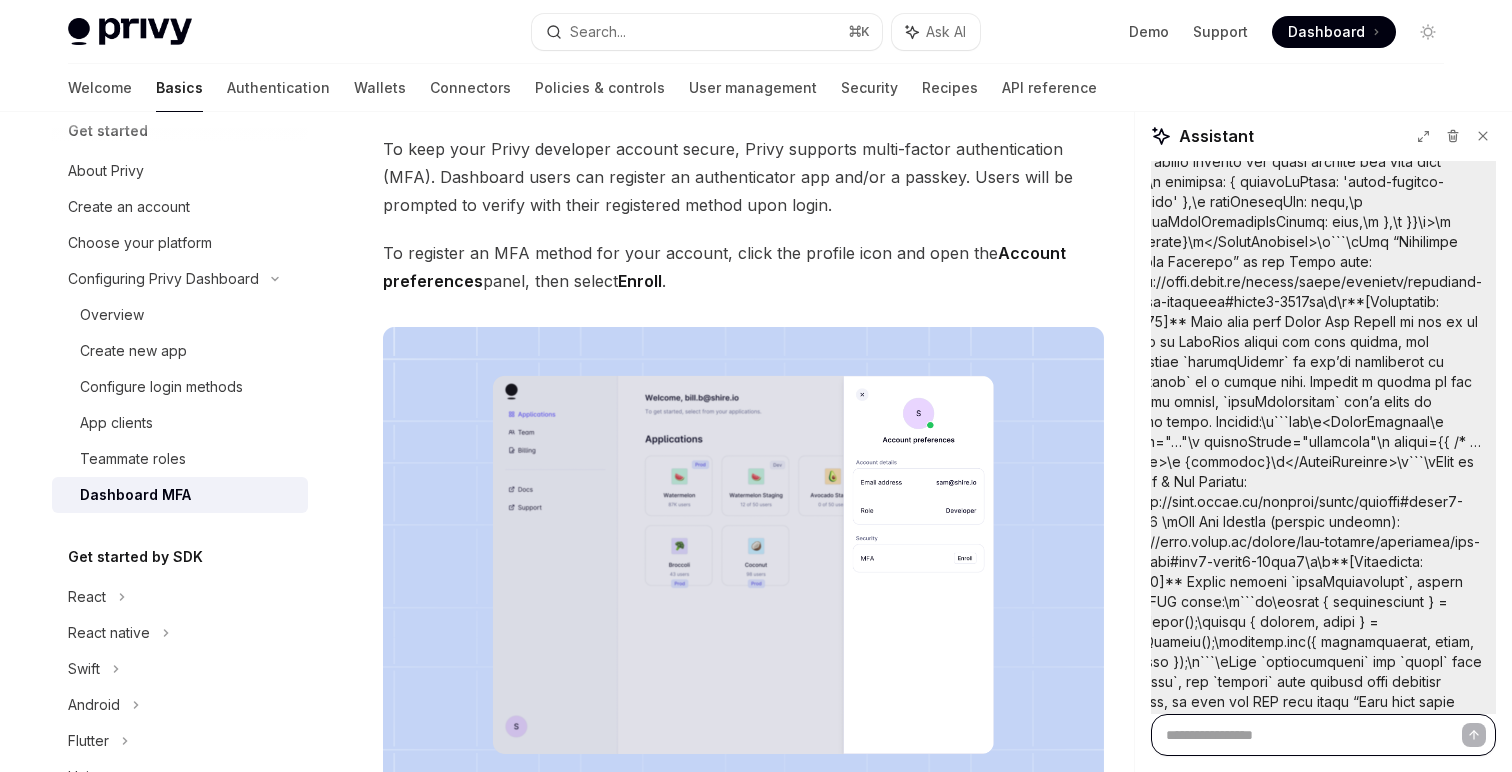 scroll, scrollTop: 847, scrollLeft: 0, axis: vertical 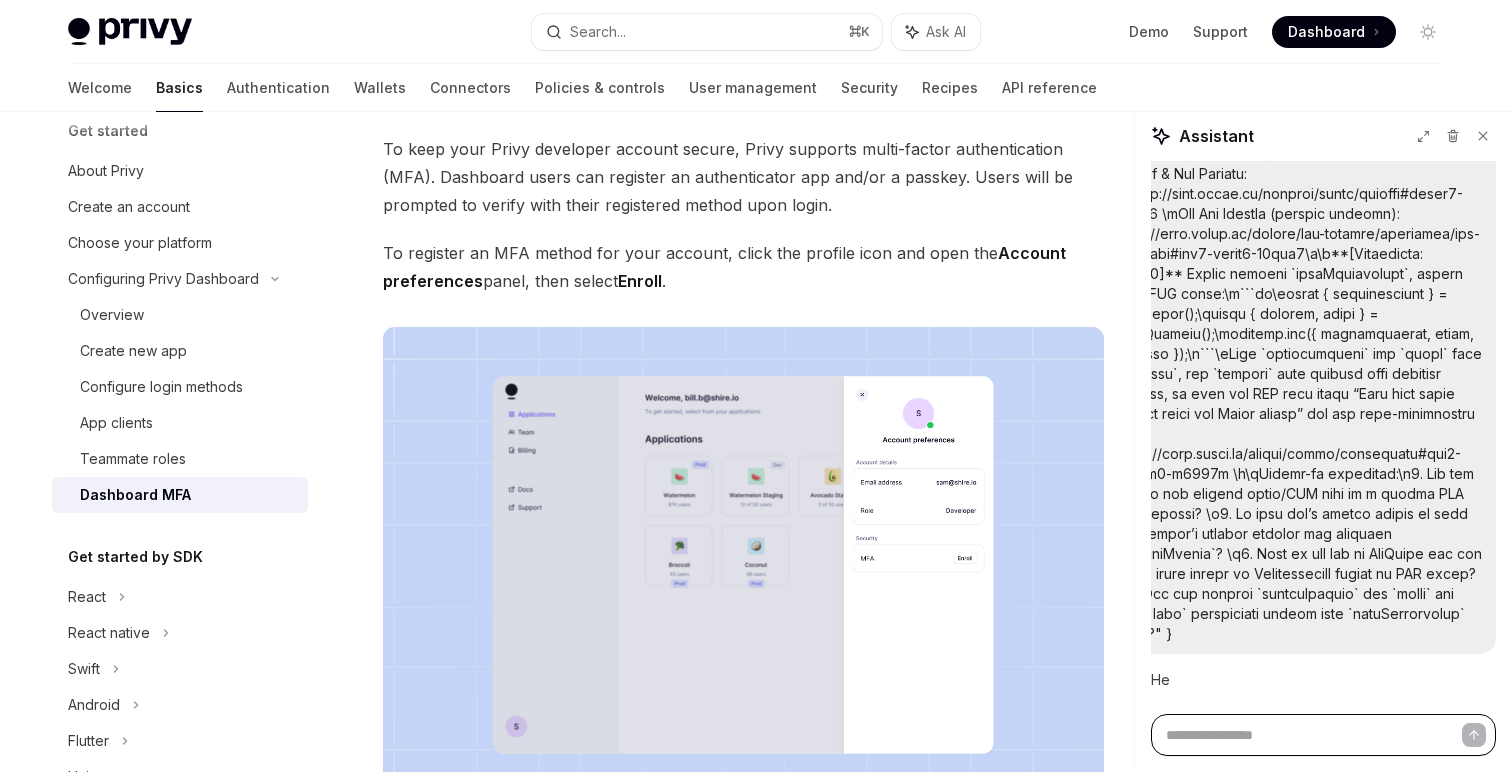 type on "*" 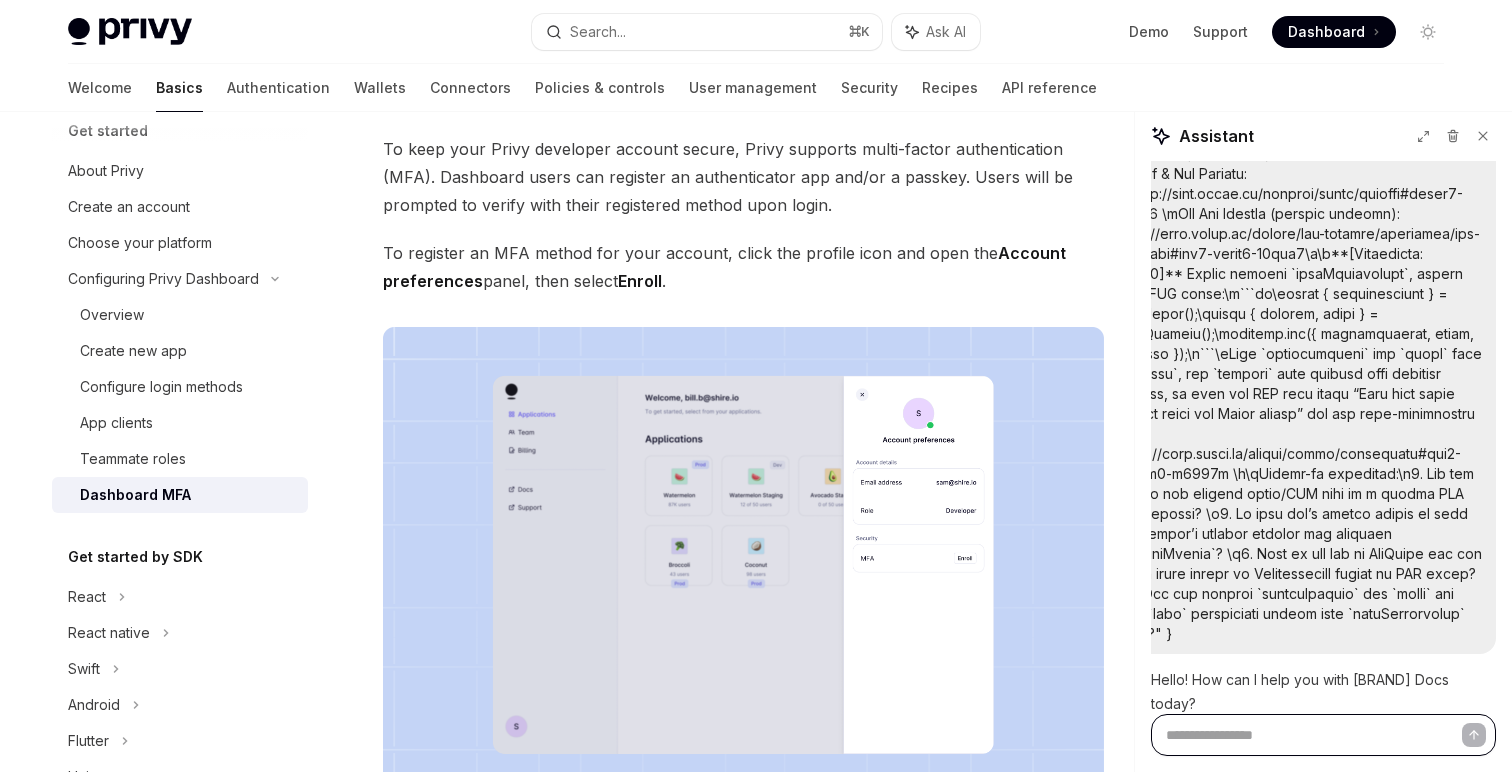 scroll, scrollTop: 883, scrollLeft: 0, axis: vertical 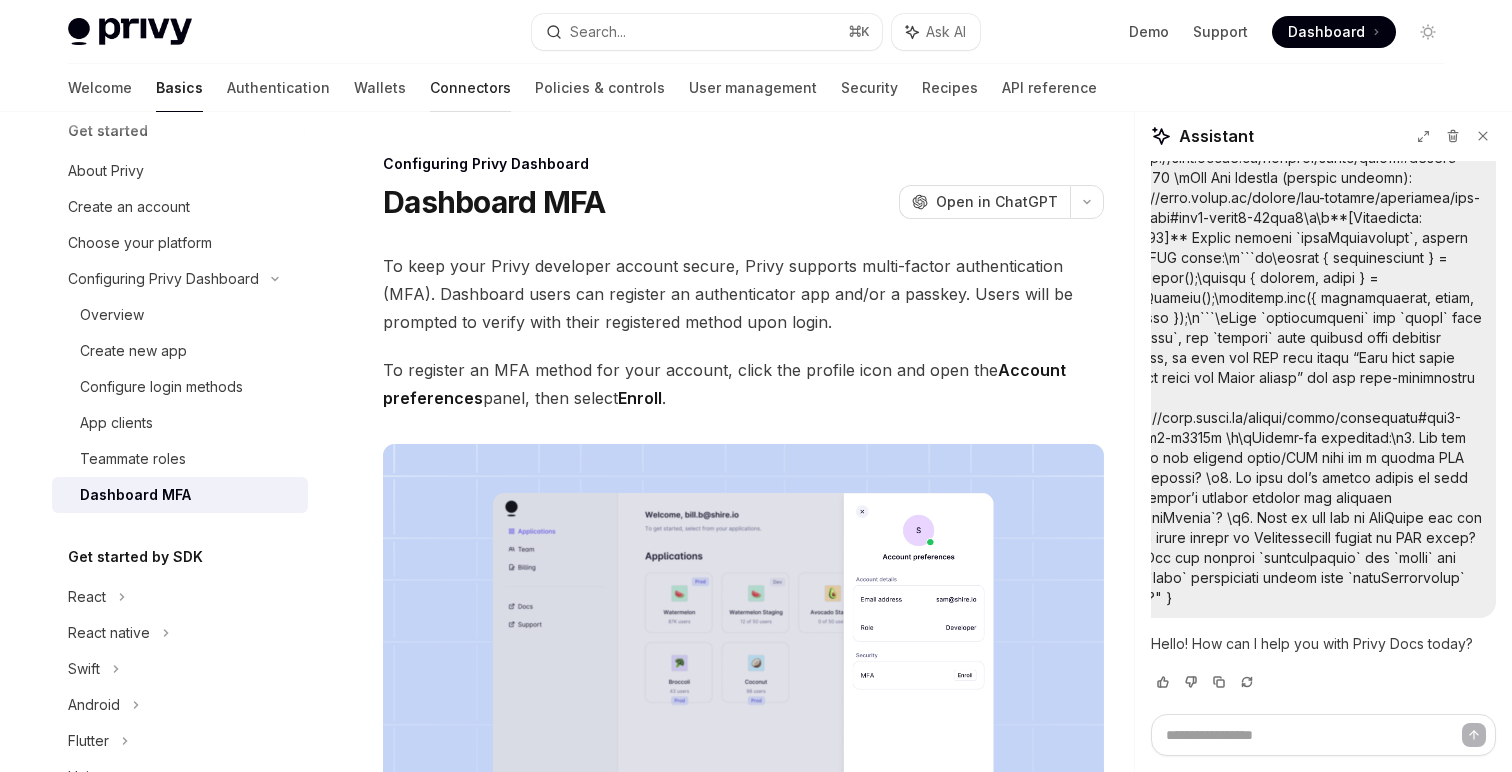 click on "Connectors" at bounding box center (470, 88) 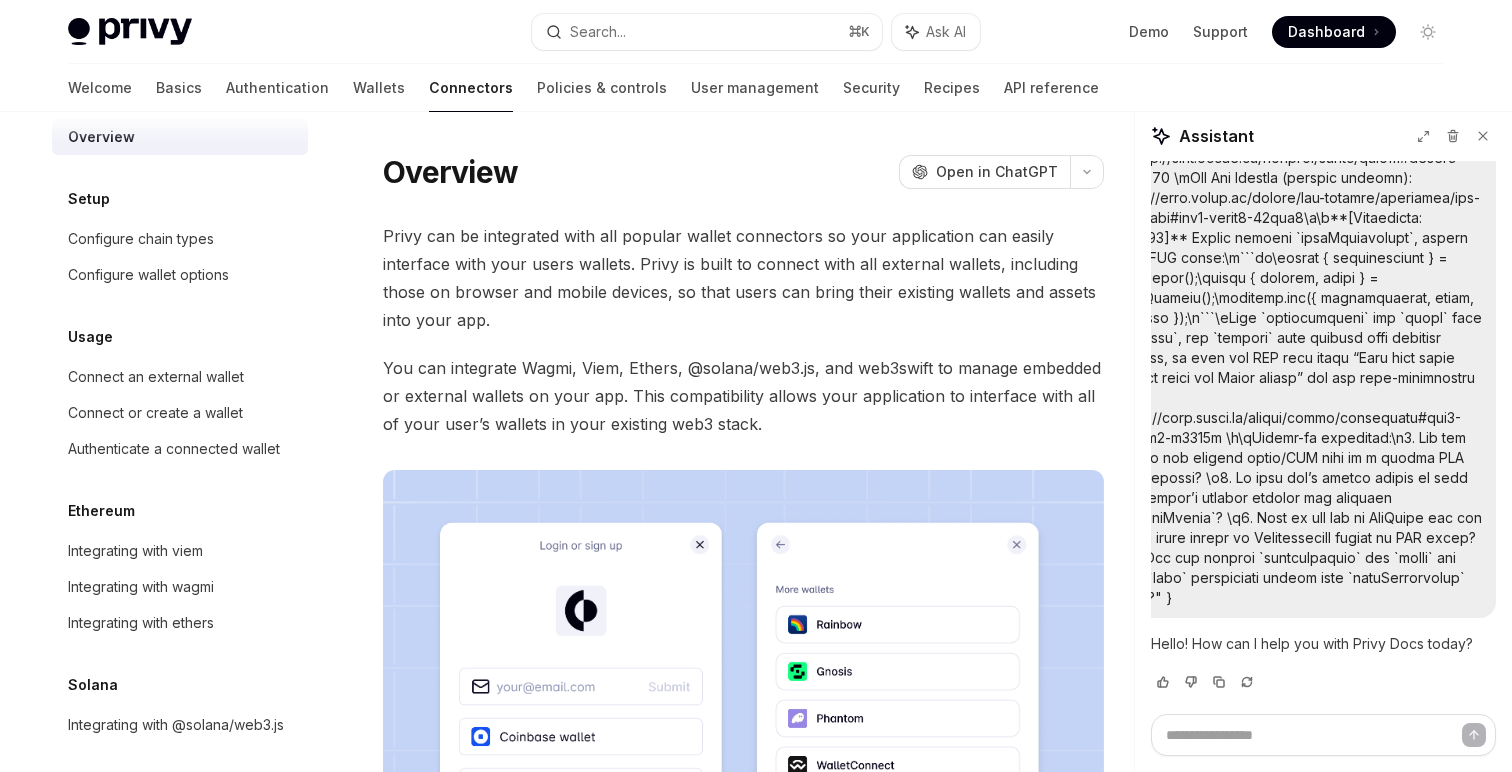 click on "Welcome Basics Authentication Wallets Connectors Policies & controls User management Security Recipes API reference" at bounding box center (583, 88) 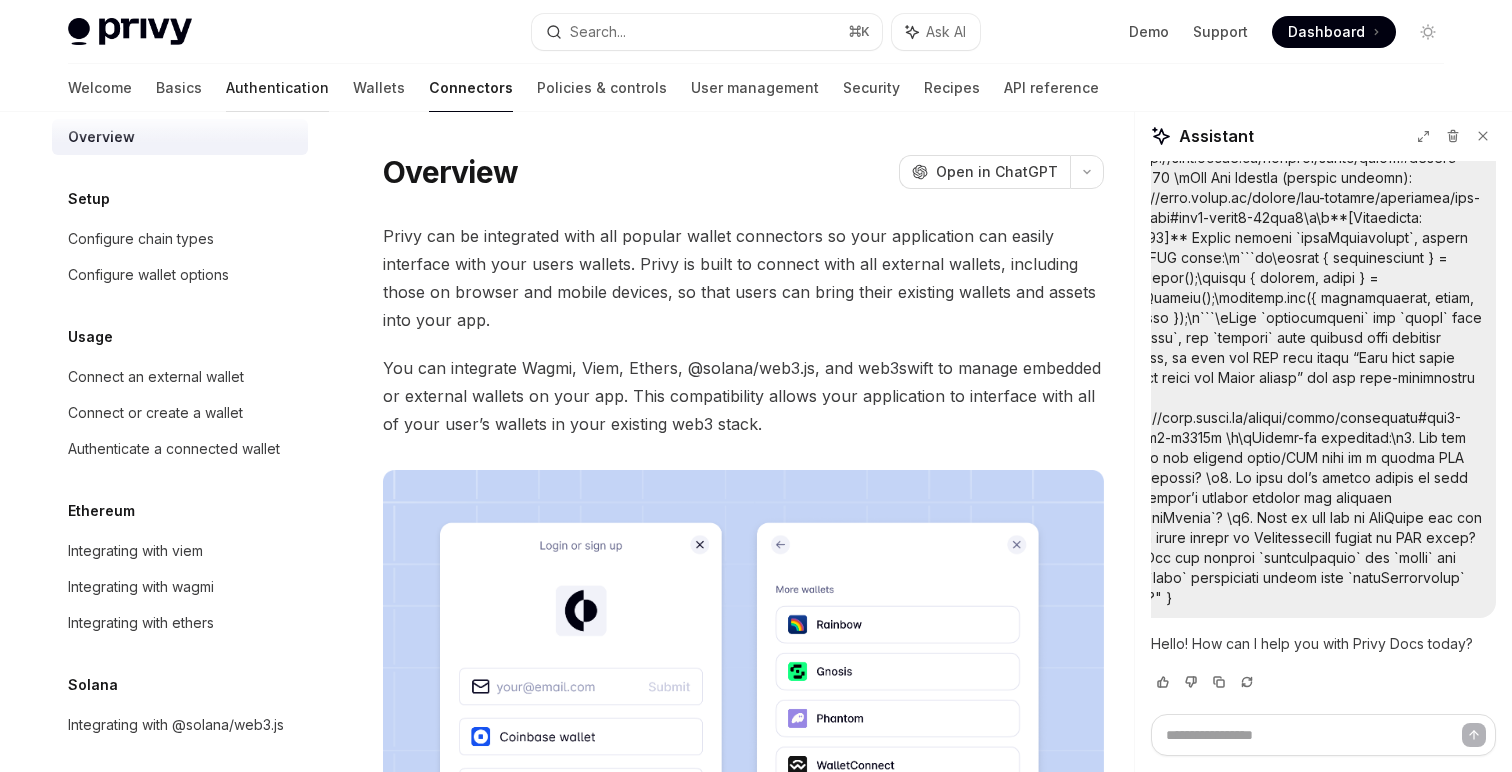 click on "Authentication" at bounding box center [277, 88] 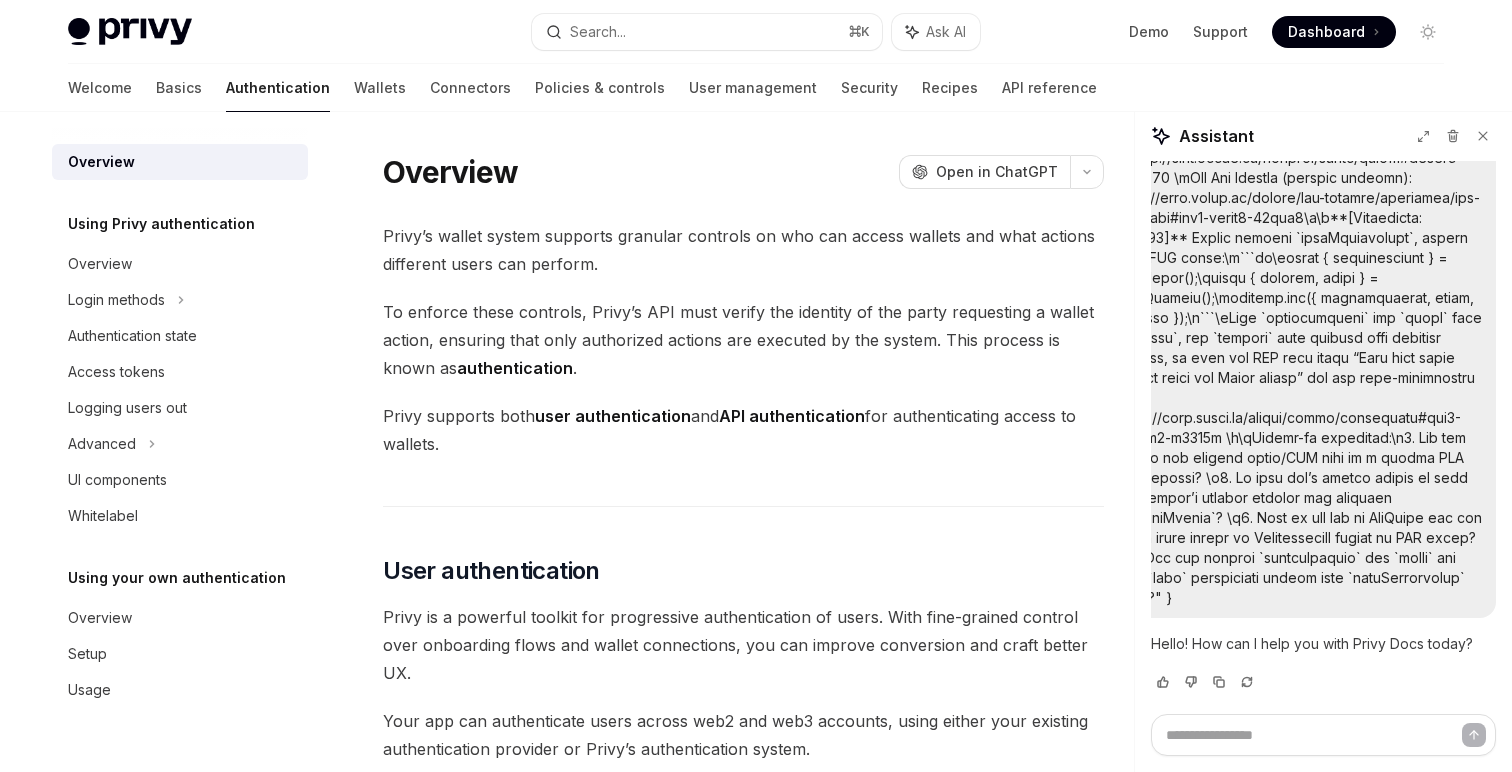 scroll, scrollTop: 0, scrollLeft: 0, axis: both 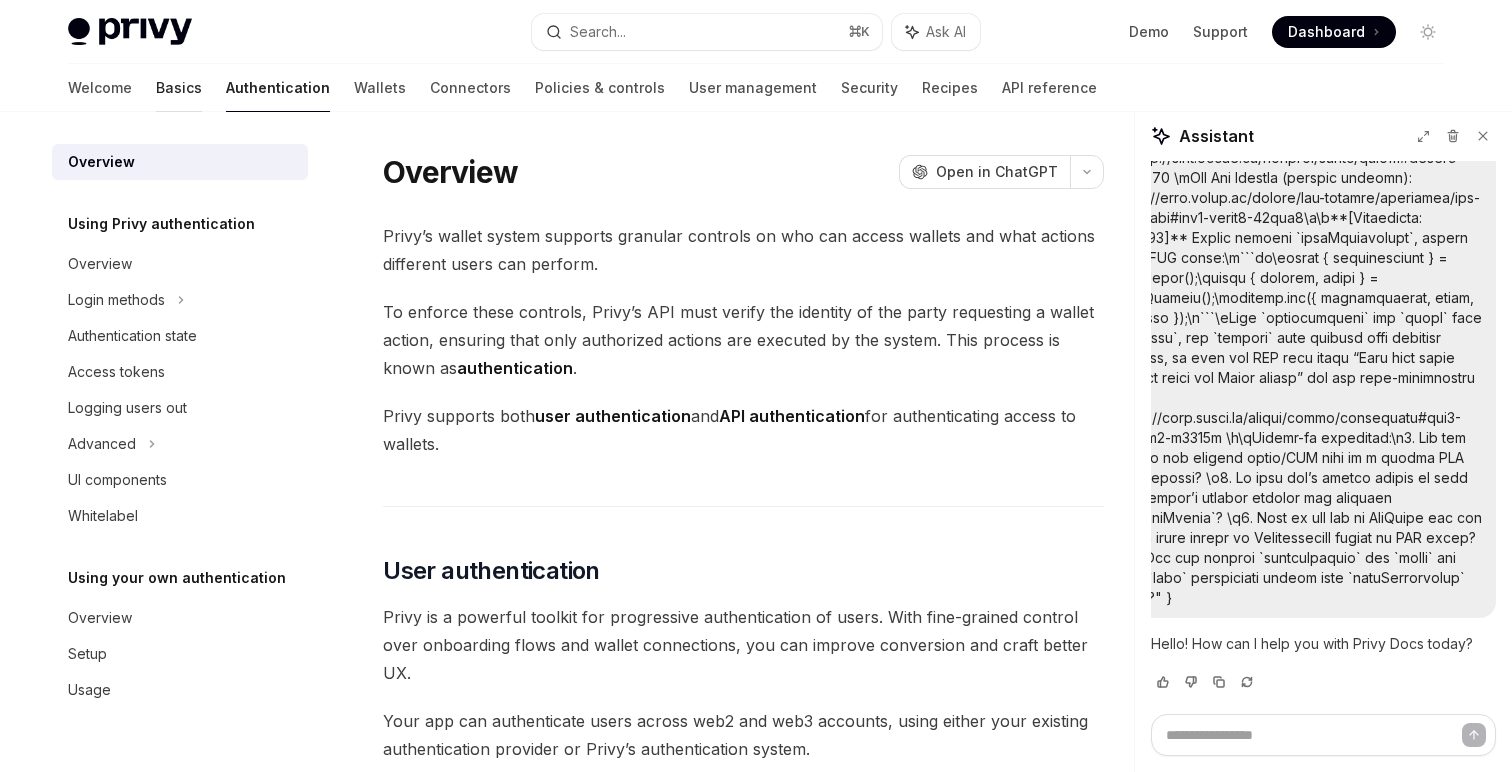 click on "Basics" at bounding box center [179, 88] 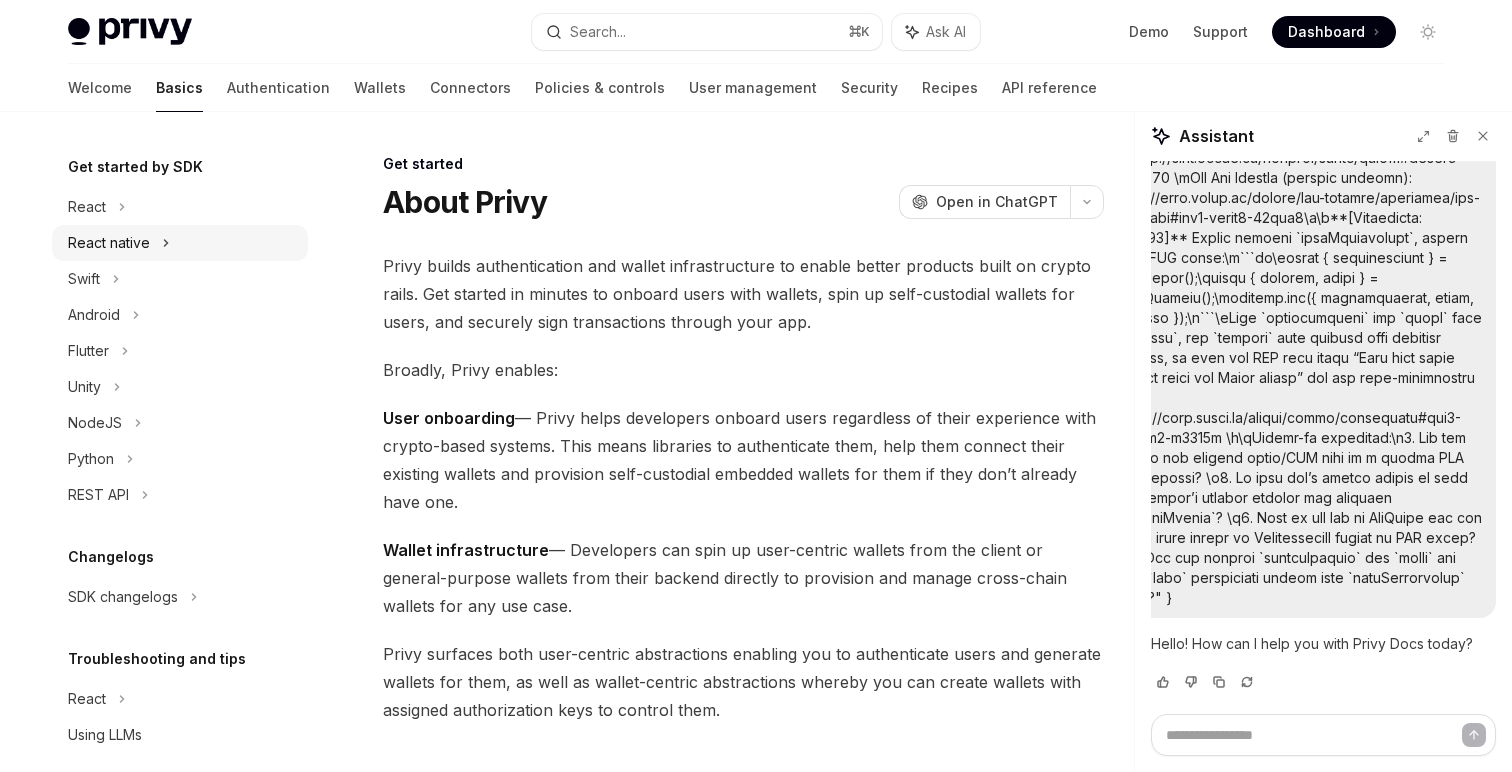 scroll, scrollTop: 0, scrollLeft: 0, axis: both 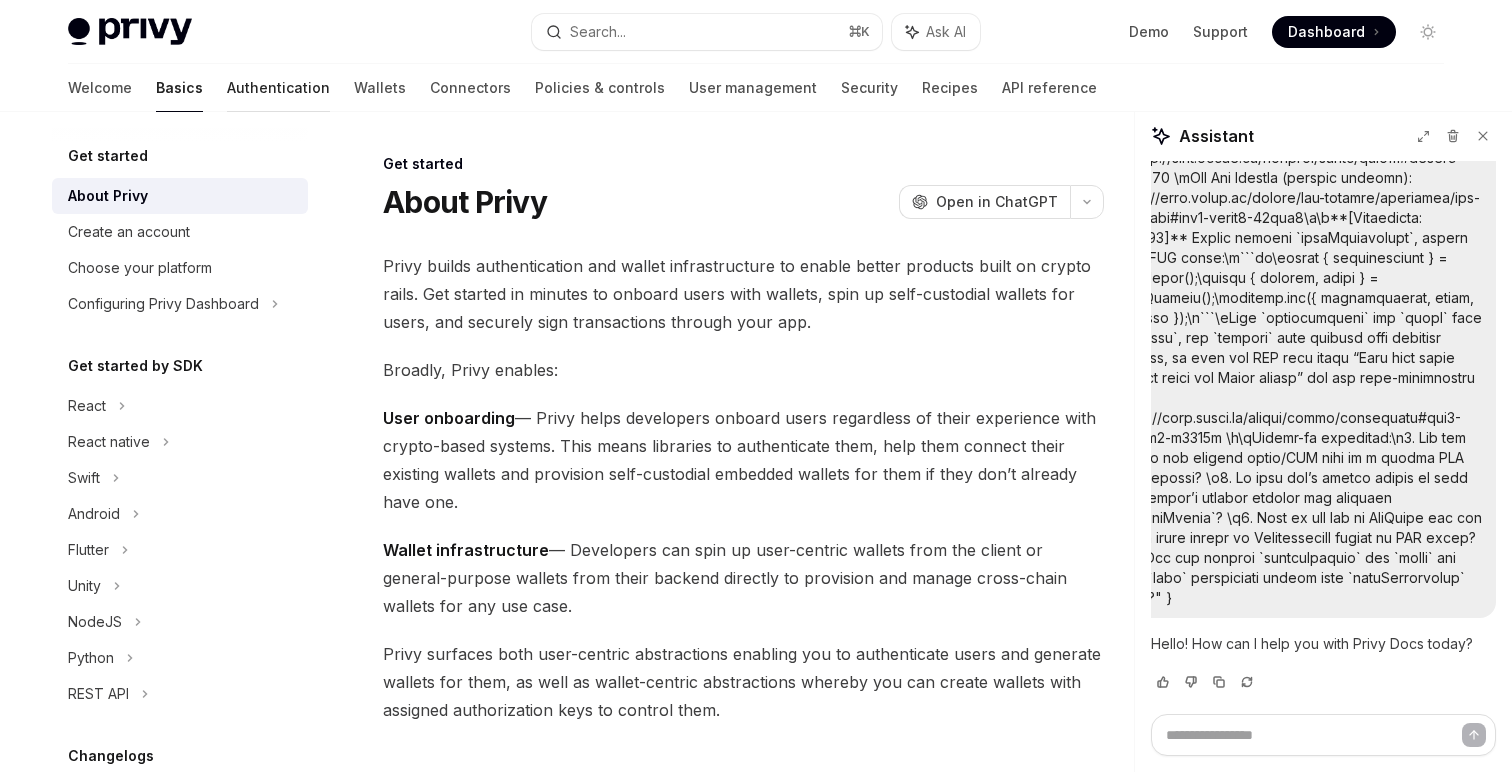 click on "Authentication" at bounding box center (278, 88) 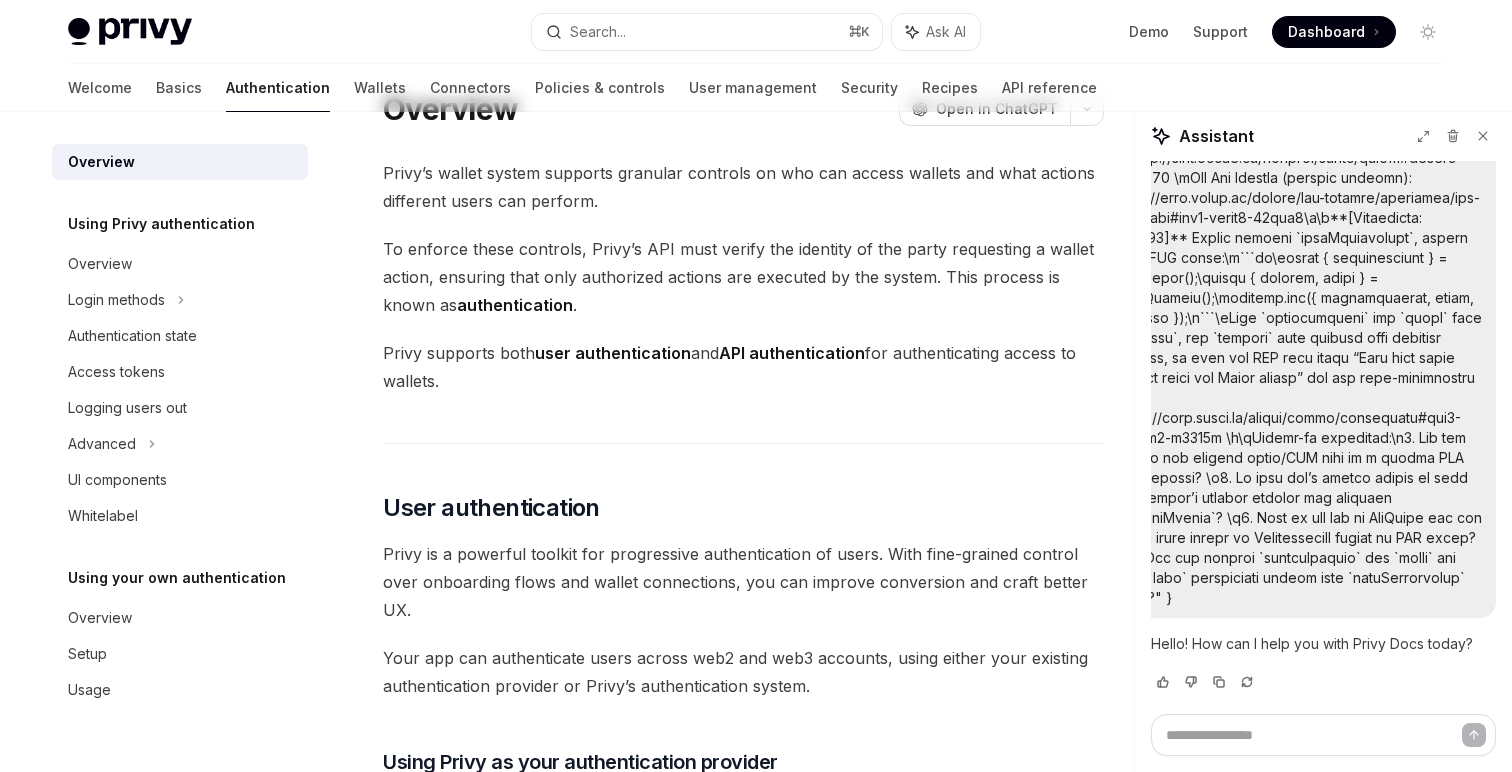 scroll, scrollTop: 102, scrollLeft: 0, axis: vertical 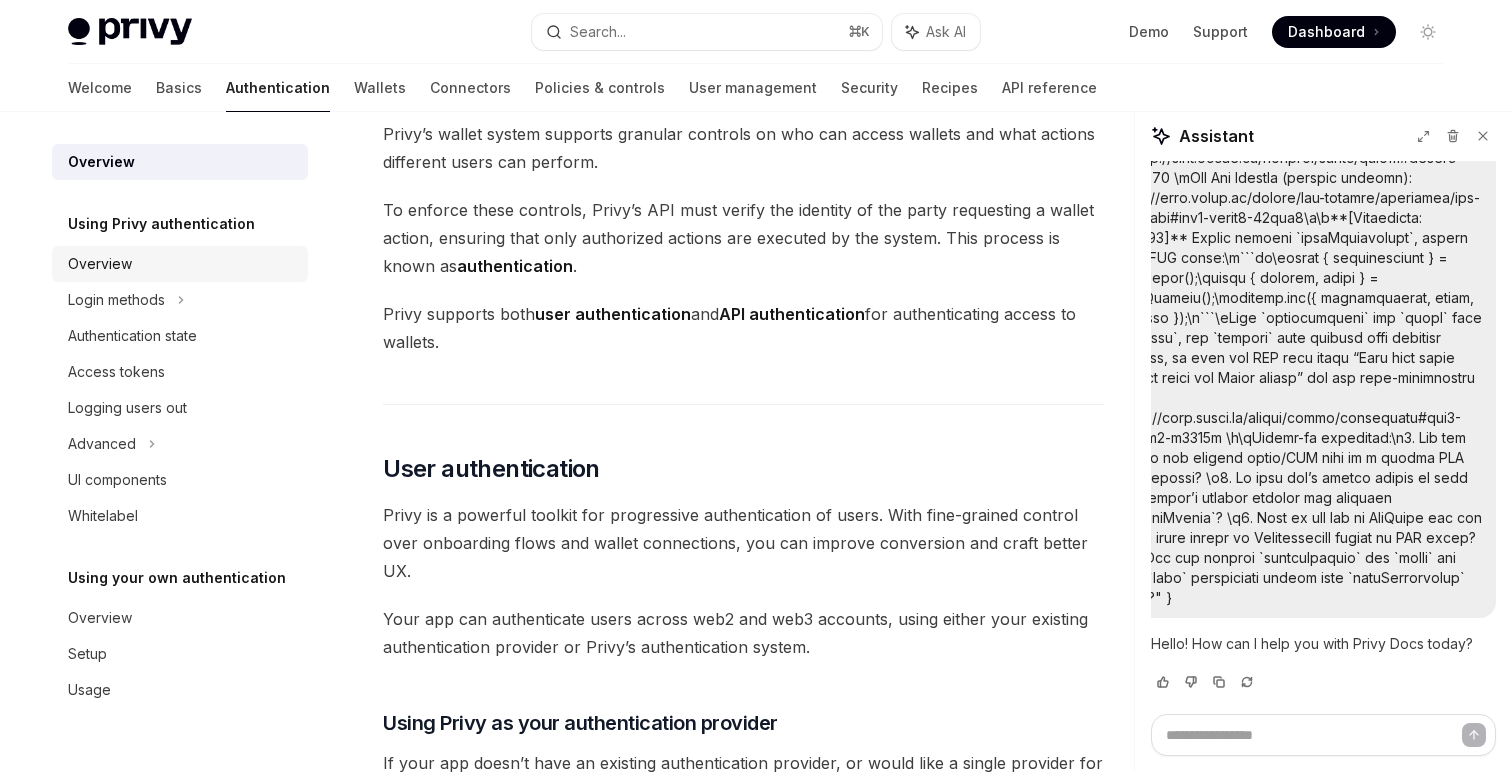 click on "Overview" at bounding box center (100, 264) 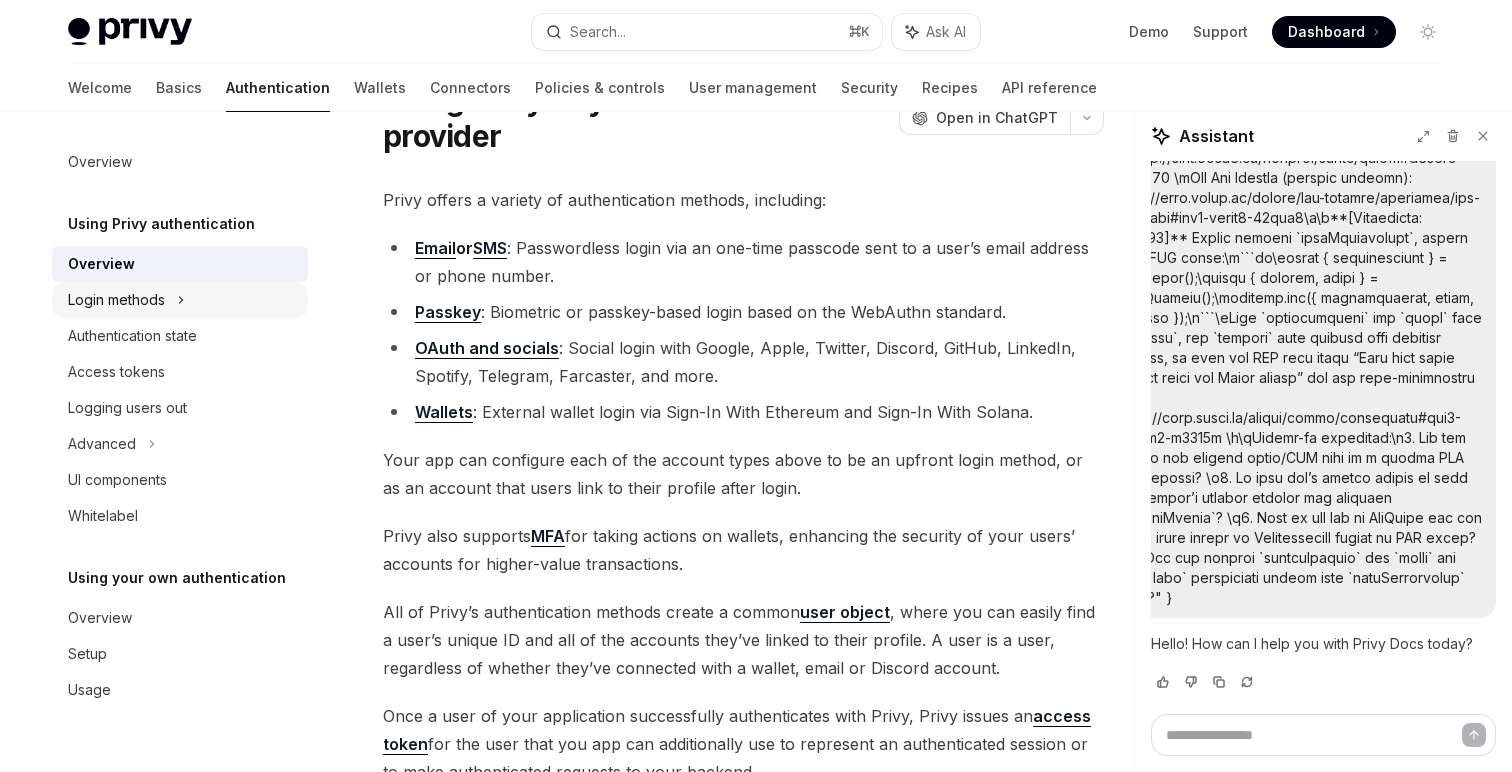 click on "Login methods" at bounding box center [116, 300] 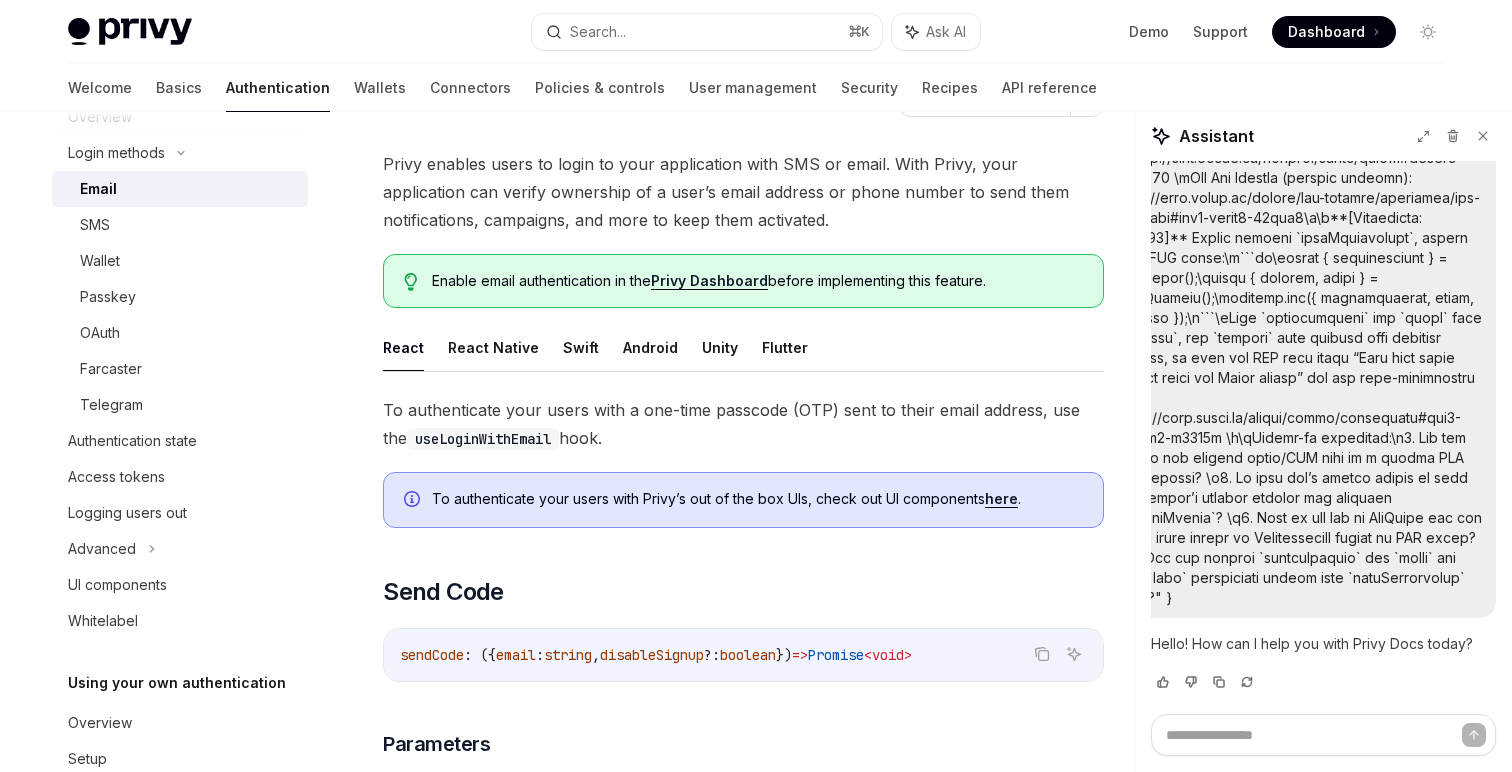 scroll, scrollTop: 121, scrollLeft: 0, axis: vertical 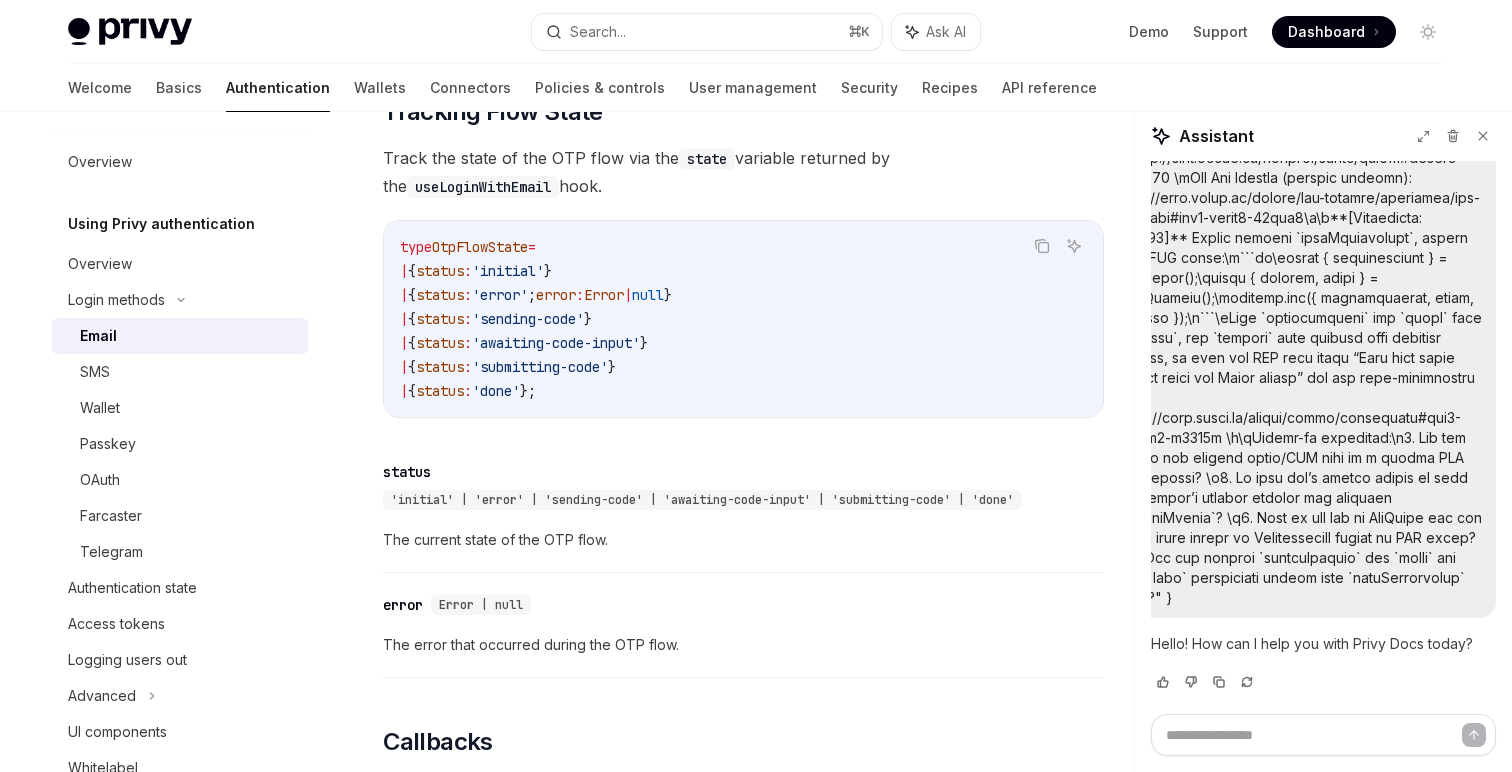 click on "Welcome Basics Authentication Wallets Connectors Policies & controls User management Security Recipes API reference" at bounding box center (582, 88) 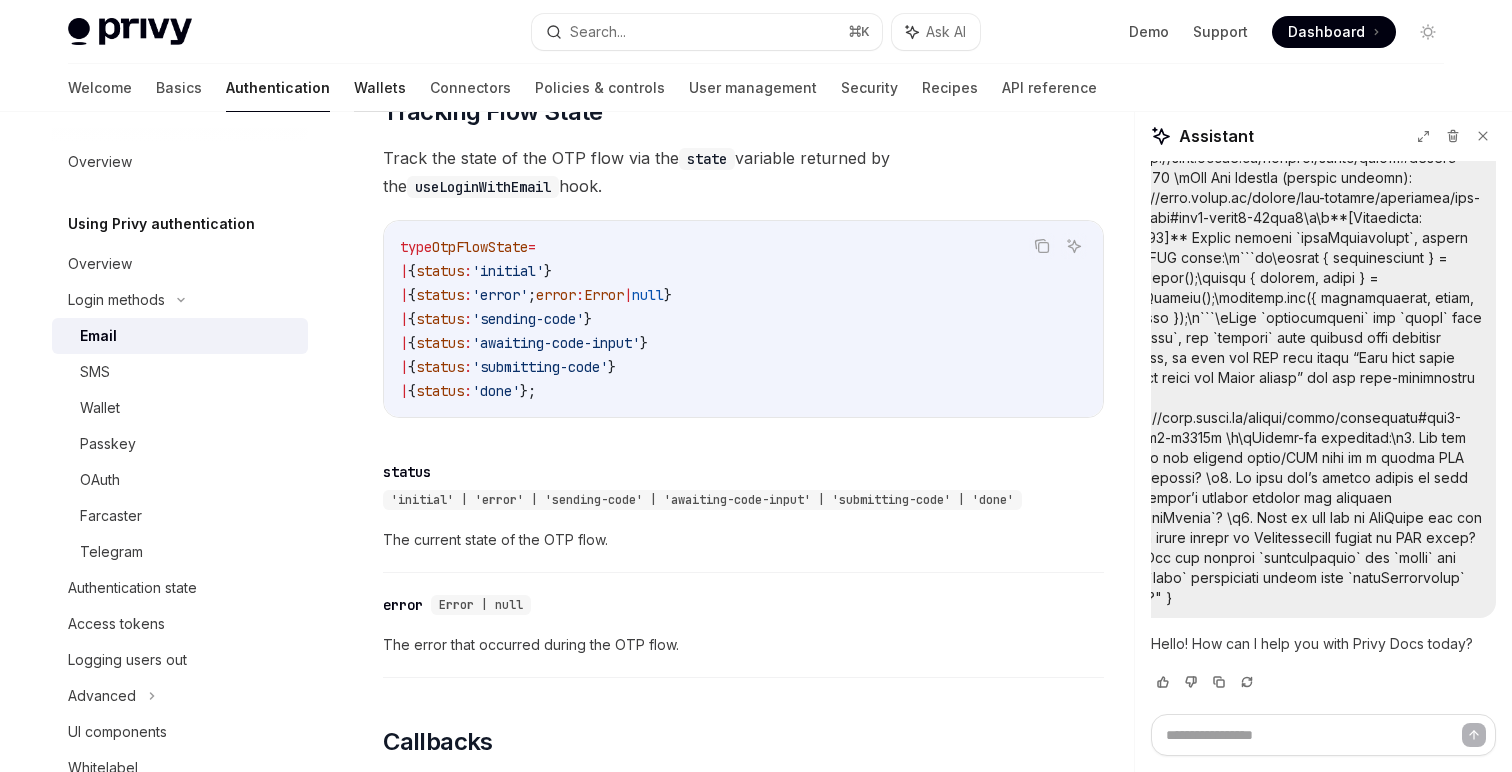 click on "Wallets" at bounding box center (380, 88) 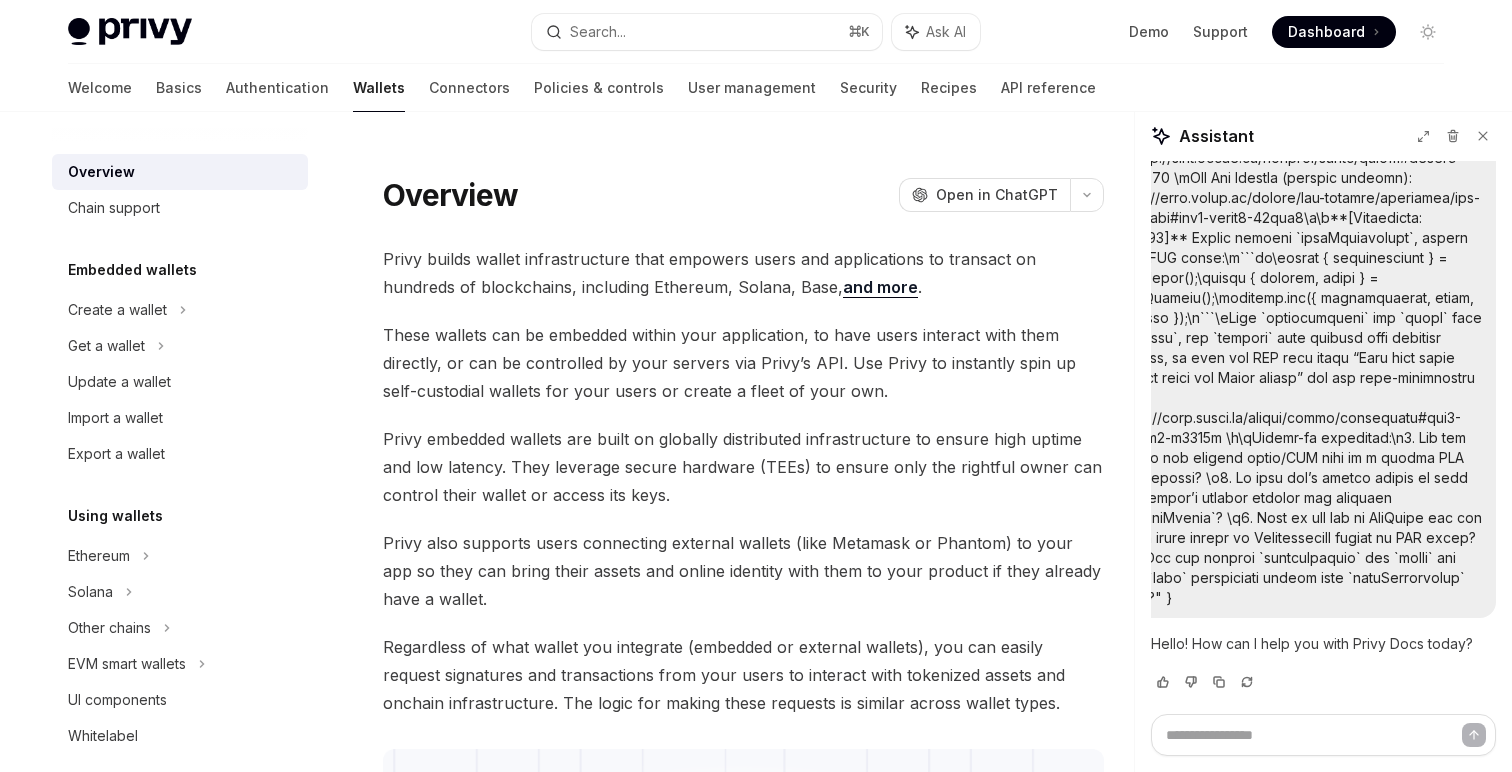scroll, scrollTop: 0, scrollLeft: 0, axis: both 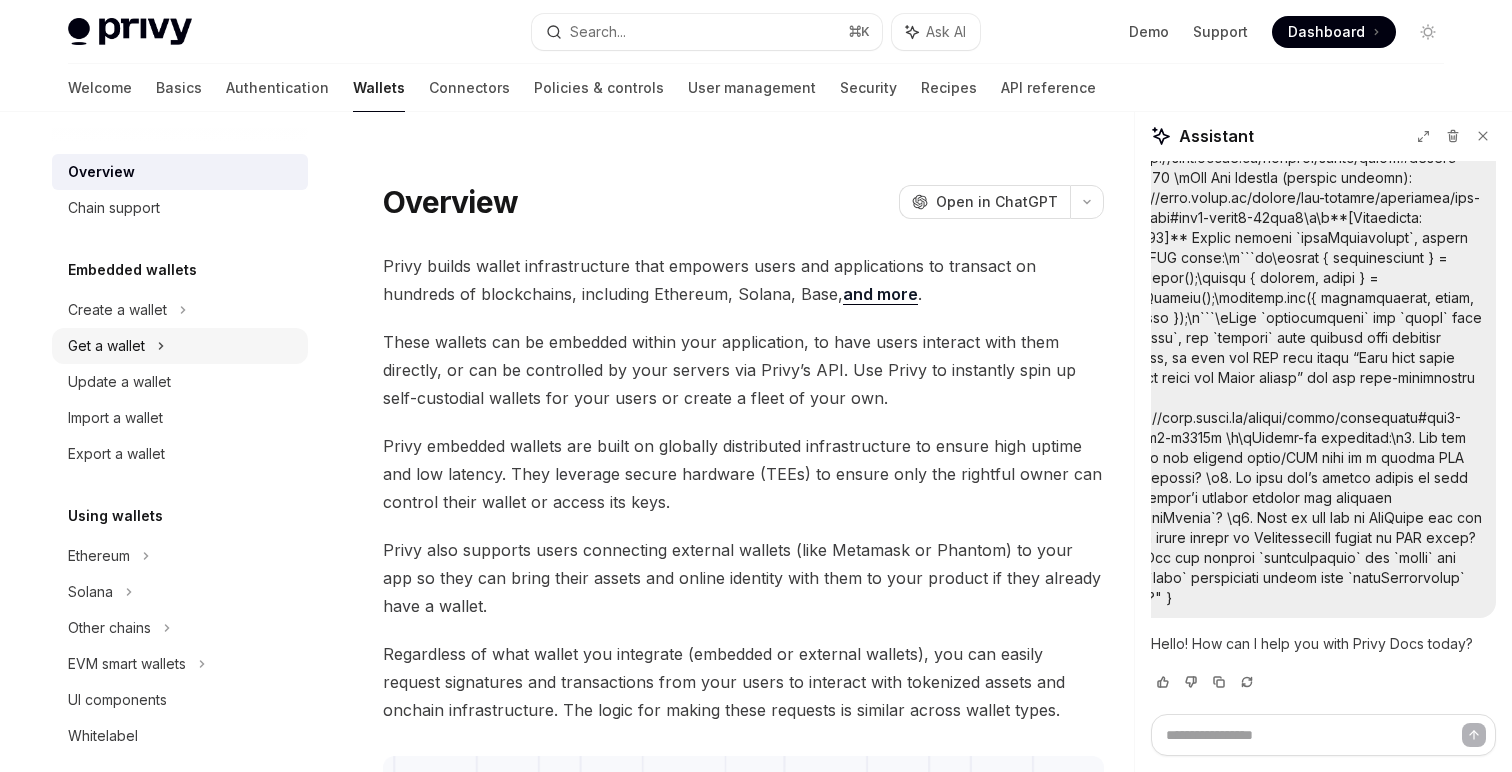 click on "Get a wallet" at bounding box center (180, 346) 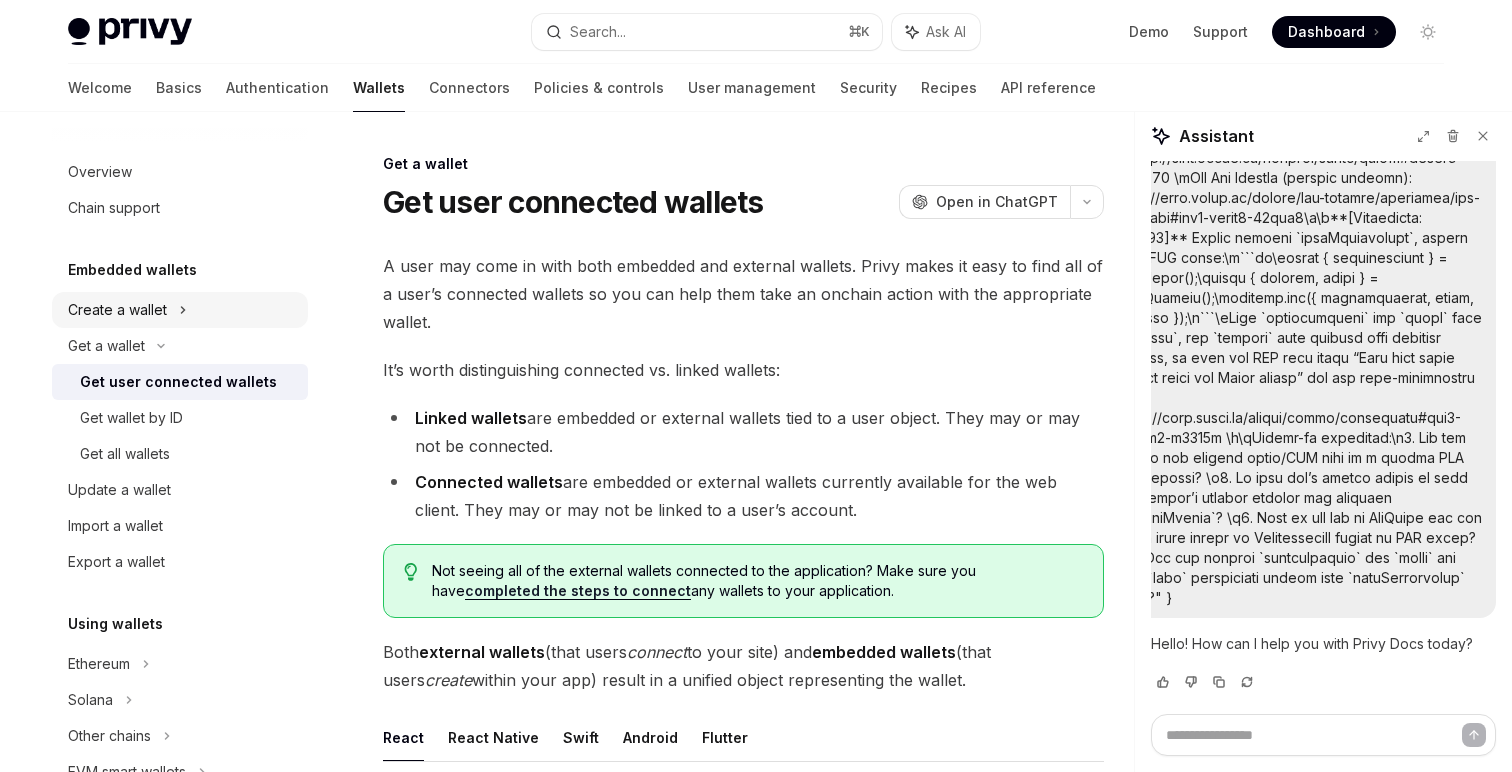 click on "Create a wallet" at bounding box center (117, 310) 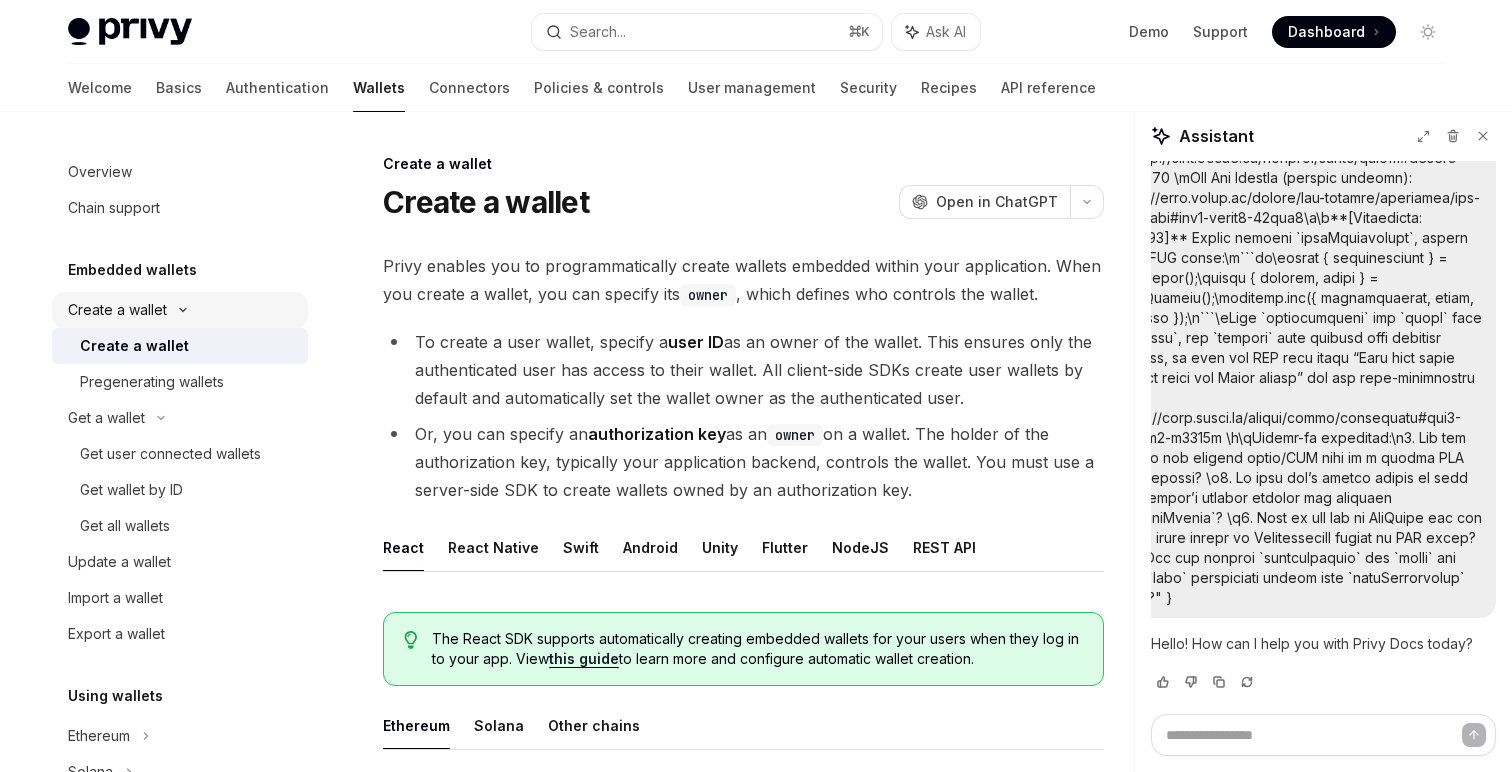type on "*" 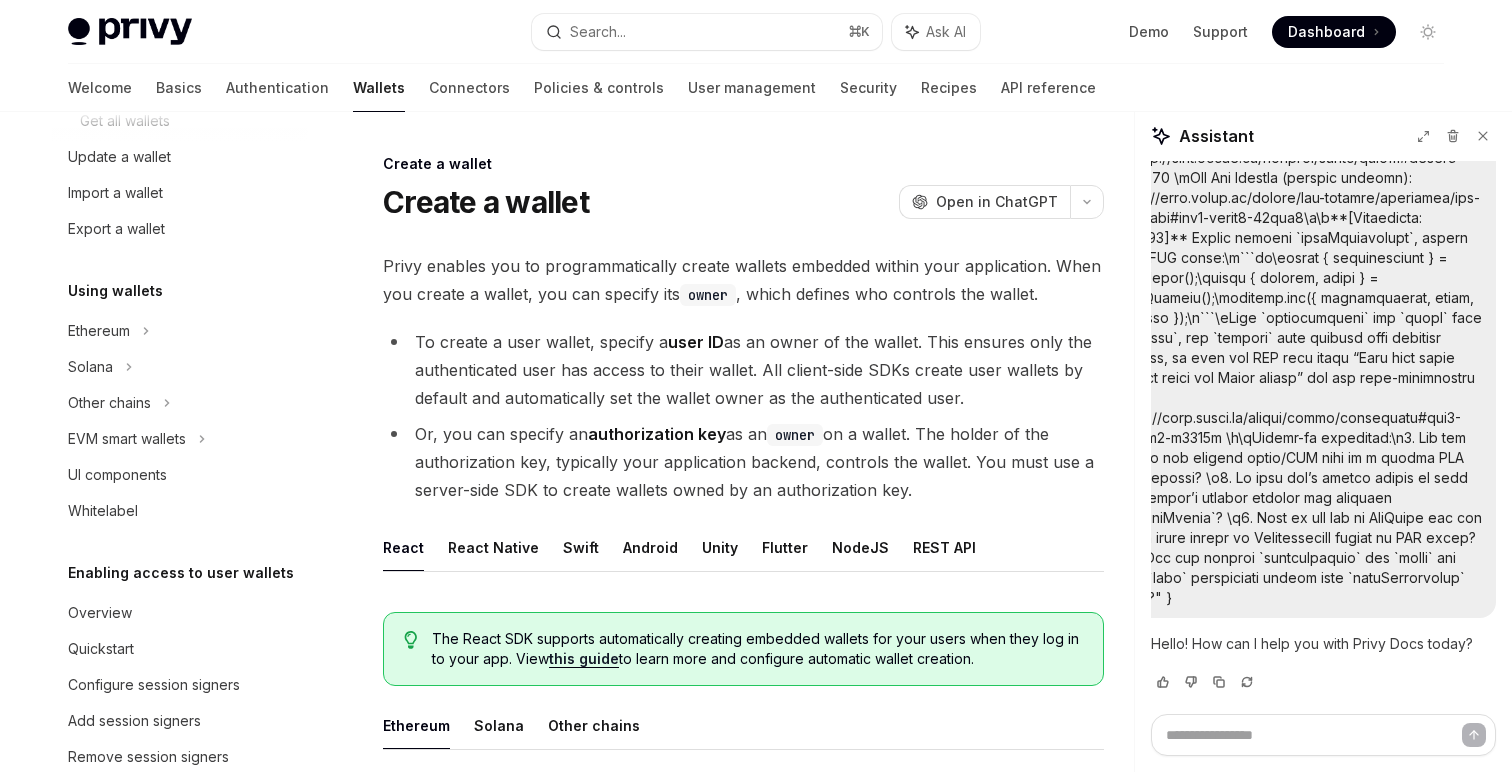 scroll, scrollTop: 273, scrollLeft: 0, axis: vertical 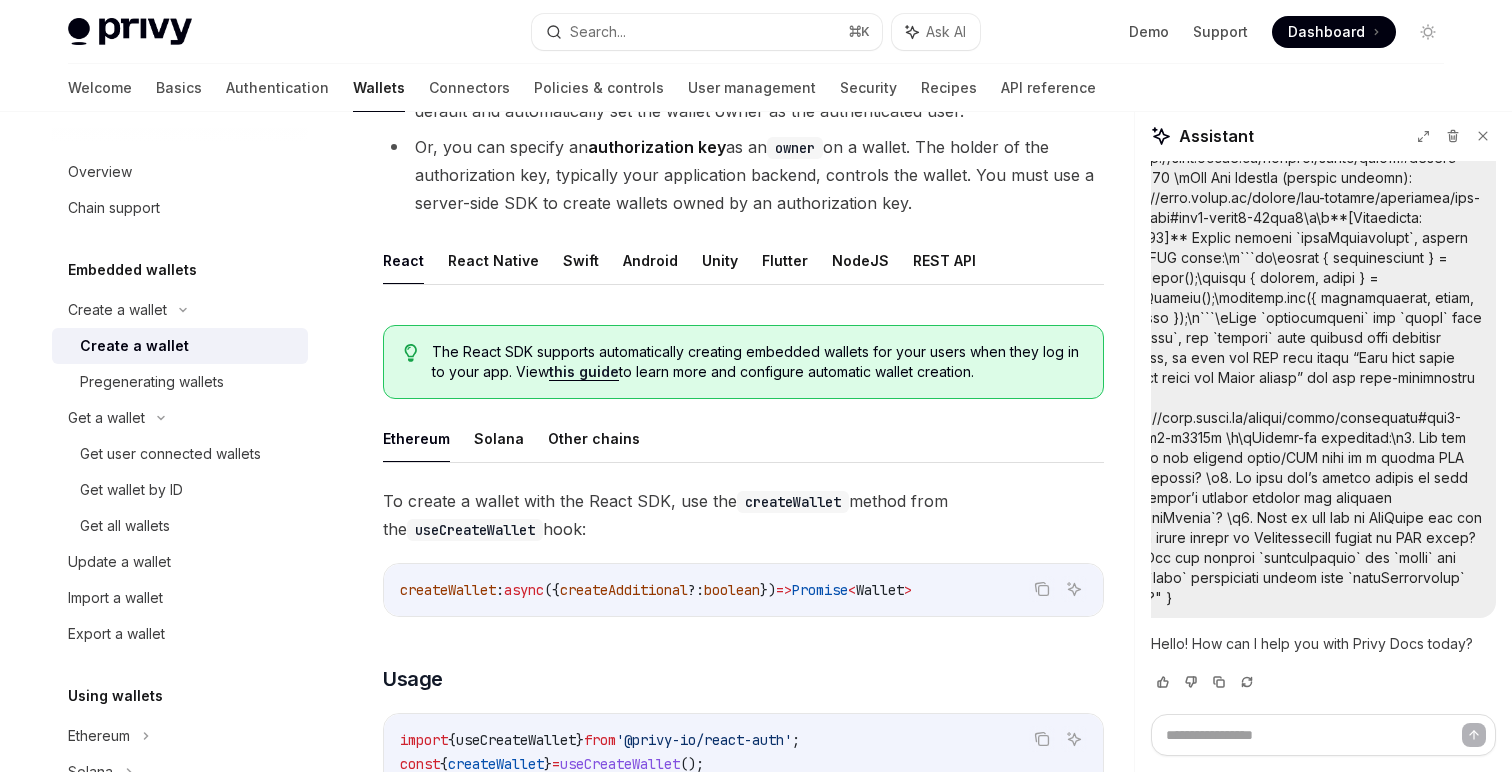 click on "Privy Docs  home page Search... ⌘ K Ask AI Demo Support Dashboard Dashboard Search..." at bounding box center (756, 32) 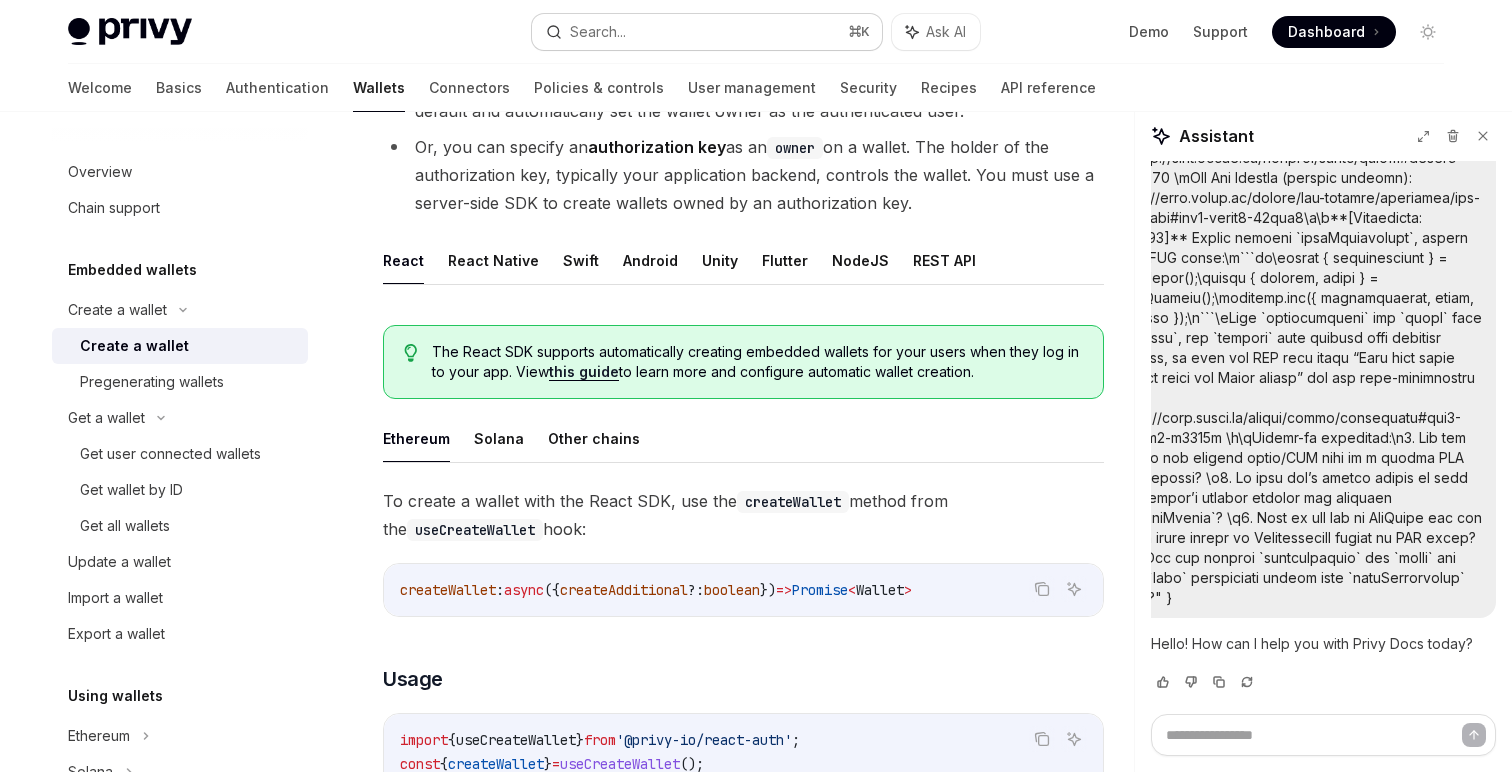 click on "Search..." at bounding box center [598, 32] 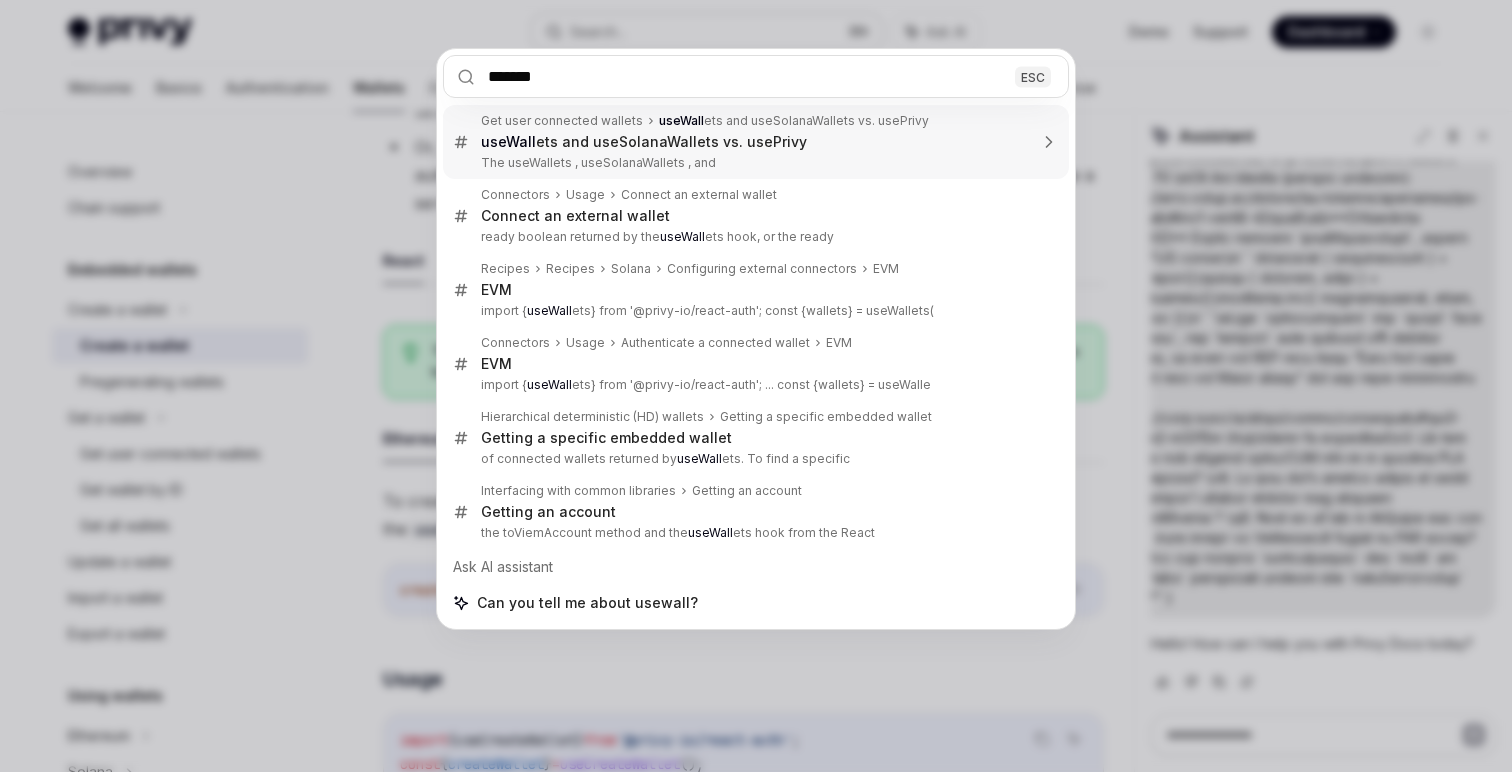 type on "********" 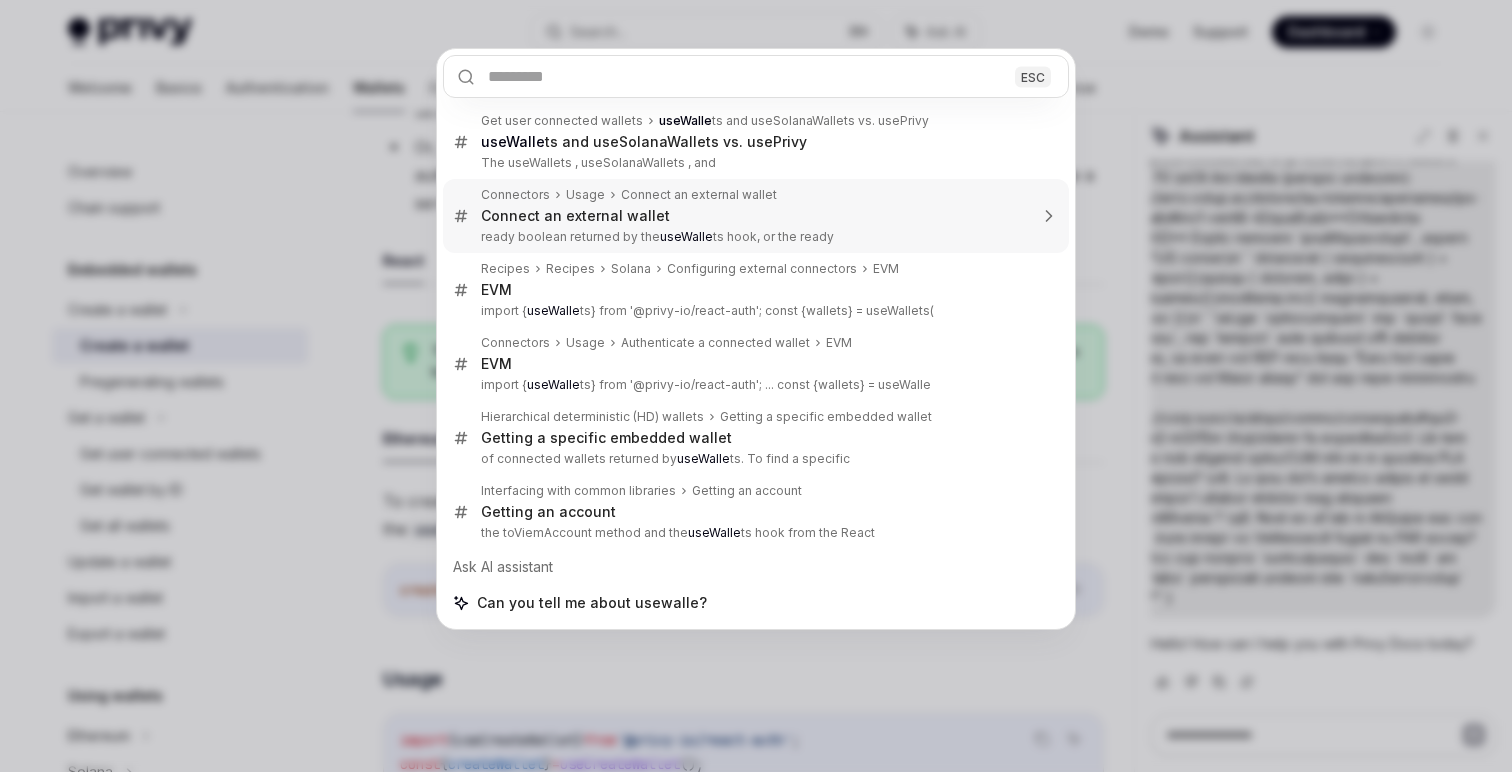 type on "*" 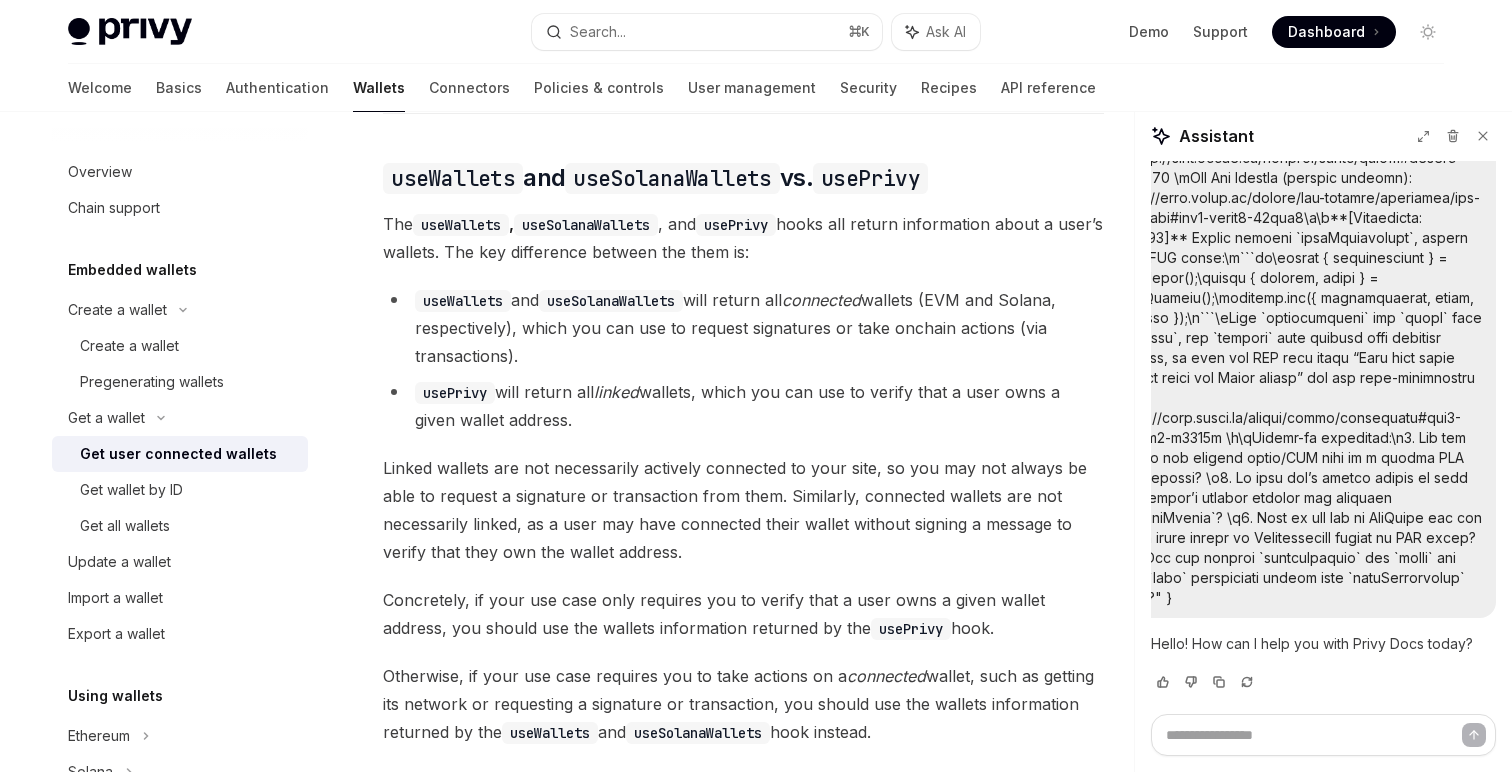 scroll, scrollTop: 1614, scrollLeft: 0, axis: vertical 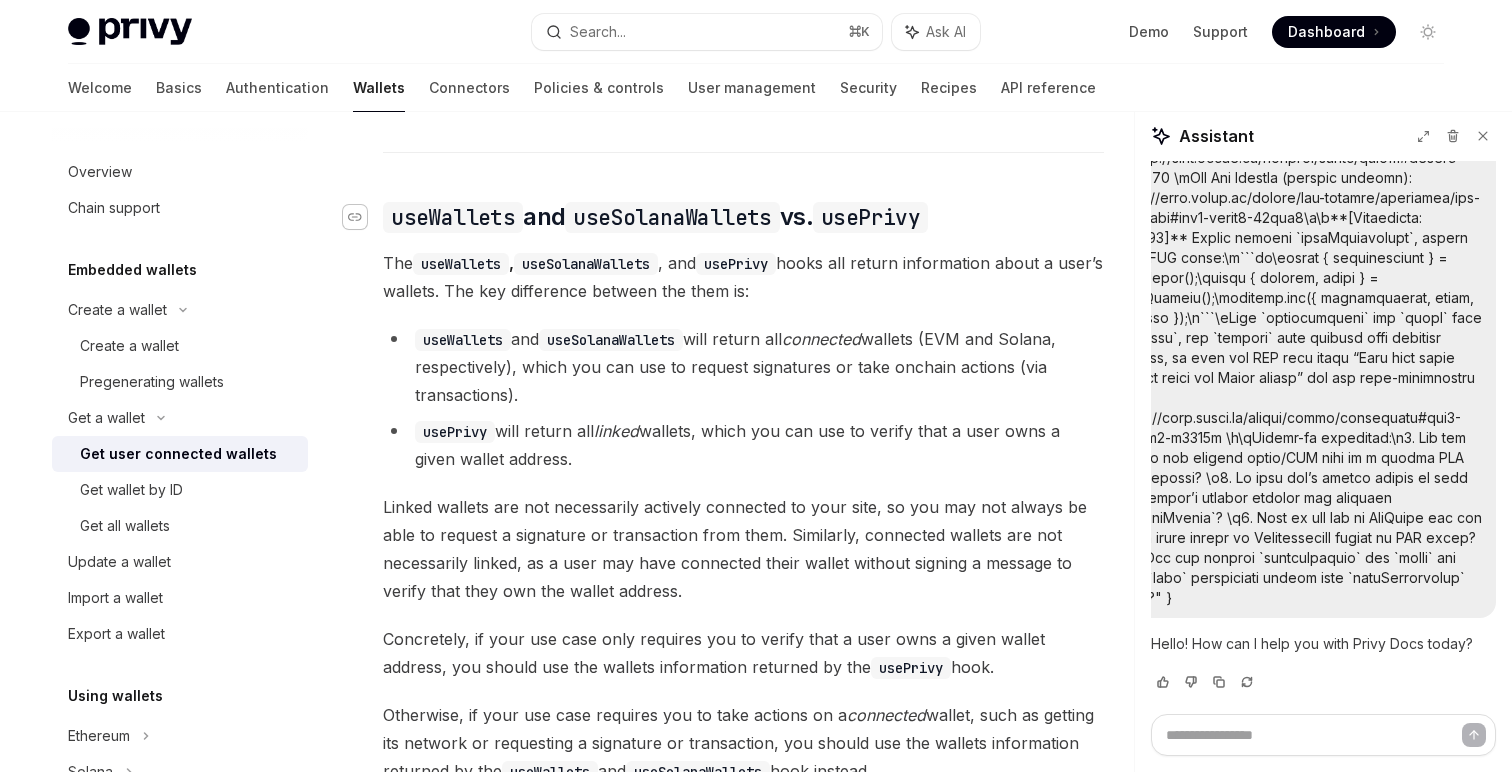 click 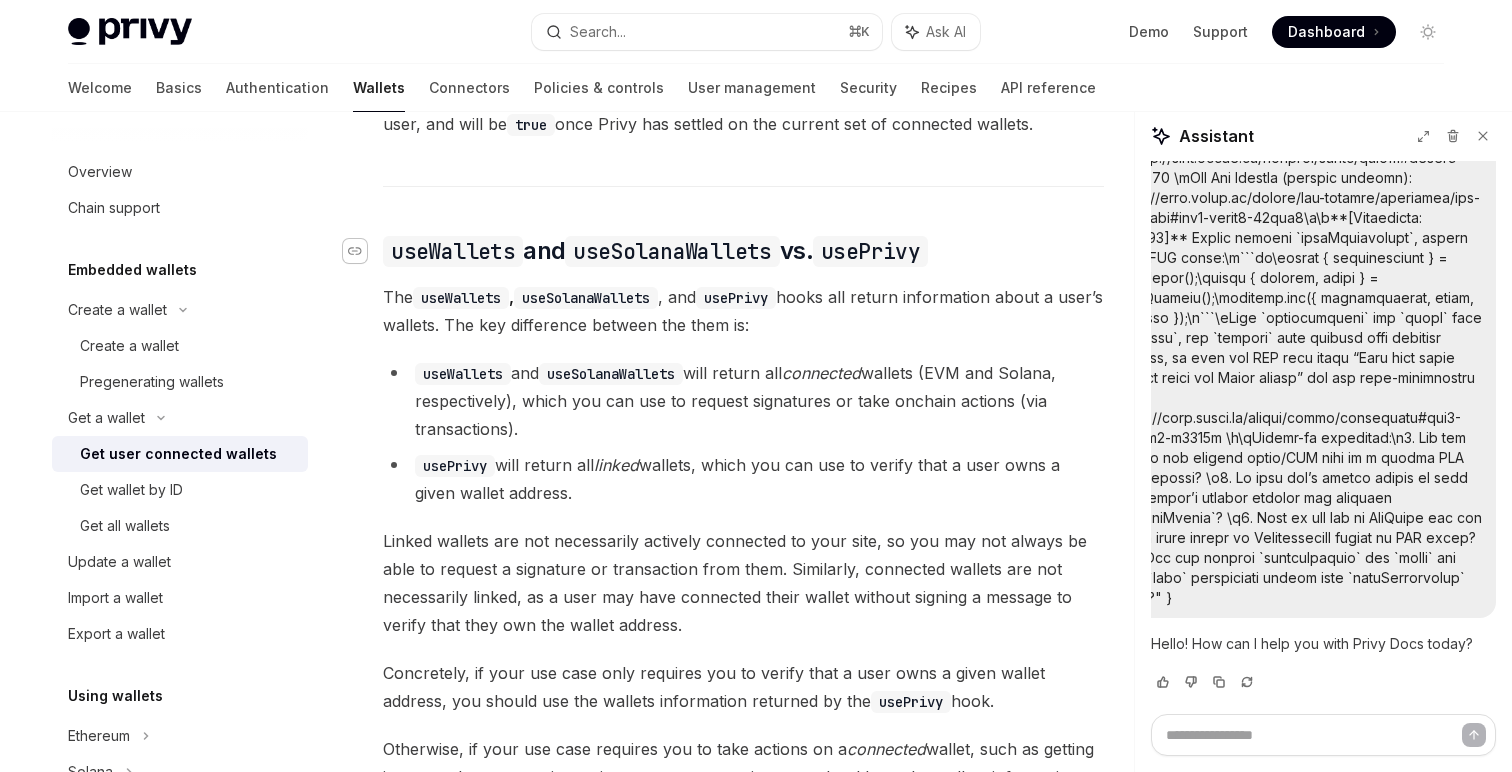 click 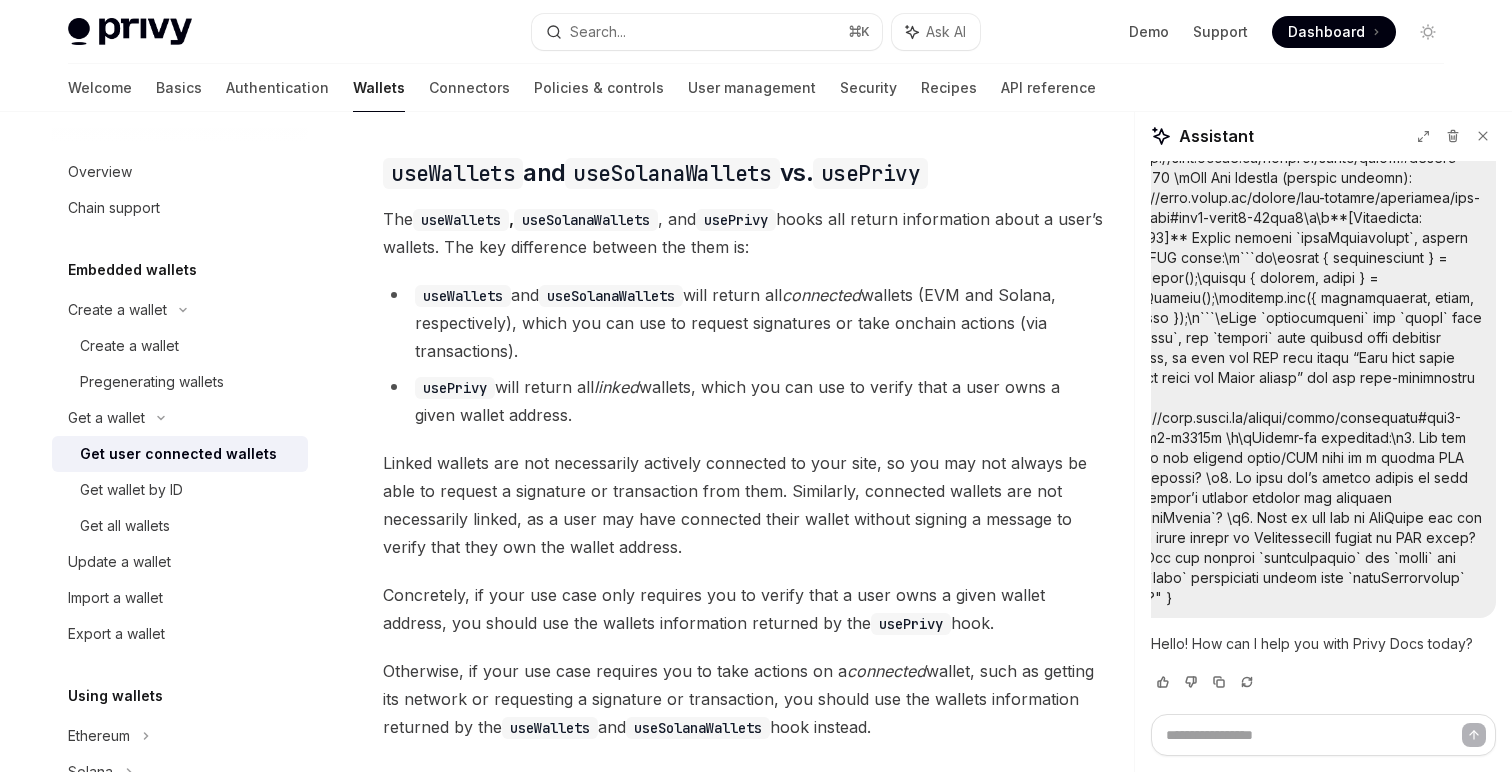 scroll, scrollTop: 1671, scrollLeft: 0, axis: vertical 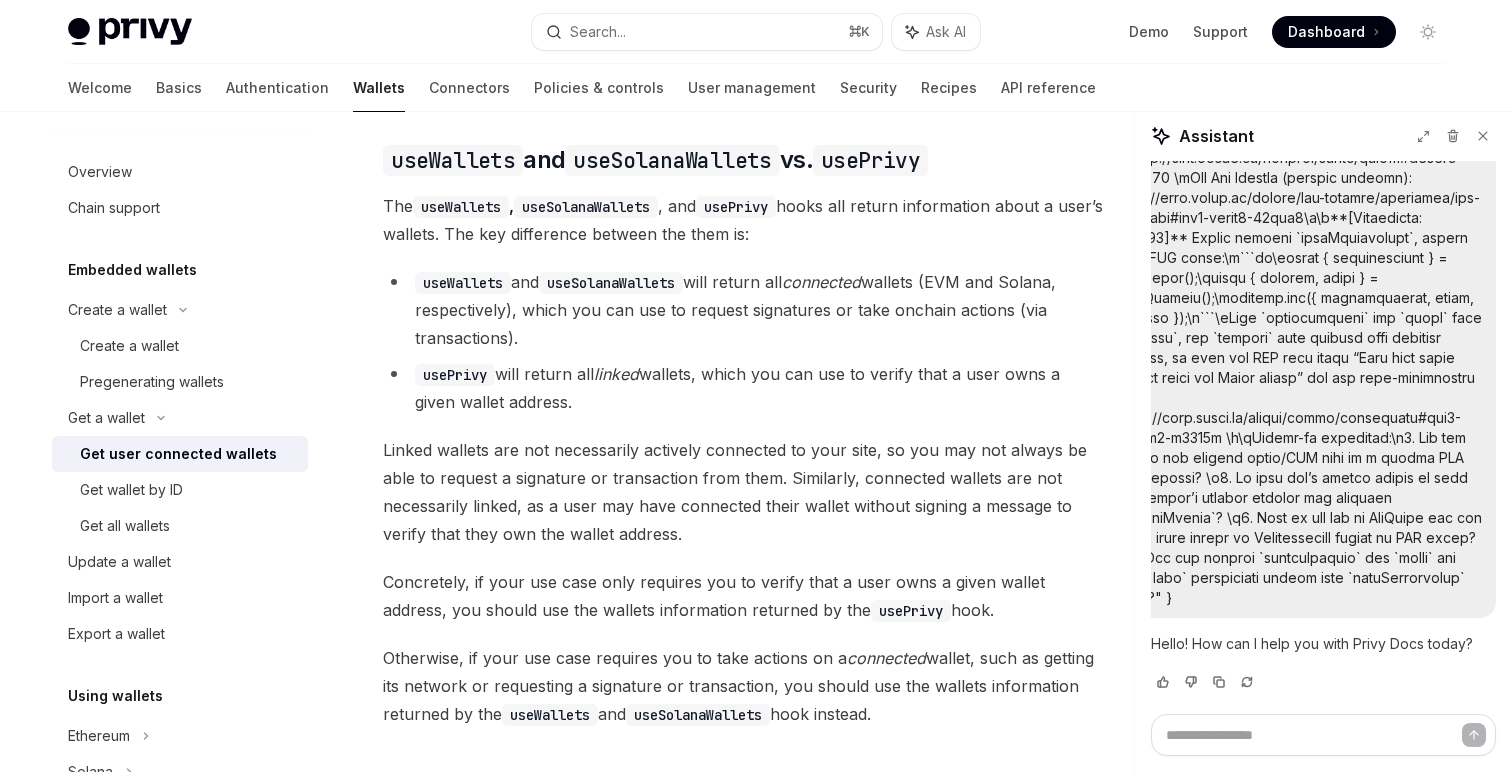 click on "useWallets" at bounding box center (461, 207) 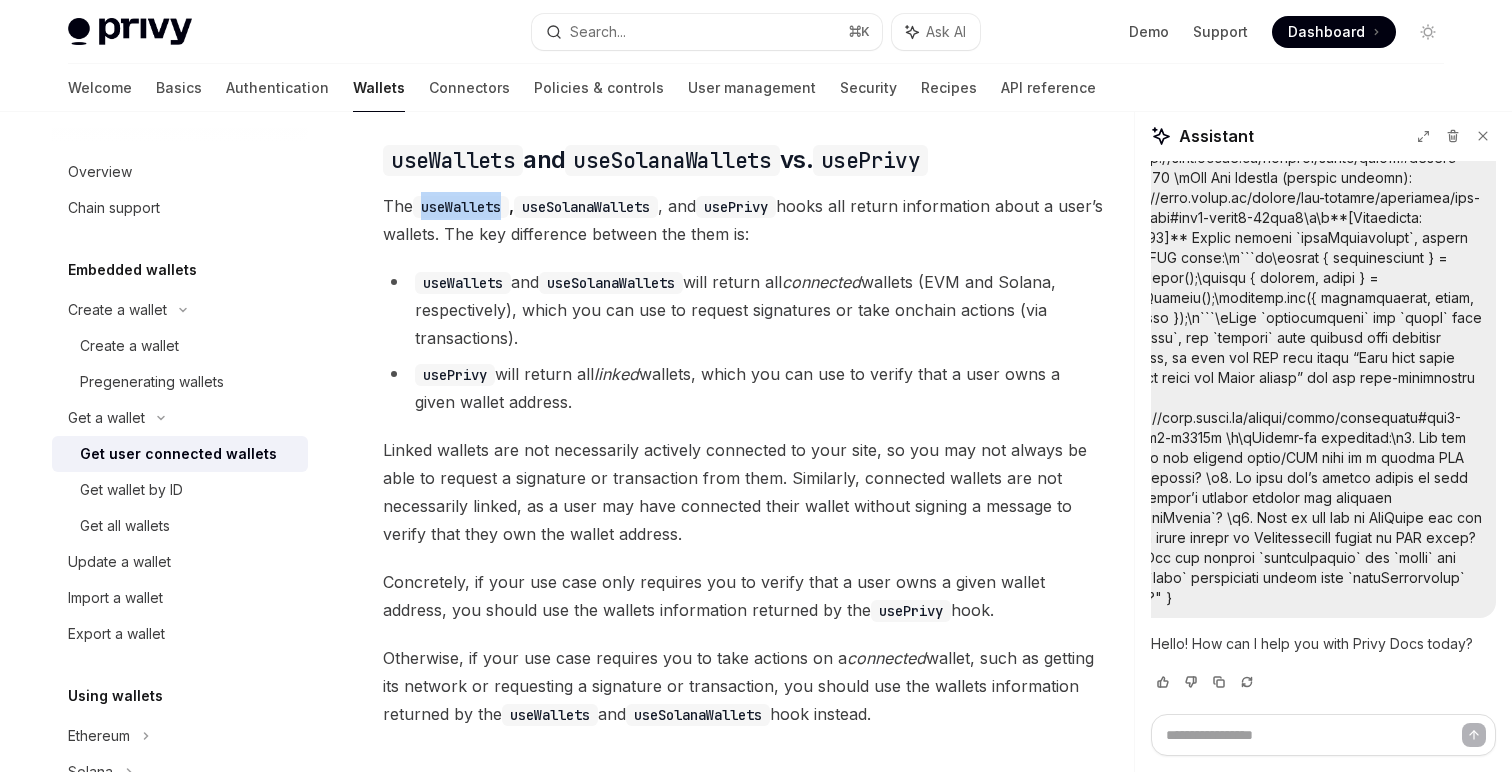 click on "useWallets" at bounding box center (461, 207) 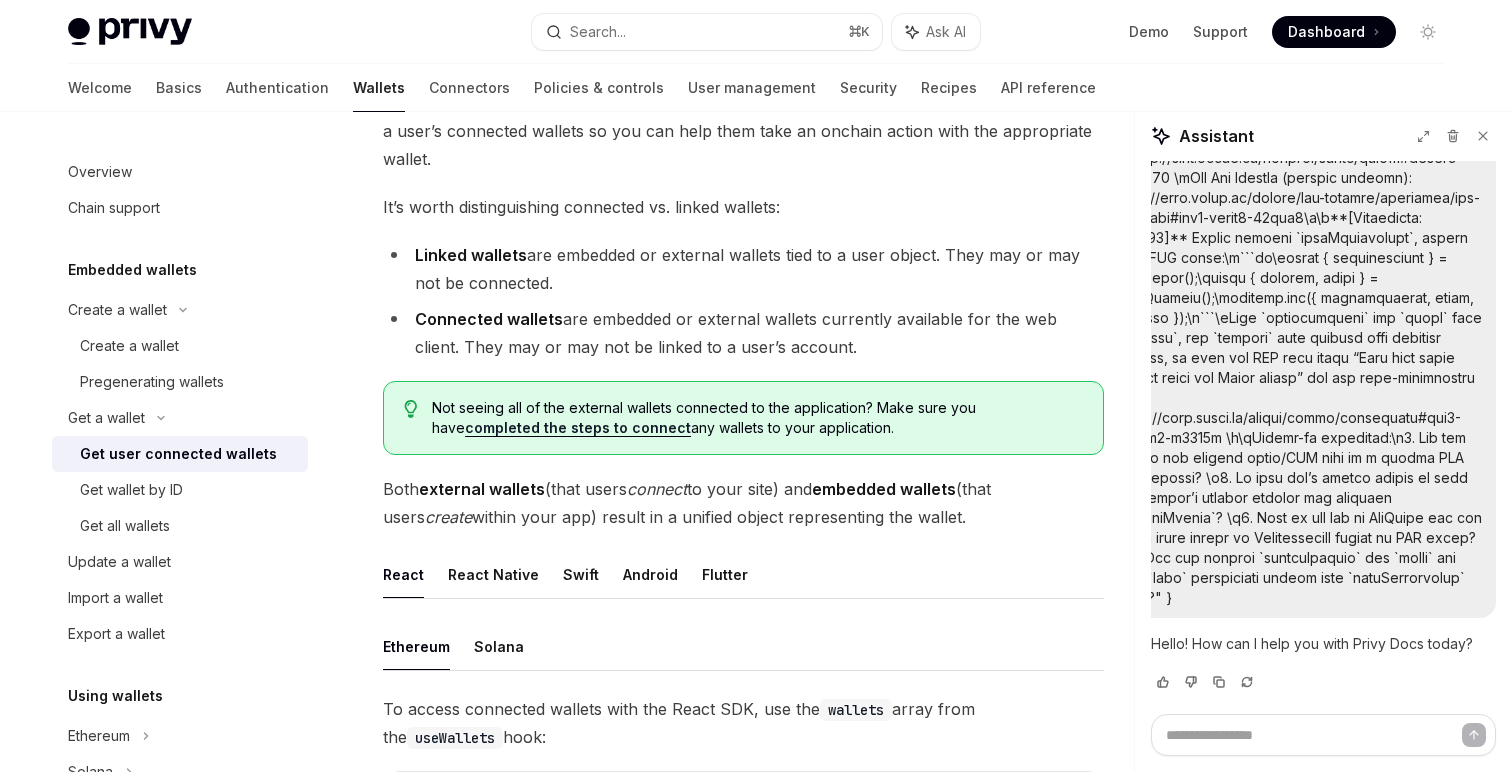 scroll, scrollTop: 0, scrollLeft: 0, axis: both 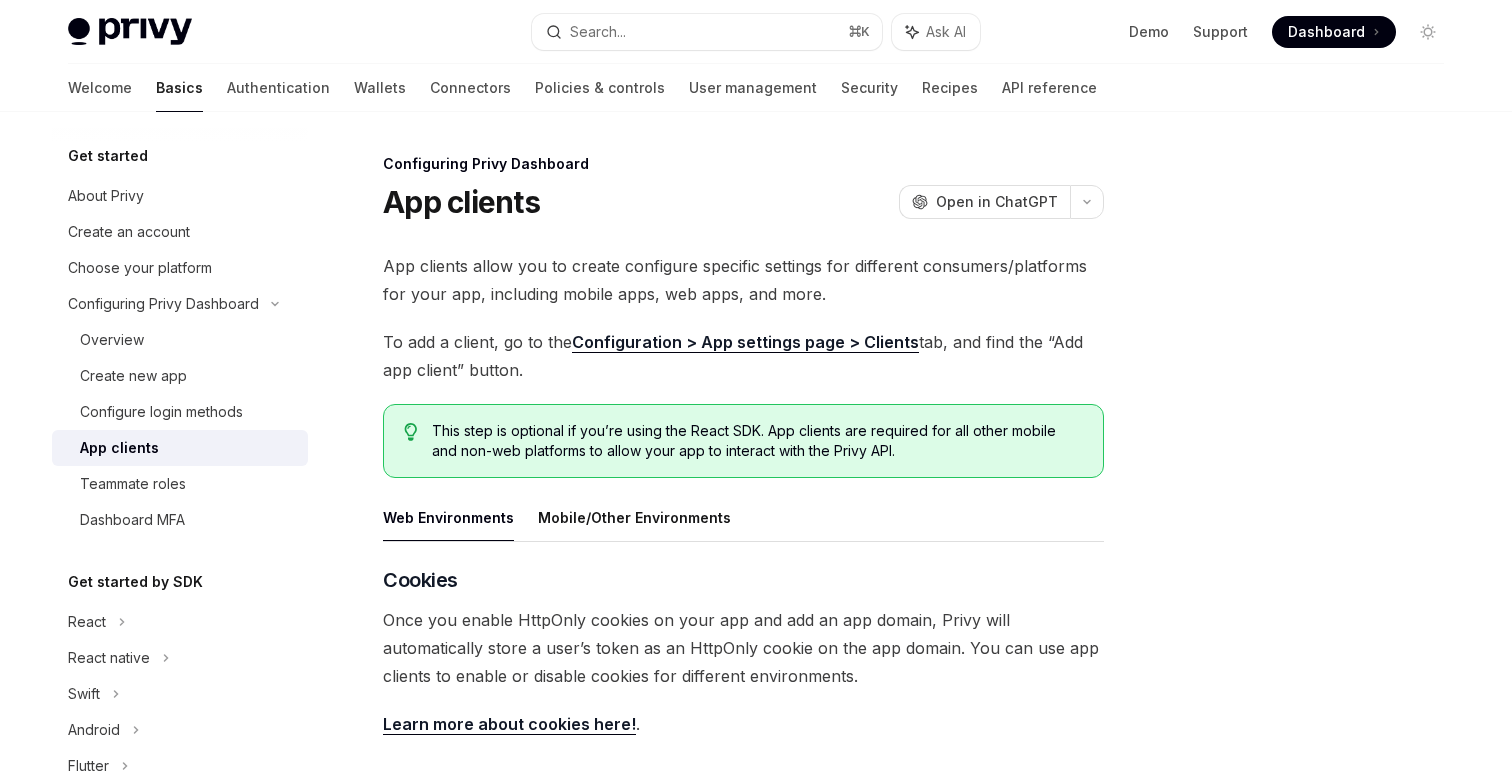 click on "Authentication" at bounding box center (278, 88) 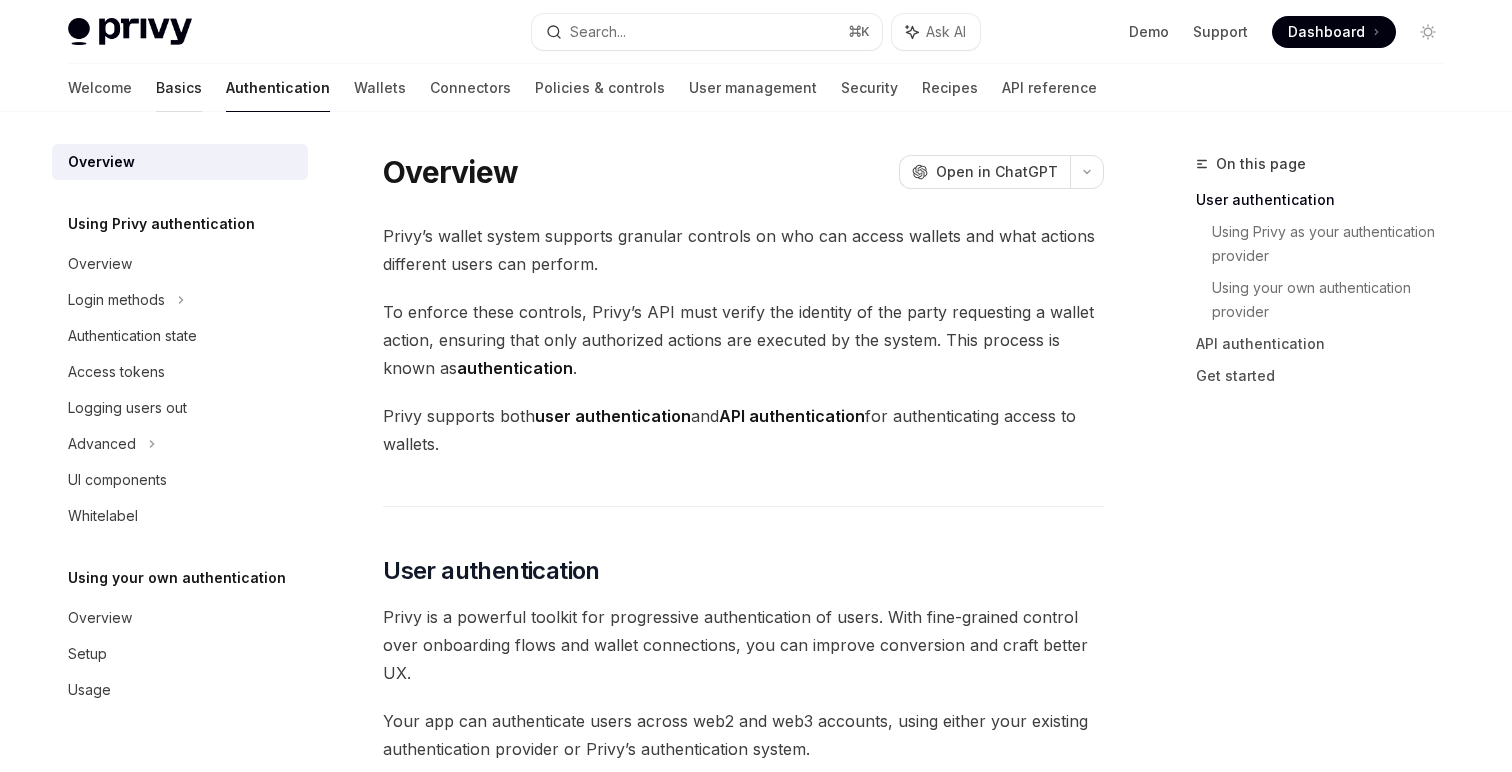 click on "Basics" at bounding box center (179, 88) 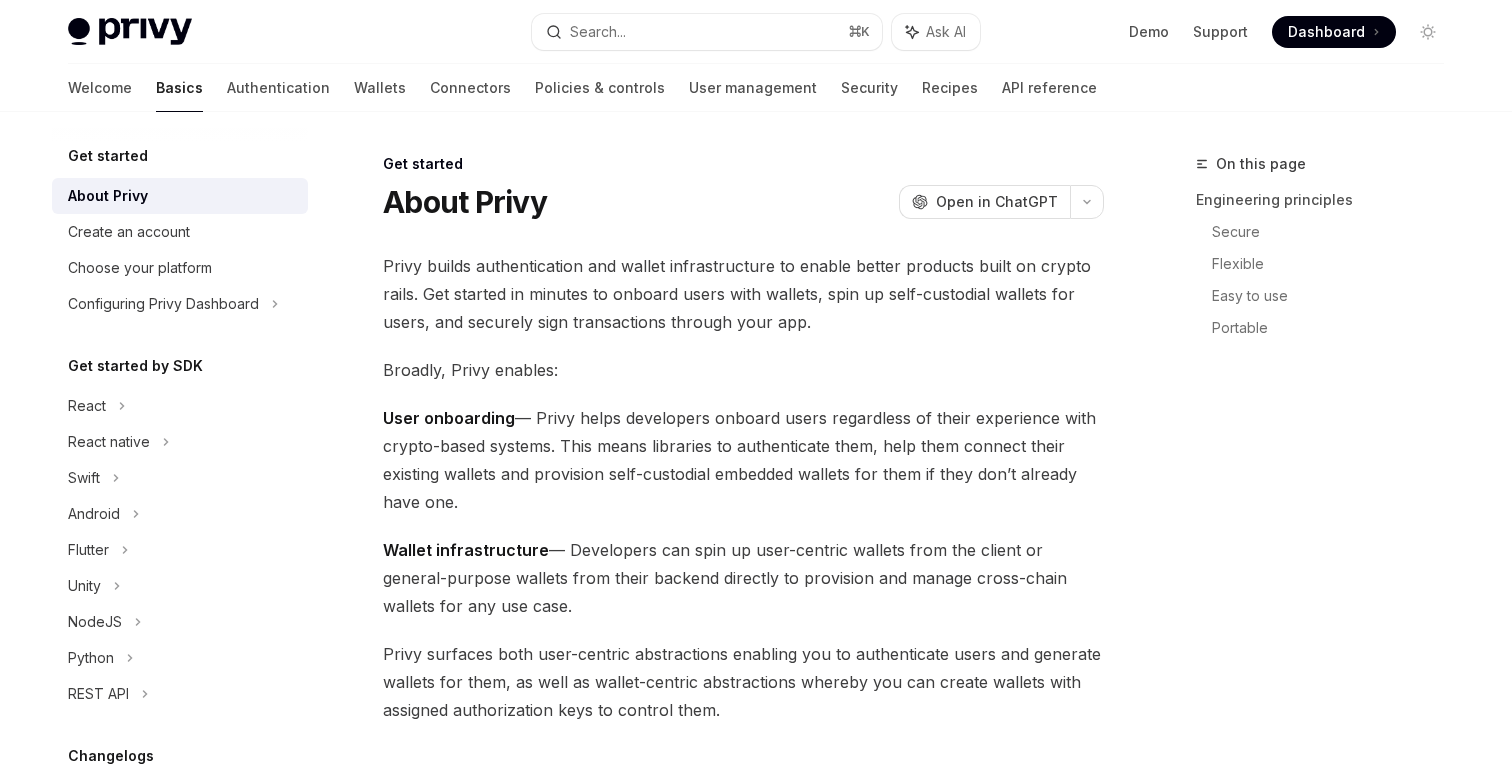 click on "Authentication" at bounding box center (278, 88) 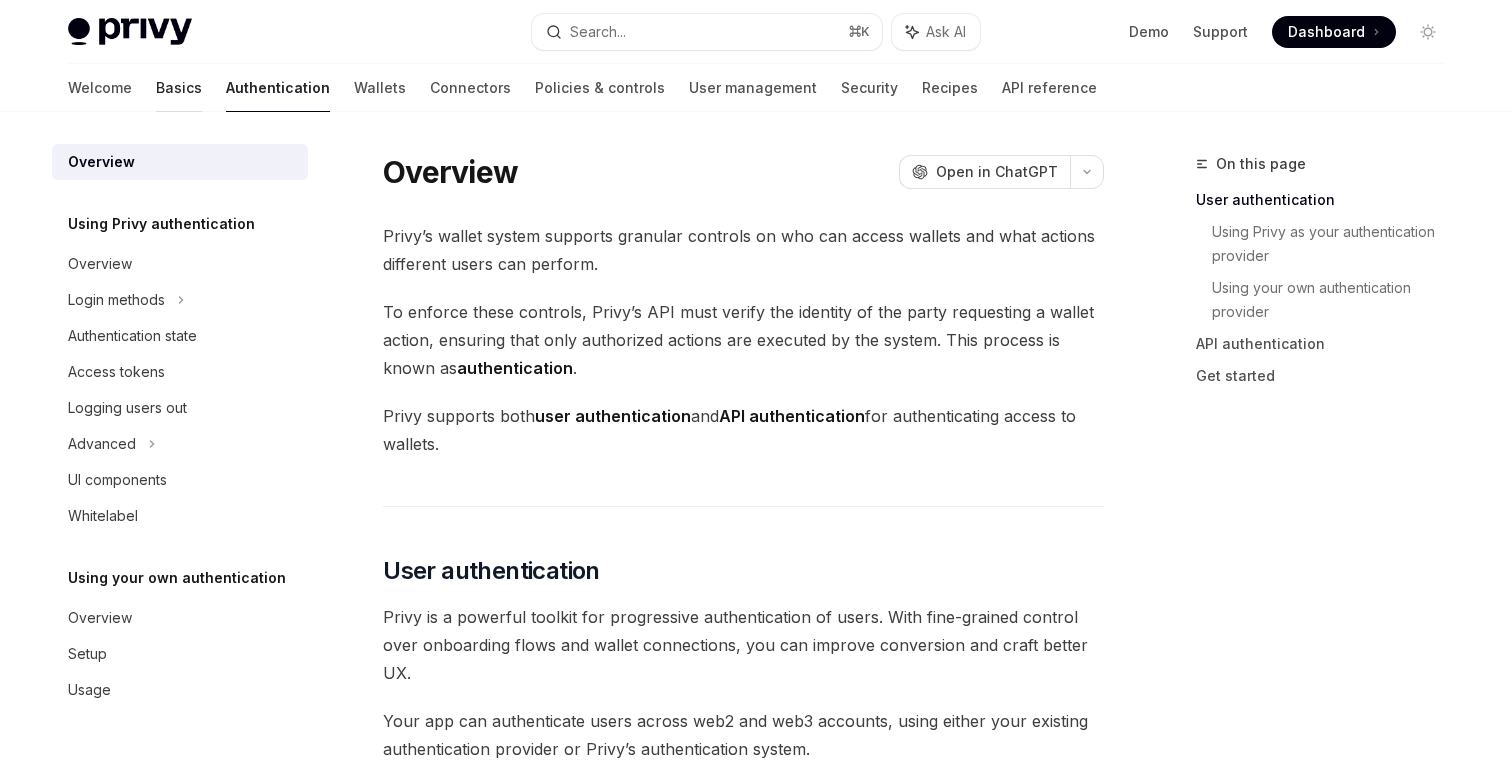 click on "Basics" at bounding box center [179, 88] 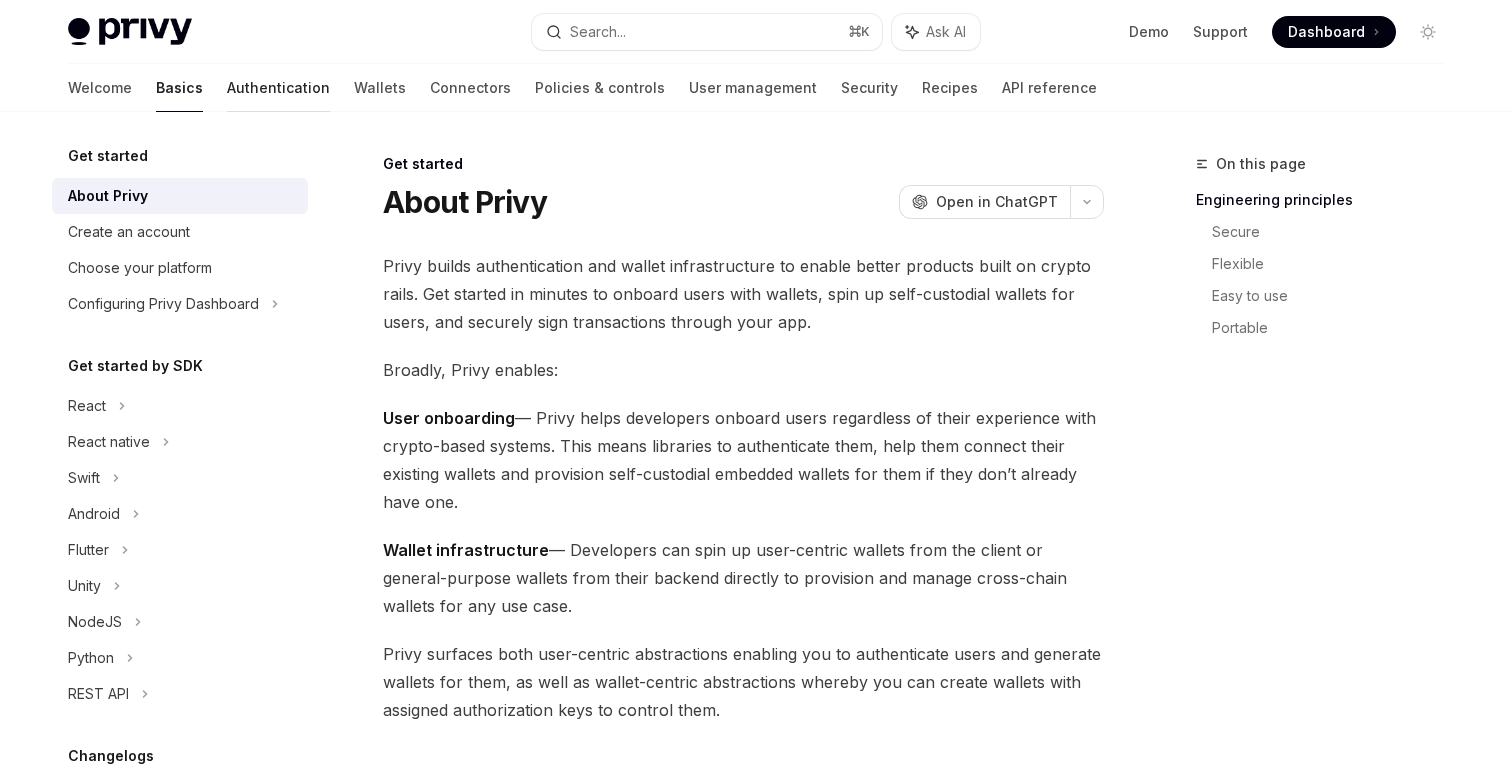 click on "Authentication" at bounding box center (278, 88) 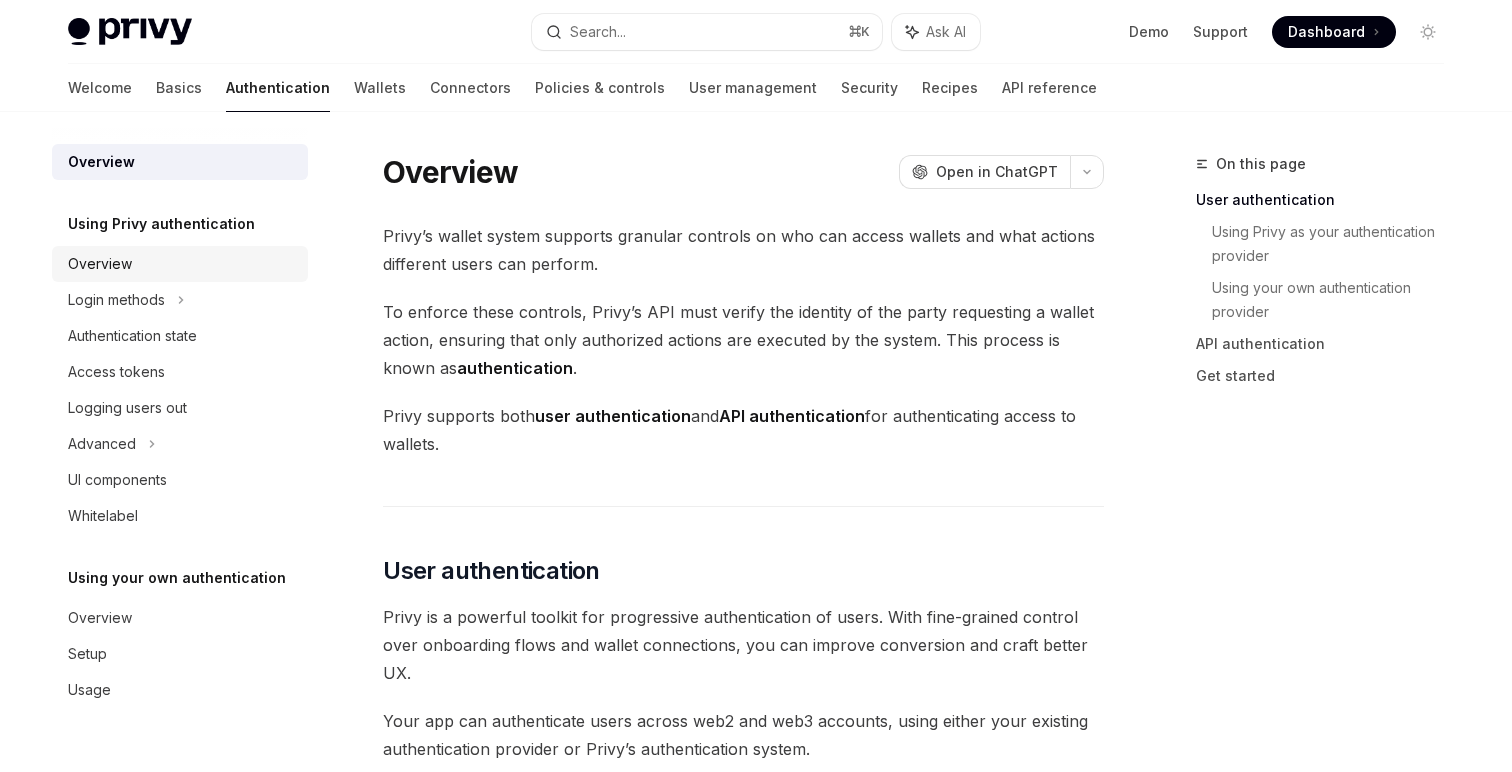 click on "Overview" at bounding box center [182, 264] 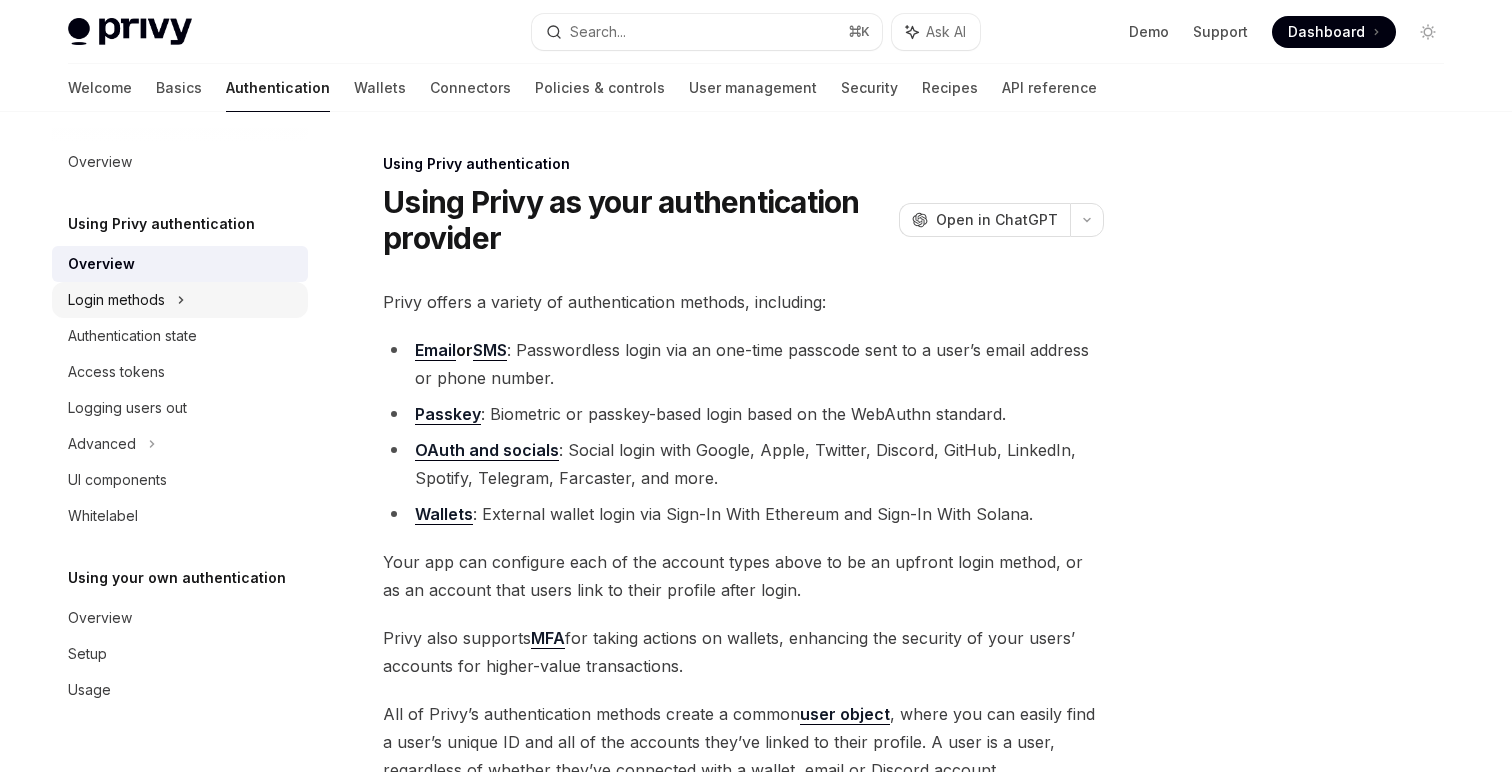 click on "Login methods" at bounding box center [116, 300] 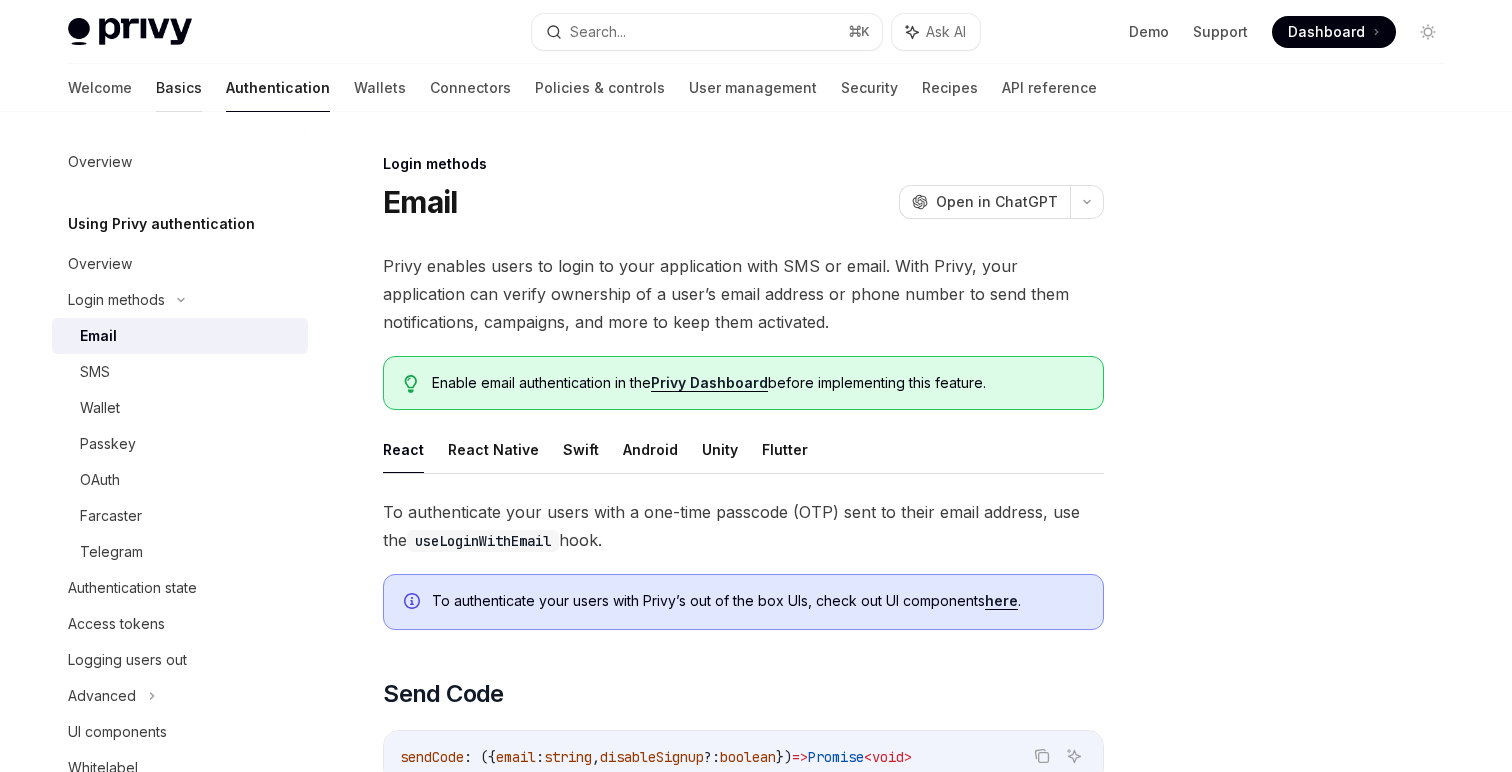 click on "Basics" at bounding box center [179, 88] 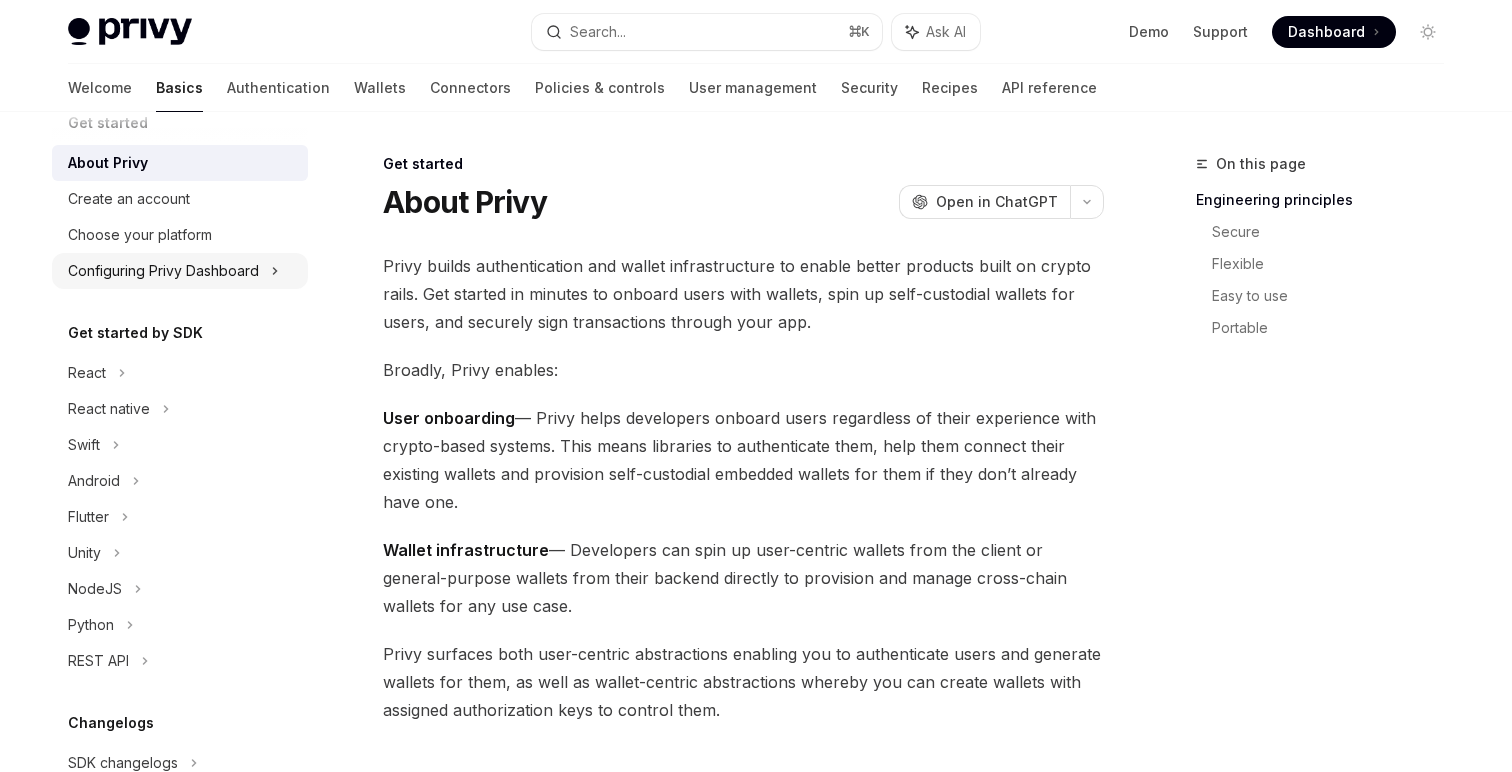 click on "Configuring Privy Dashboard" at bounding box center (163, 271) 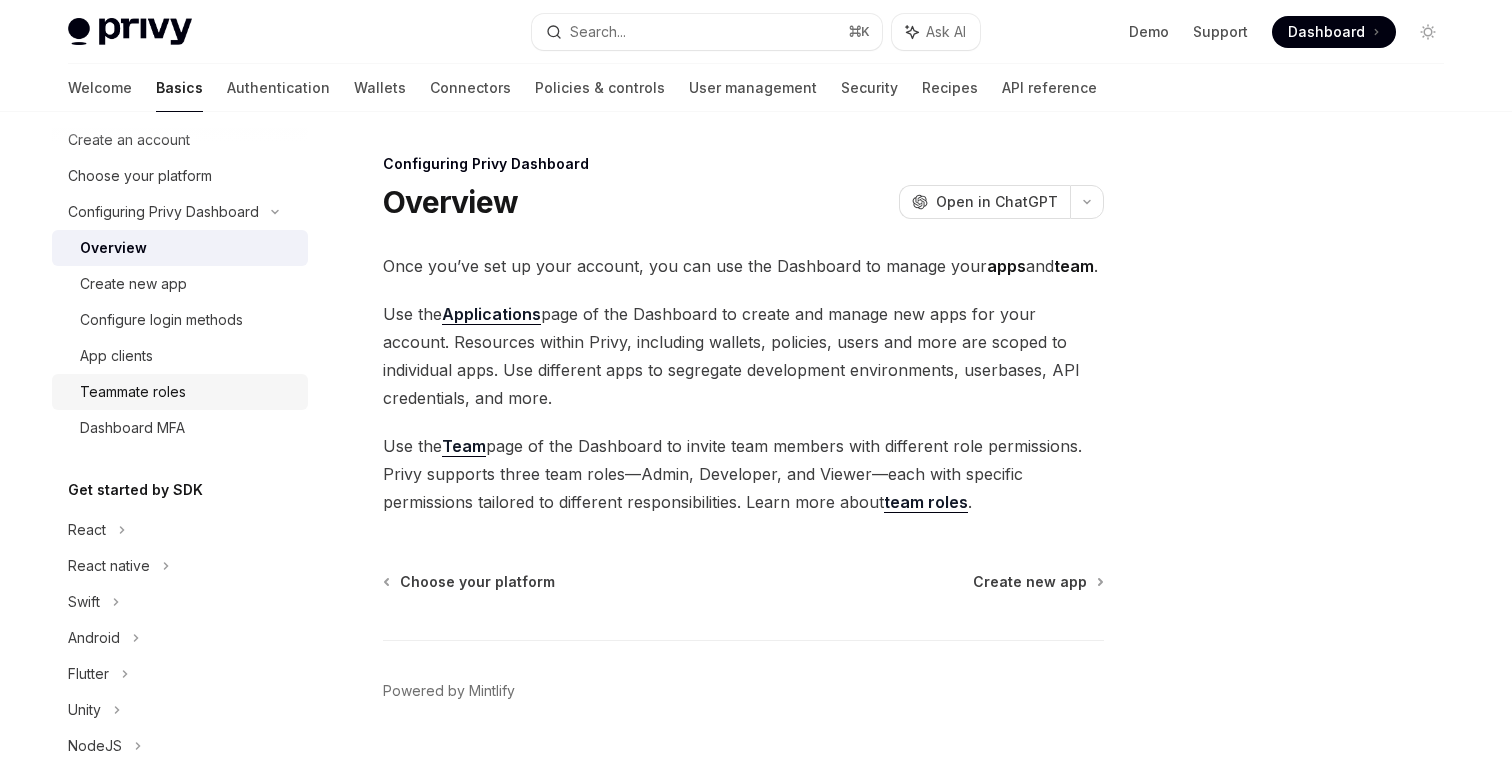 scroll, scrollTop: 176, scrollLeft: 0, axis: vertical 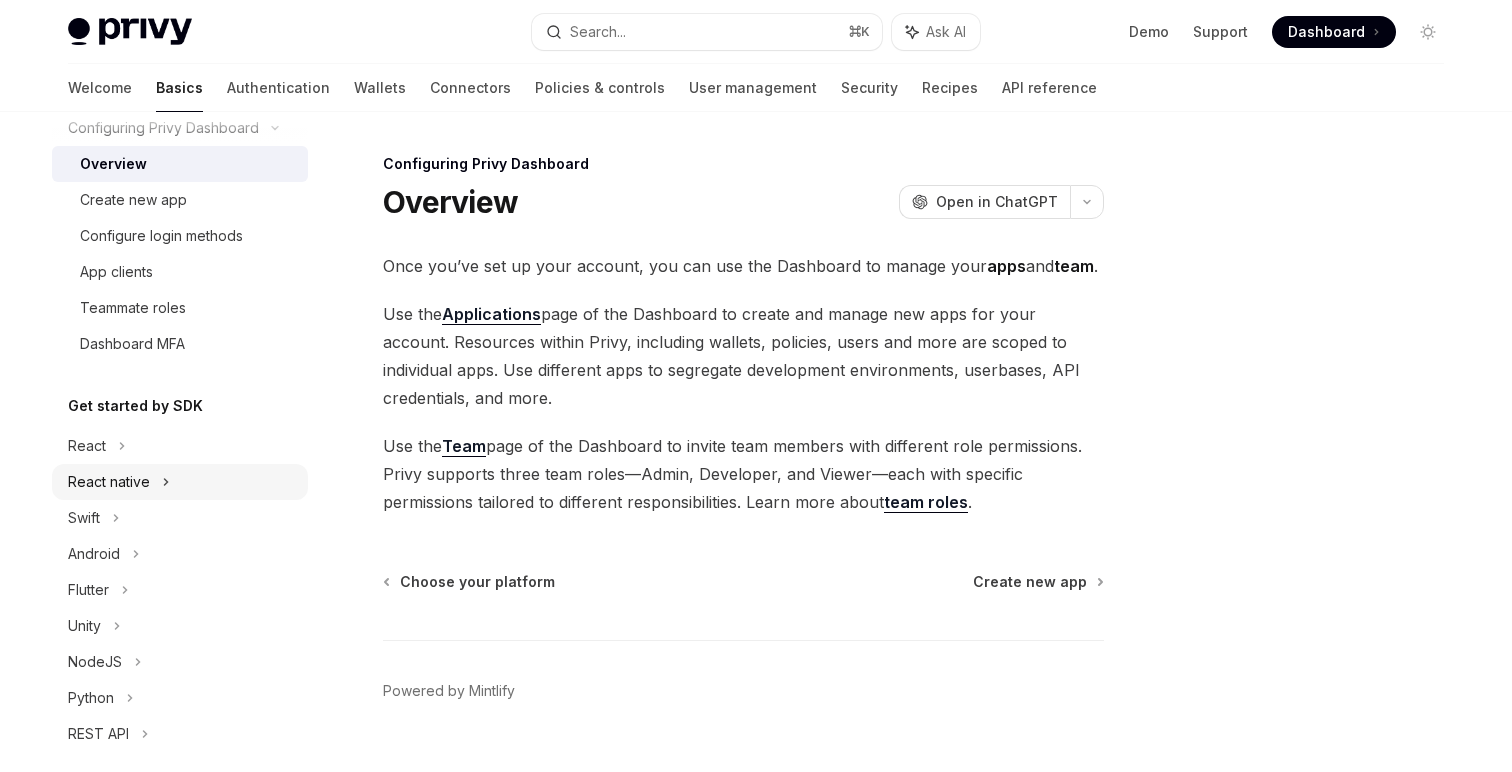 click on "React native" at bounding box center (109, 482) 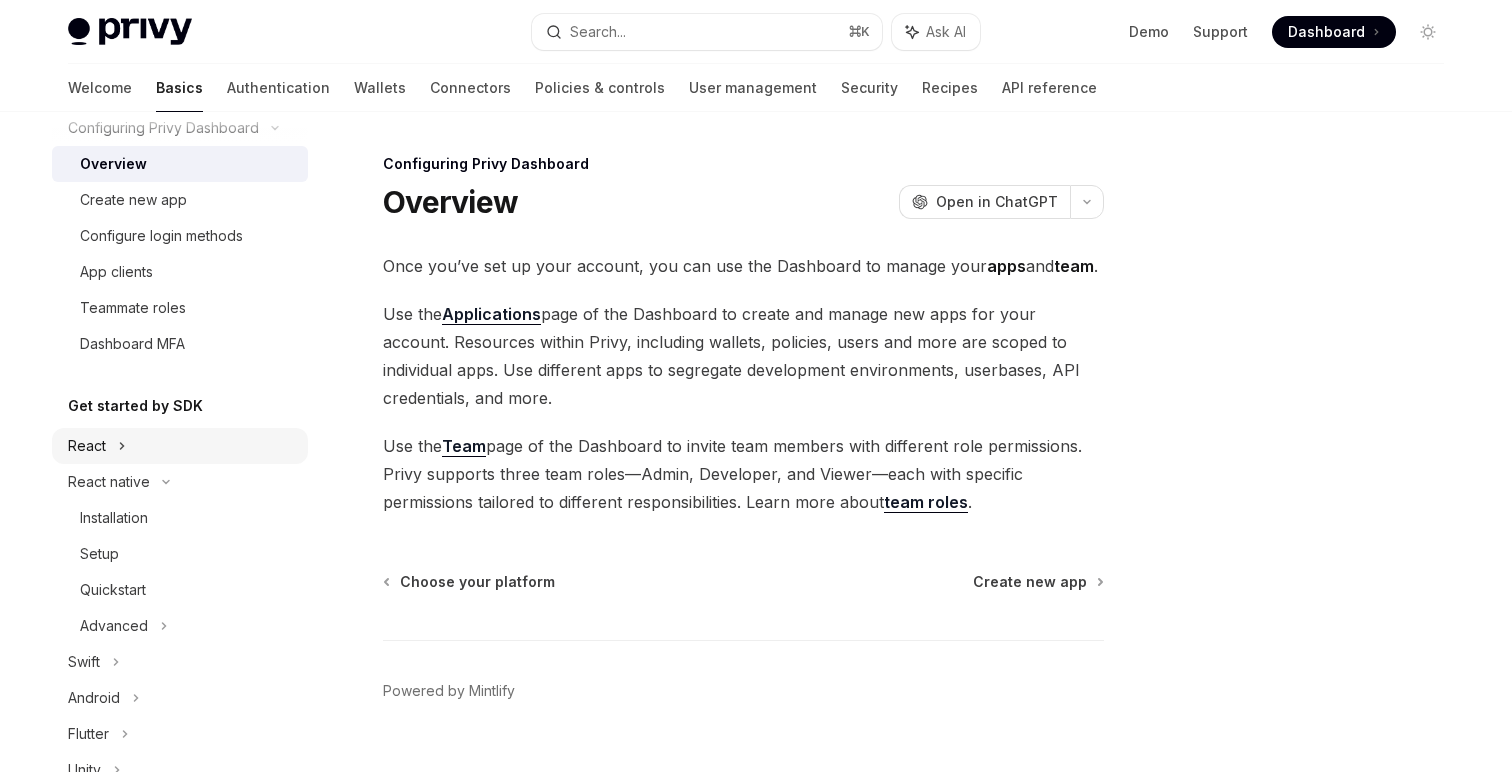 click 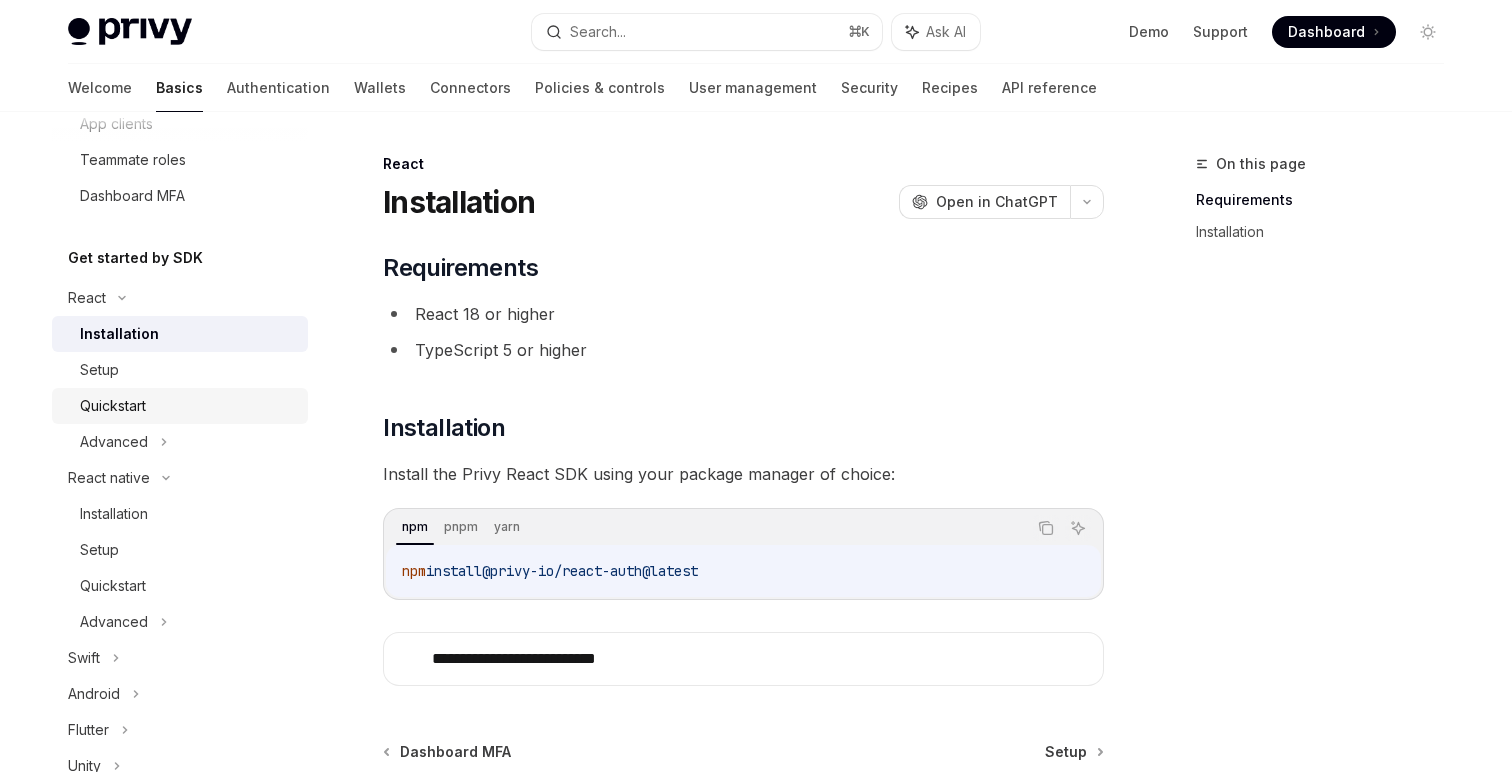 scroll, scrollTop: 0, scrollLeft: 0, axis: both 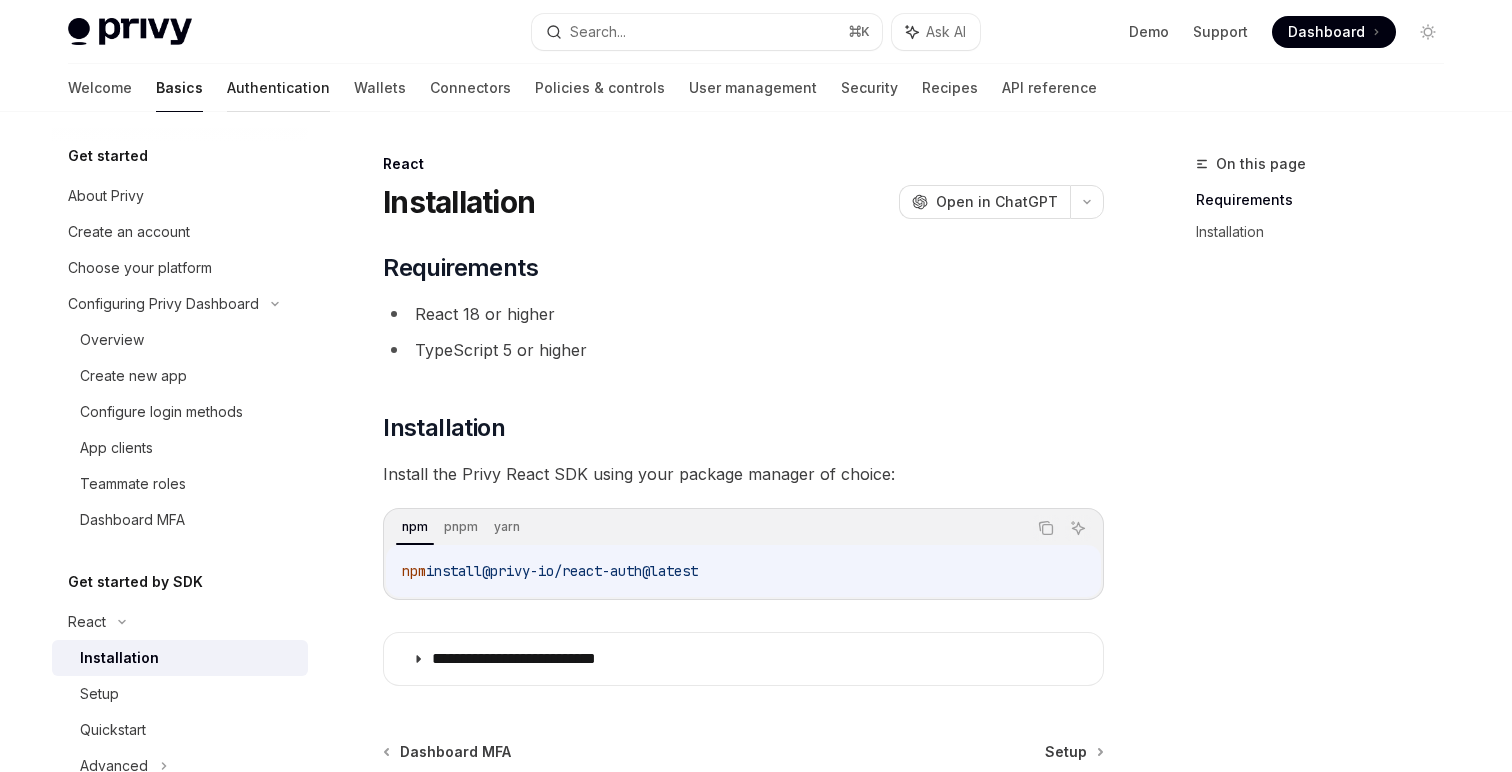click on "Authentication" at bounding box center (278, 88) 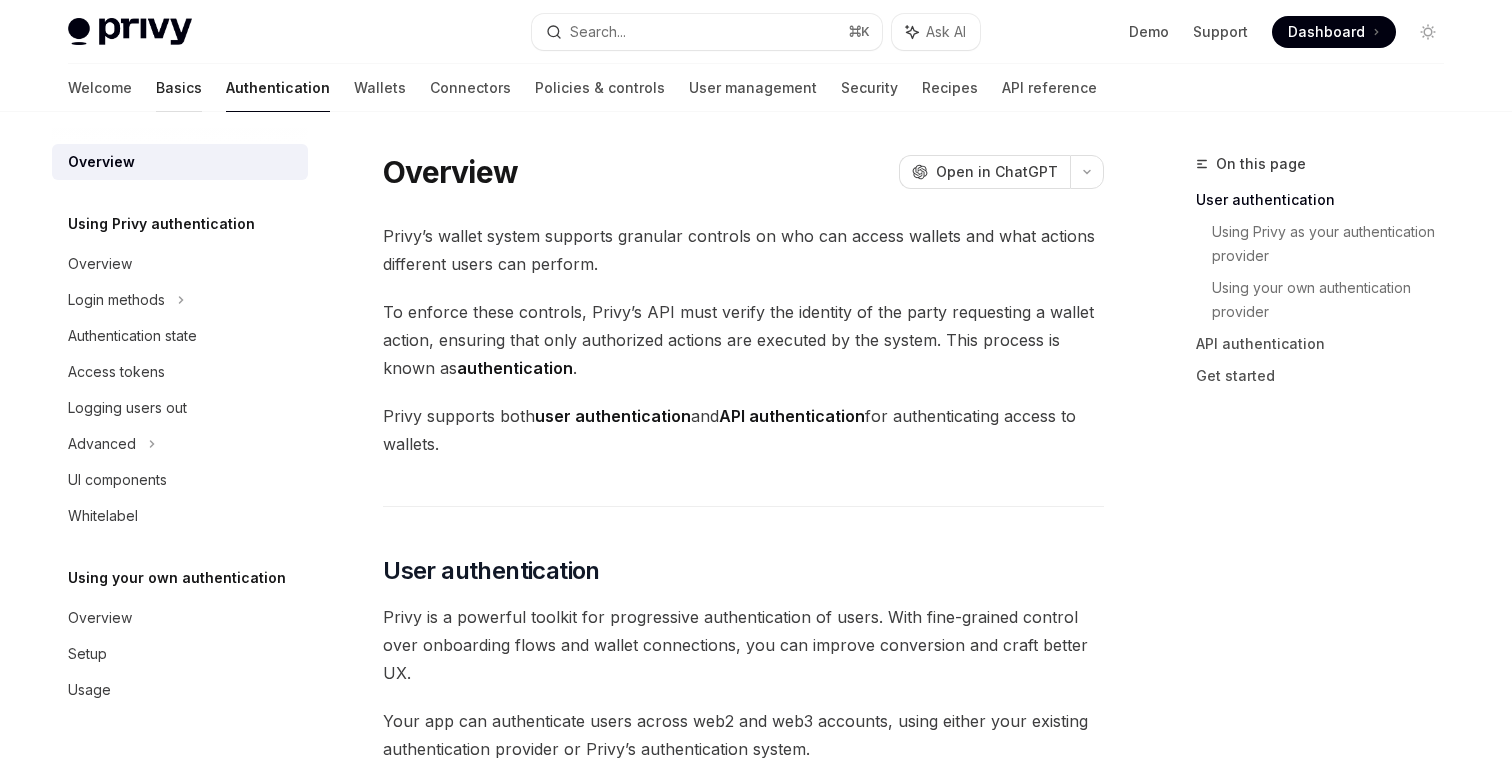 click on "Basics" at bounding box center [179, 88] 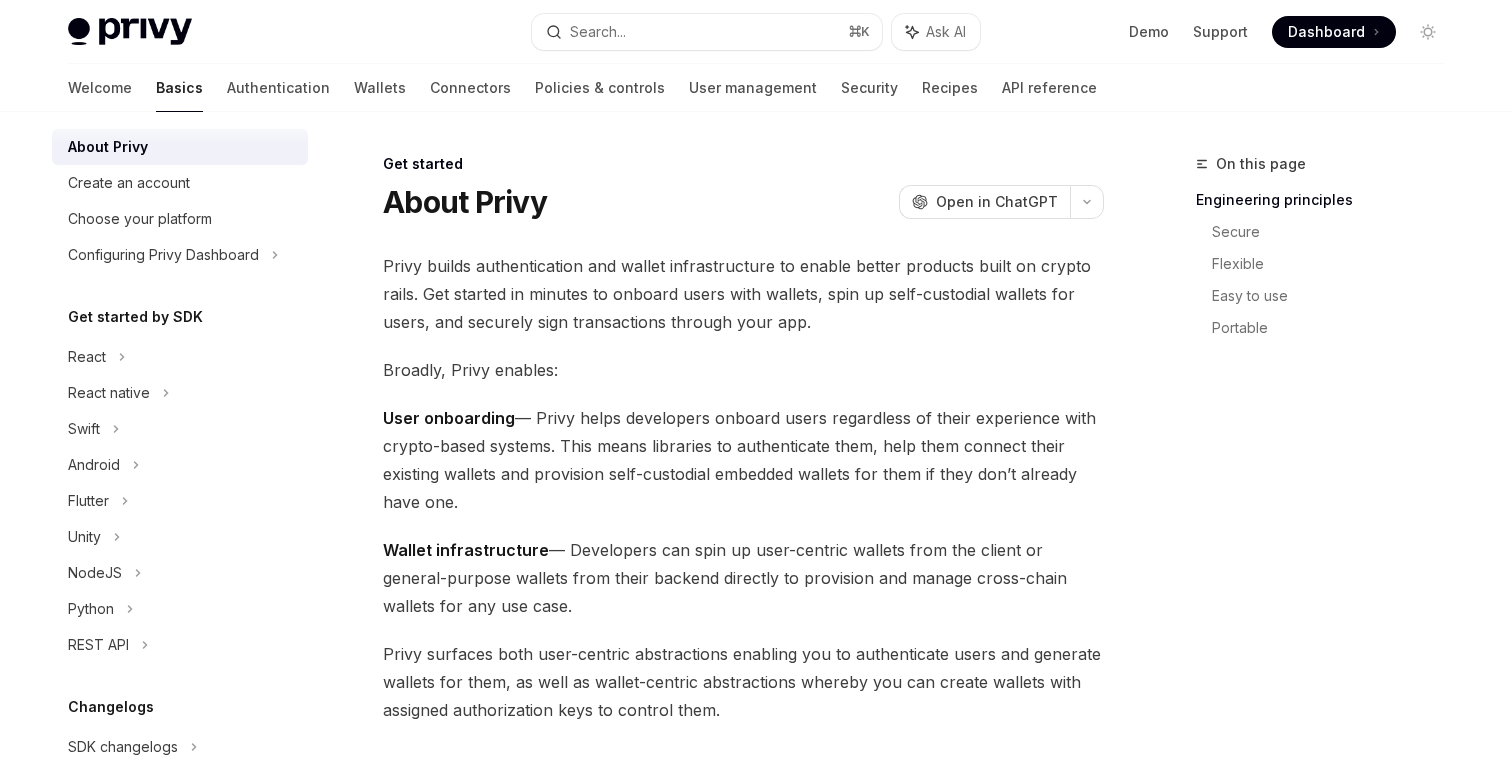 scroll, scrollTop: 47, scrollLeft: 0, axis: vertical 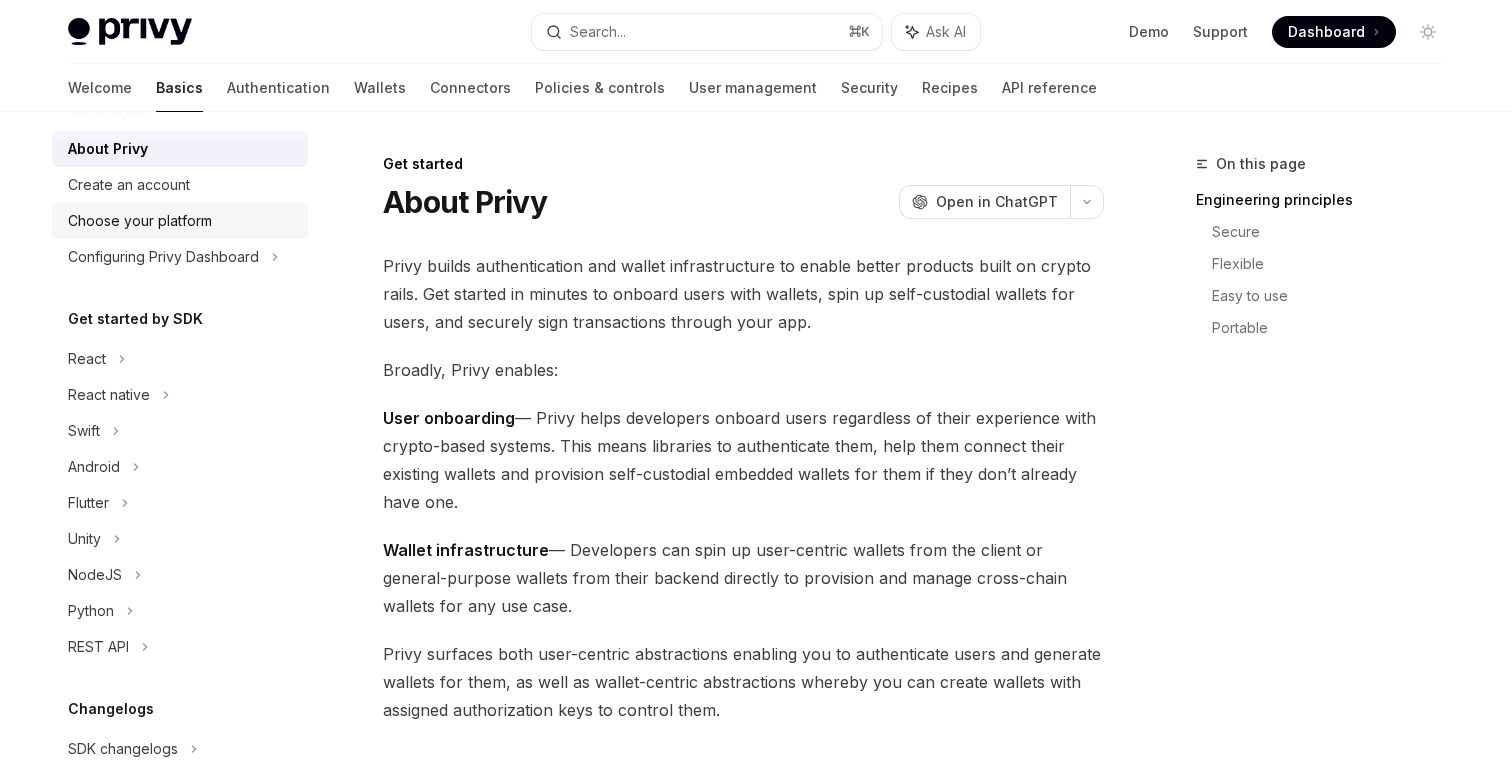 click on "Choose your platform" at bounding box center (180, 221) 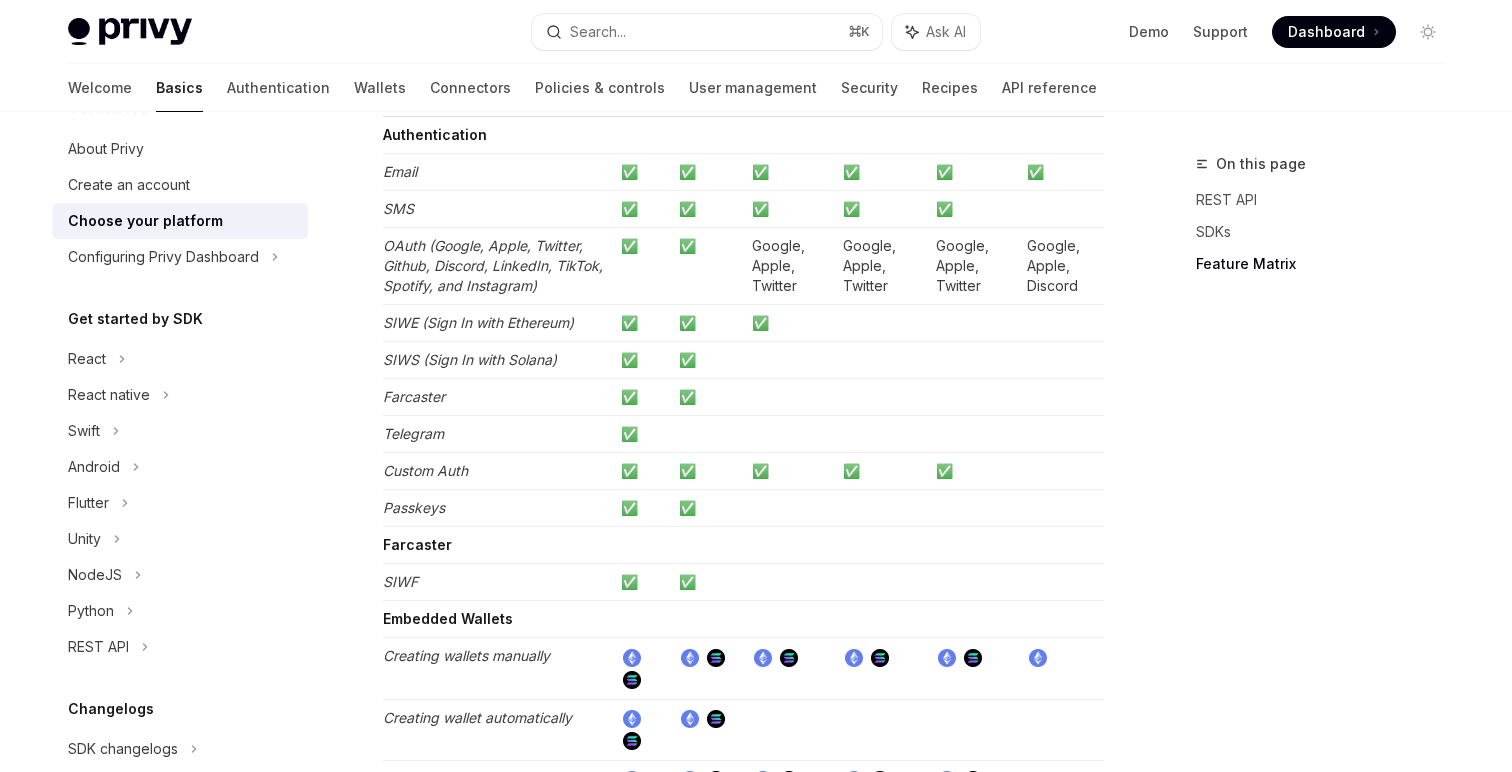scroll, scrollTop: 1908, scrollLeft: 0, axis: vertical 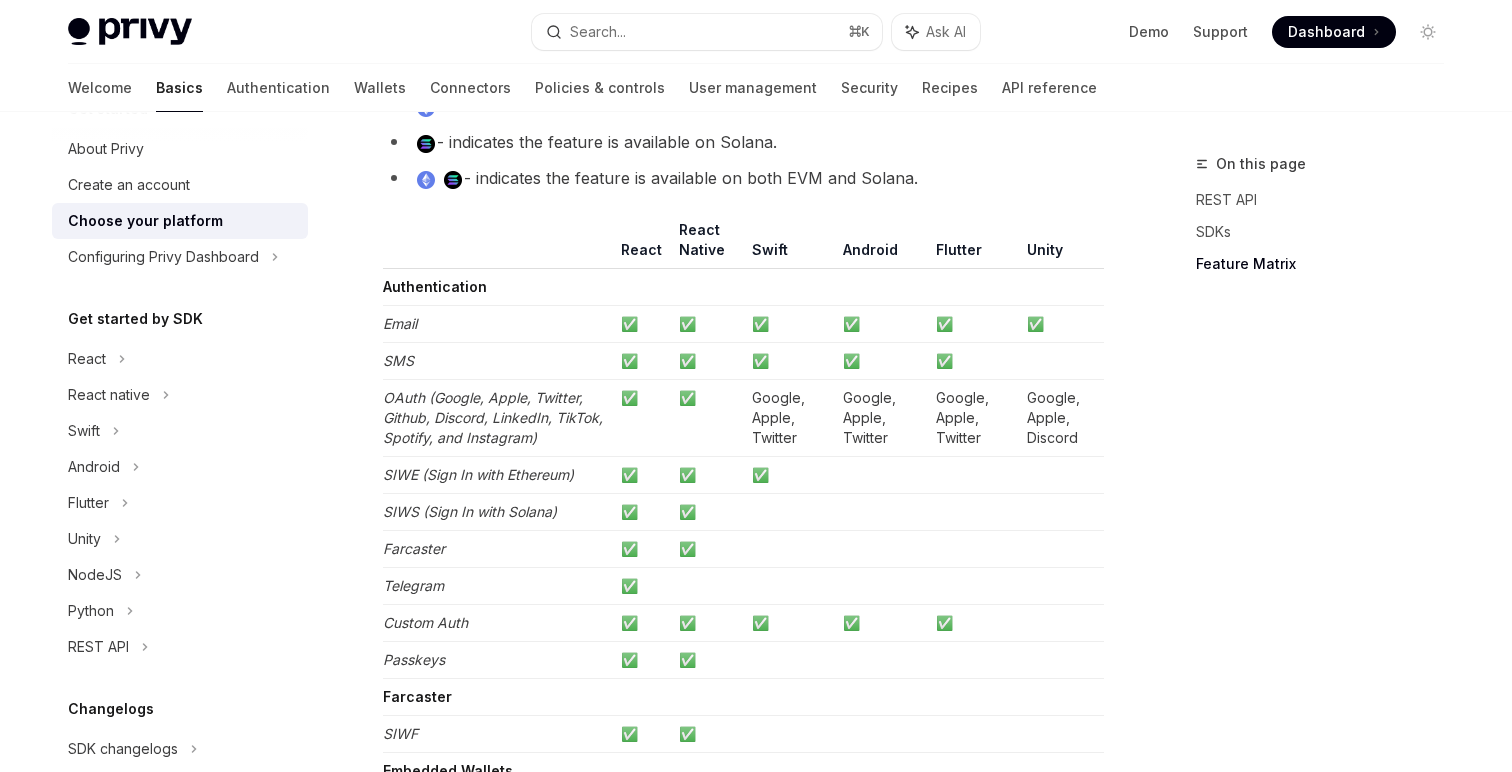 click on "Email" at bounding box center [497, 324] 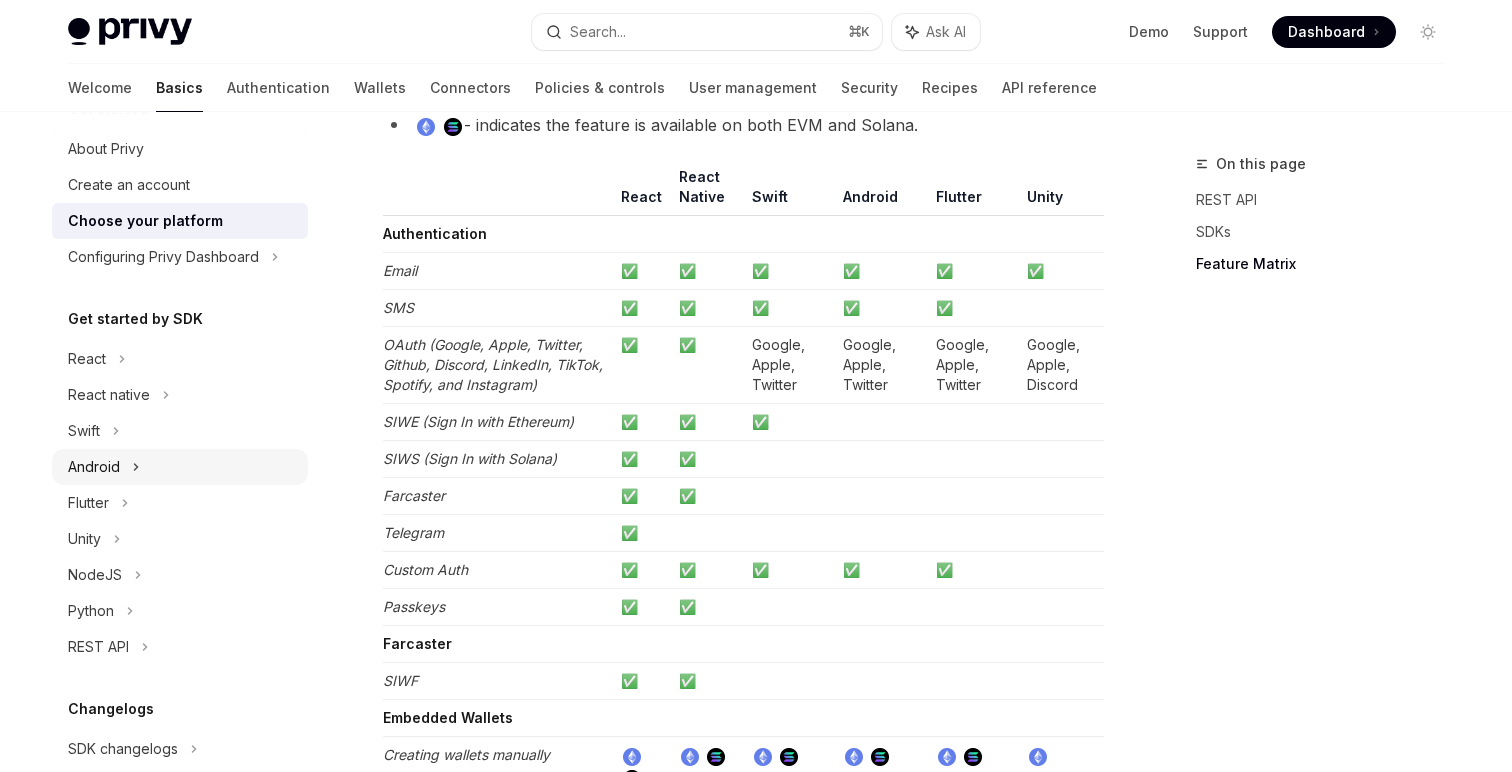 scroll, scrollTop: 129, scrollLeft: 0, axis: vertical 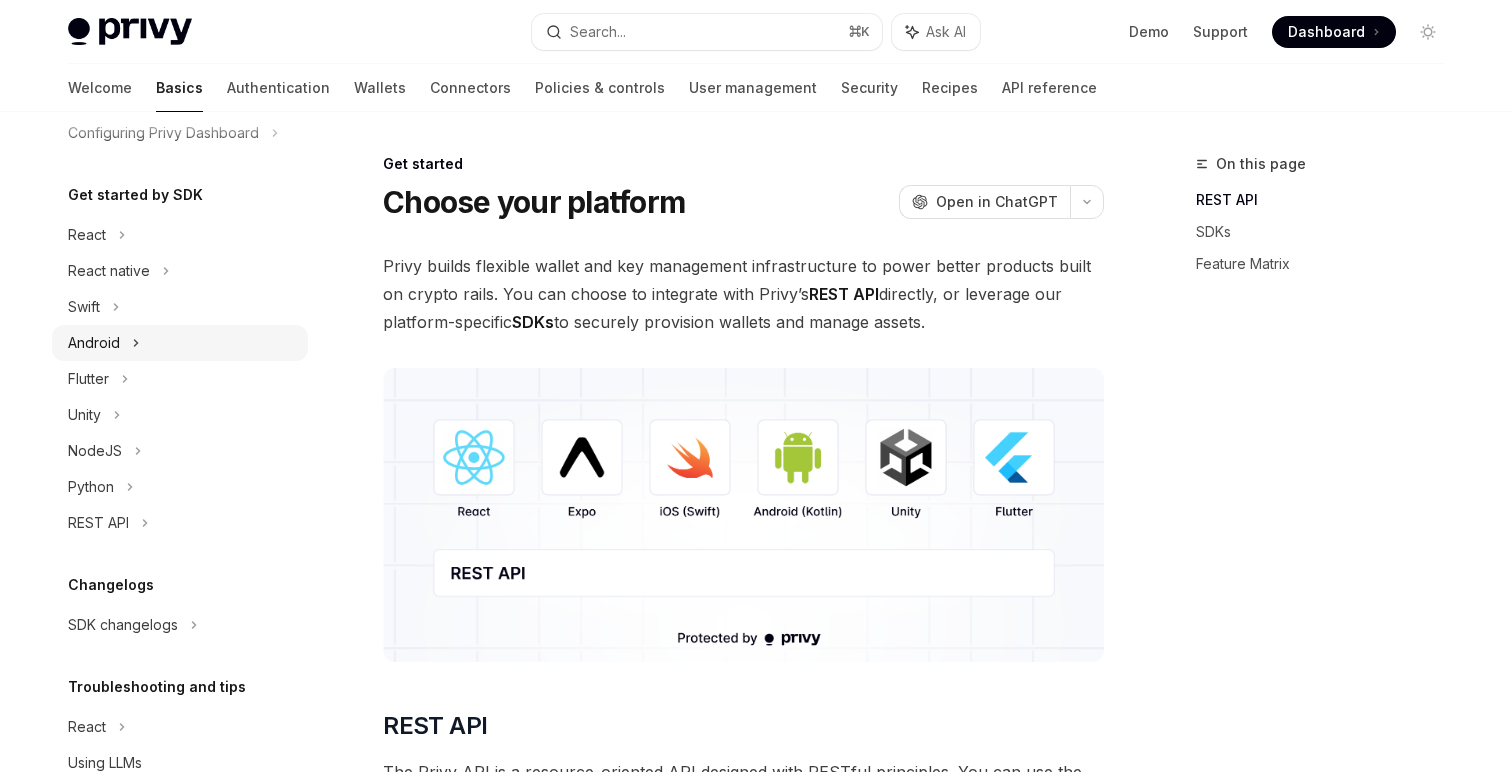 click on "Android" at bounding box center (180, 343) 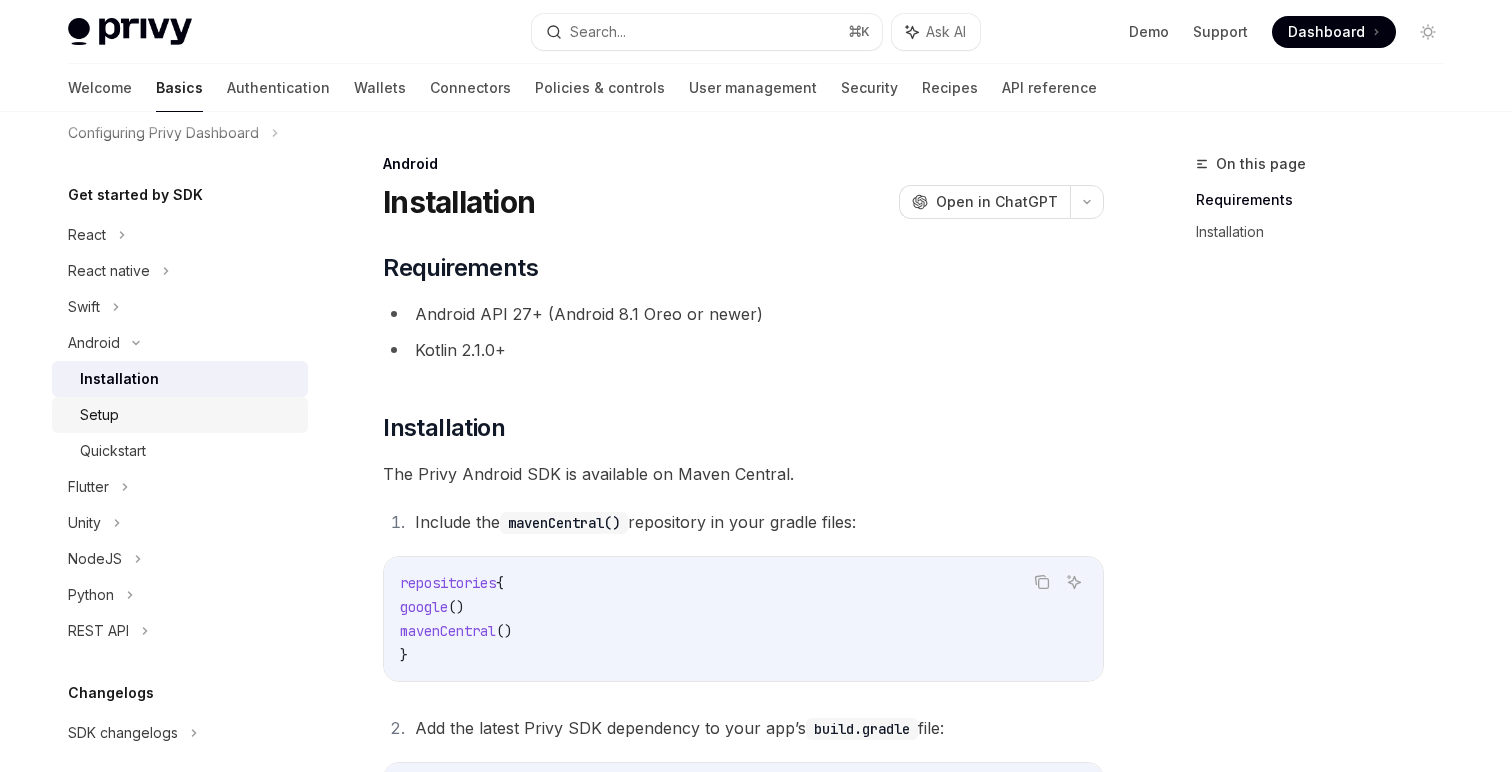 click on "Setup" at bounding box center [188, 415] 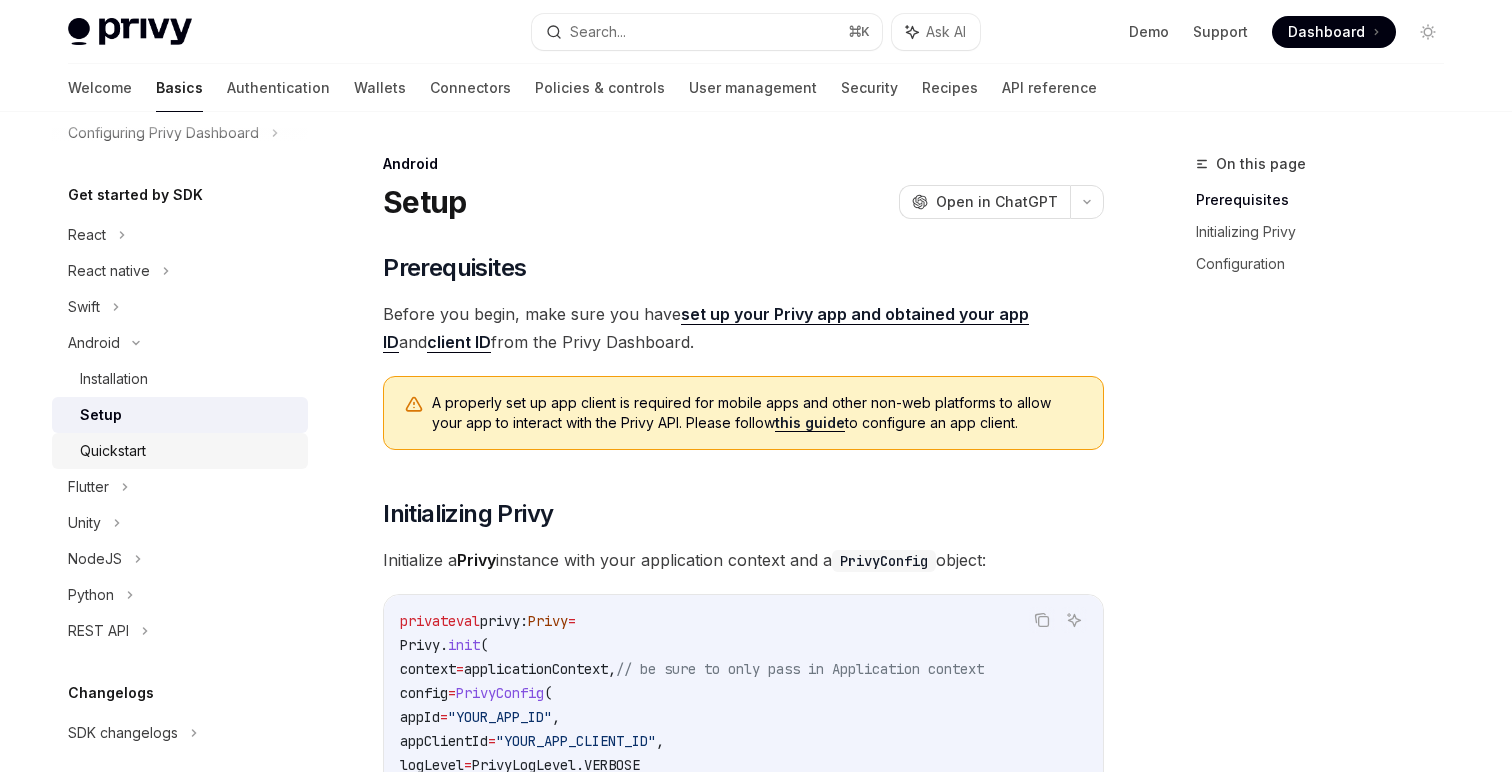 click on "Quickstart" at bounding box center [113, 451] 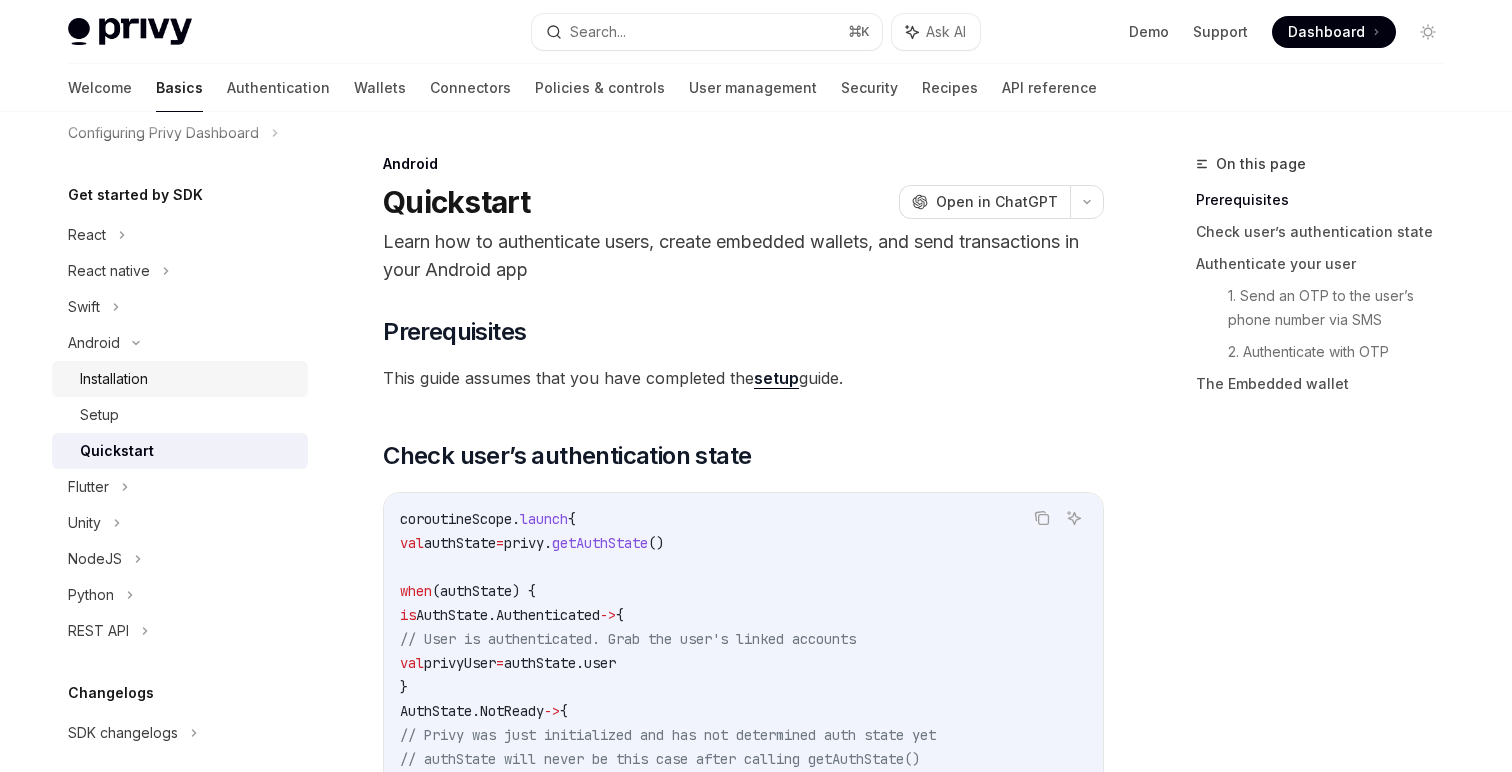 scroll, scrollTop: 364, scrollLeft: 0, axis: vertical 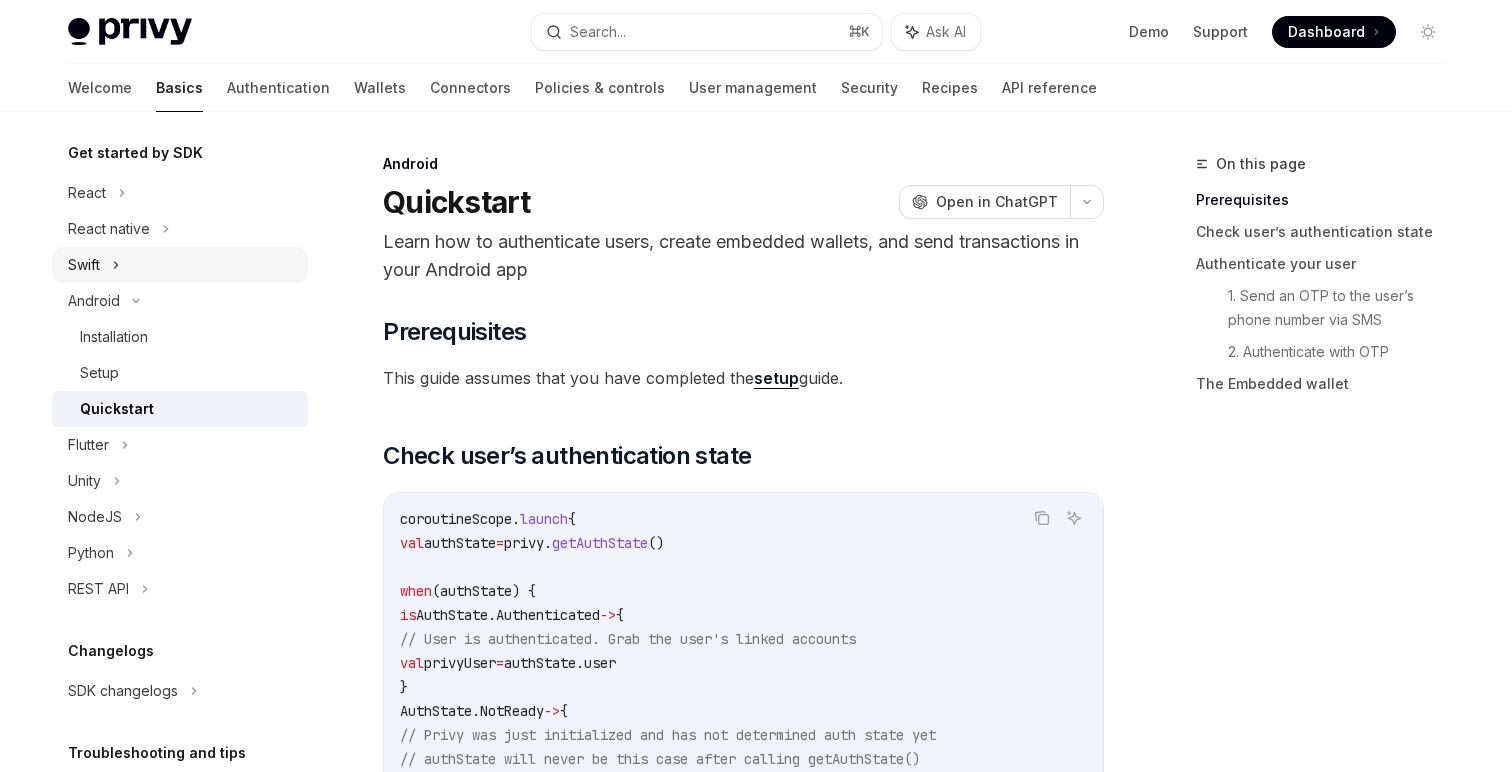 click on "Swift" at bounding box center [180, 265] 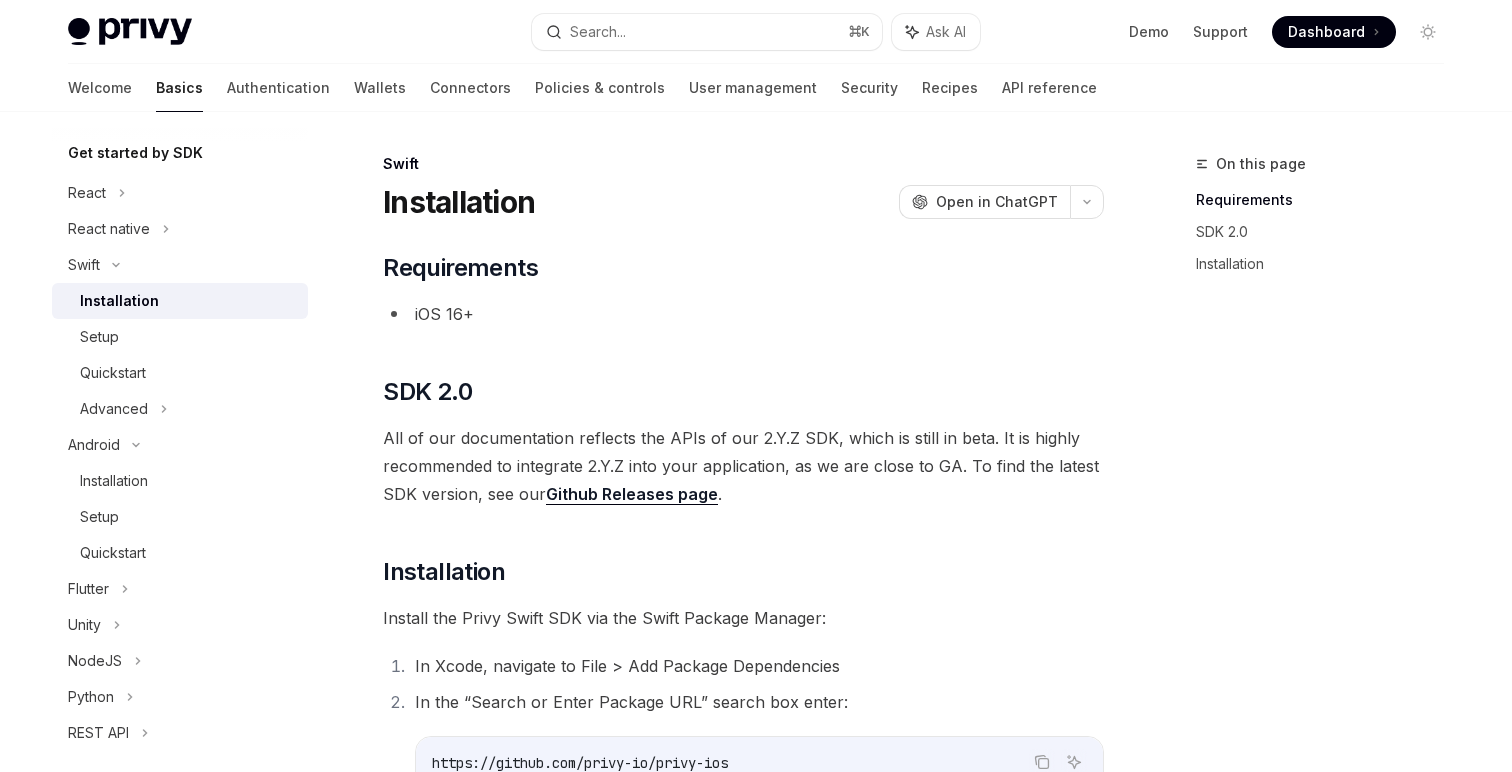 scroll, scrollTop: 0, scrollLeft: 0, axis: both 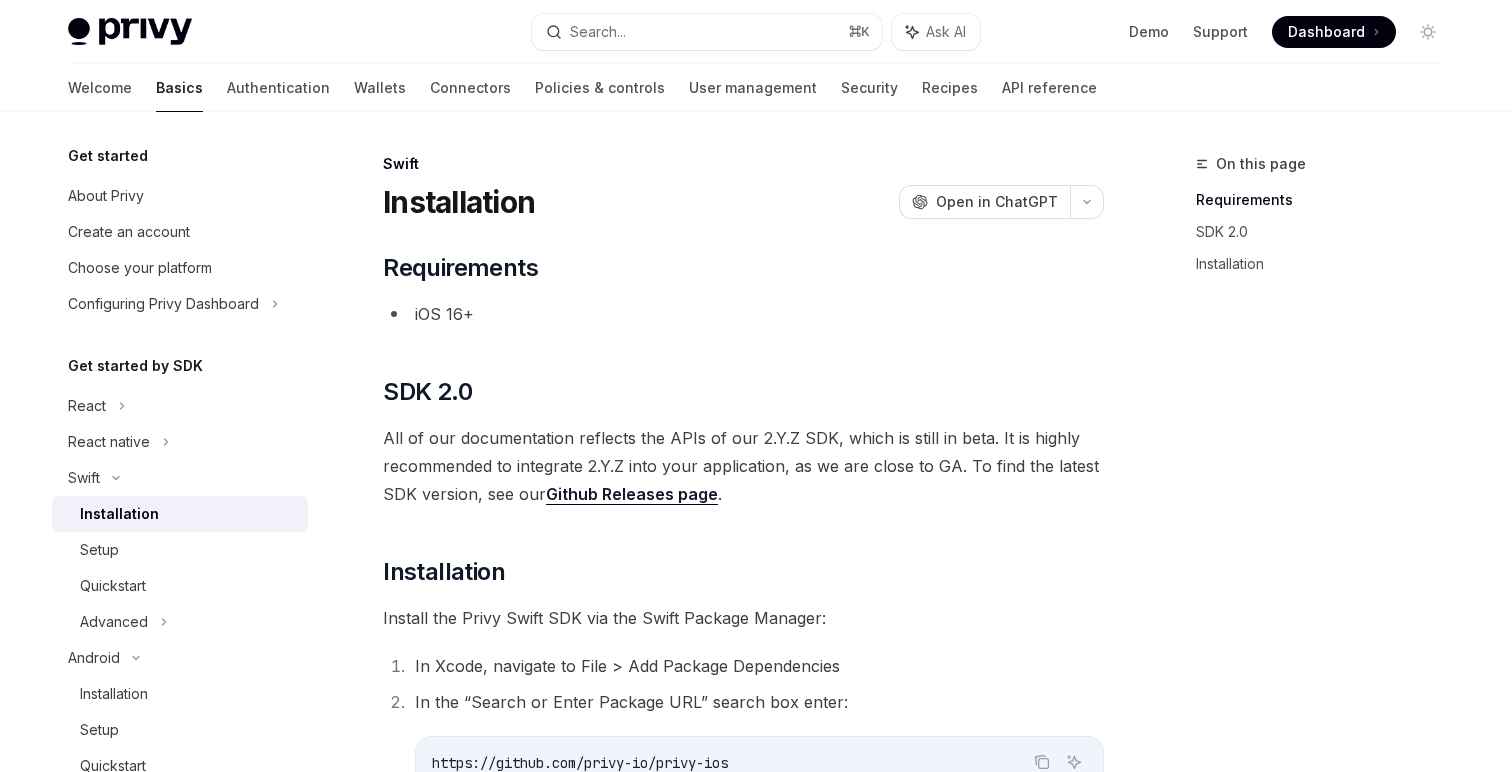 click on "Get started About Privy Create an account Choose your platform Configuring Privy Dashboard Get started by SDK React React native Swift Installation Setup Quickstart Advanced Android Installation Setup Quickstart Flutter Unity NodeJS Python REST API Changelogs SDK changelogs Troubleshooting and tips React Using LLMs Error codes" at bounding box center [180, 692] 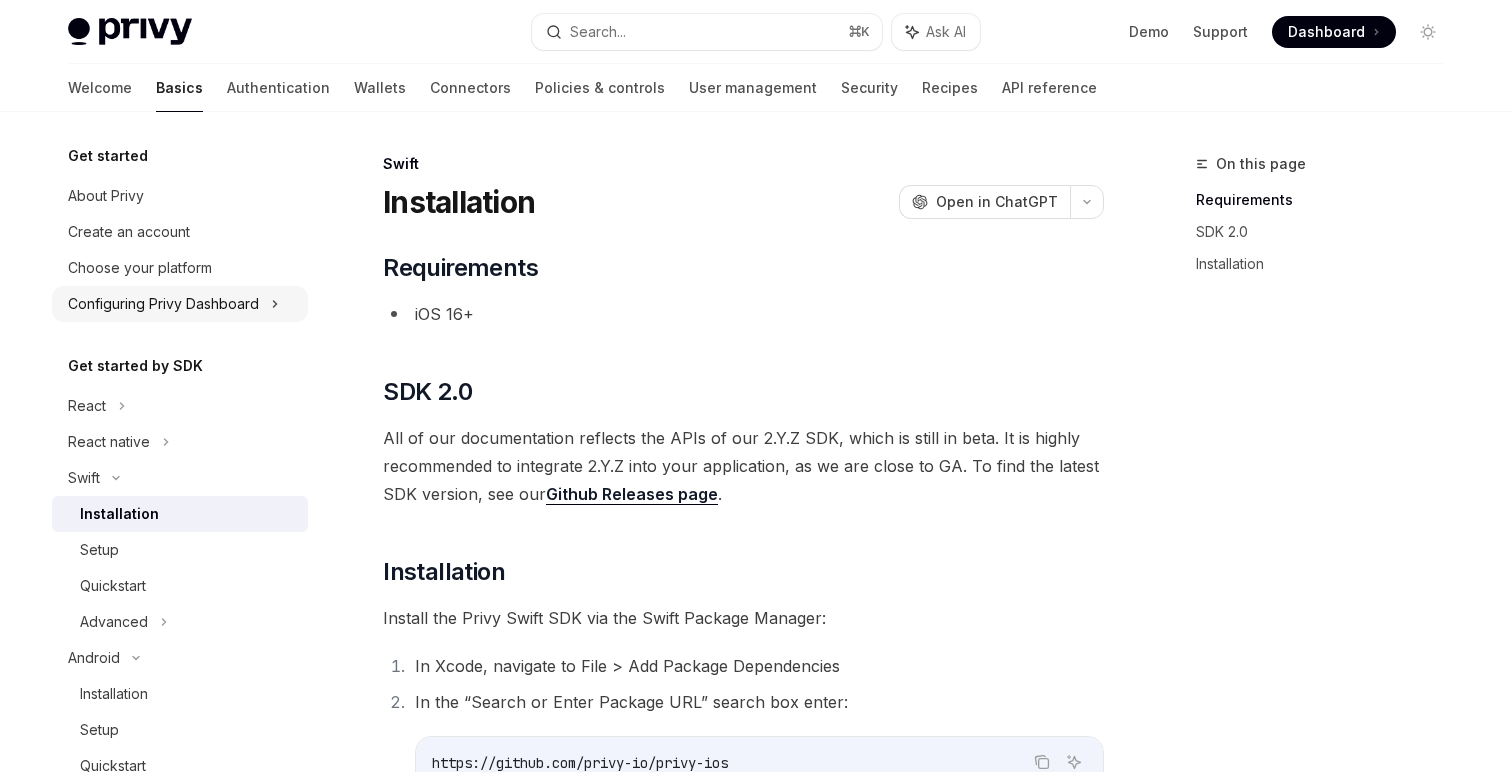 click on "Configuring Privy Dashboard" at bounding box center [163, 304] 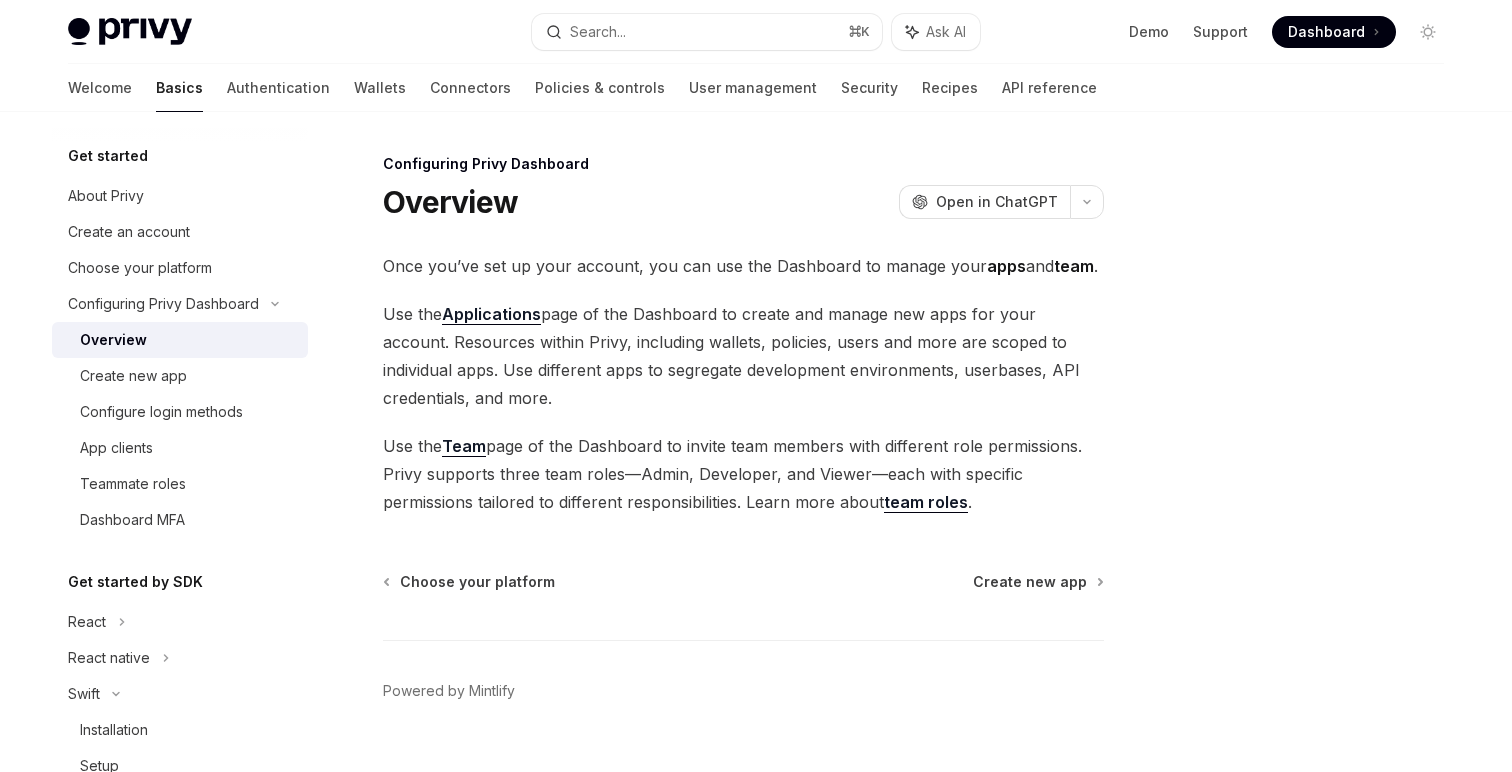scroll, scrollTop: 41, scrollLeft: 0, axis: vertical 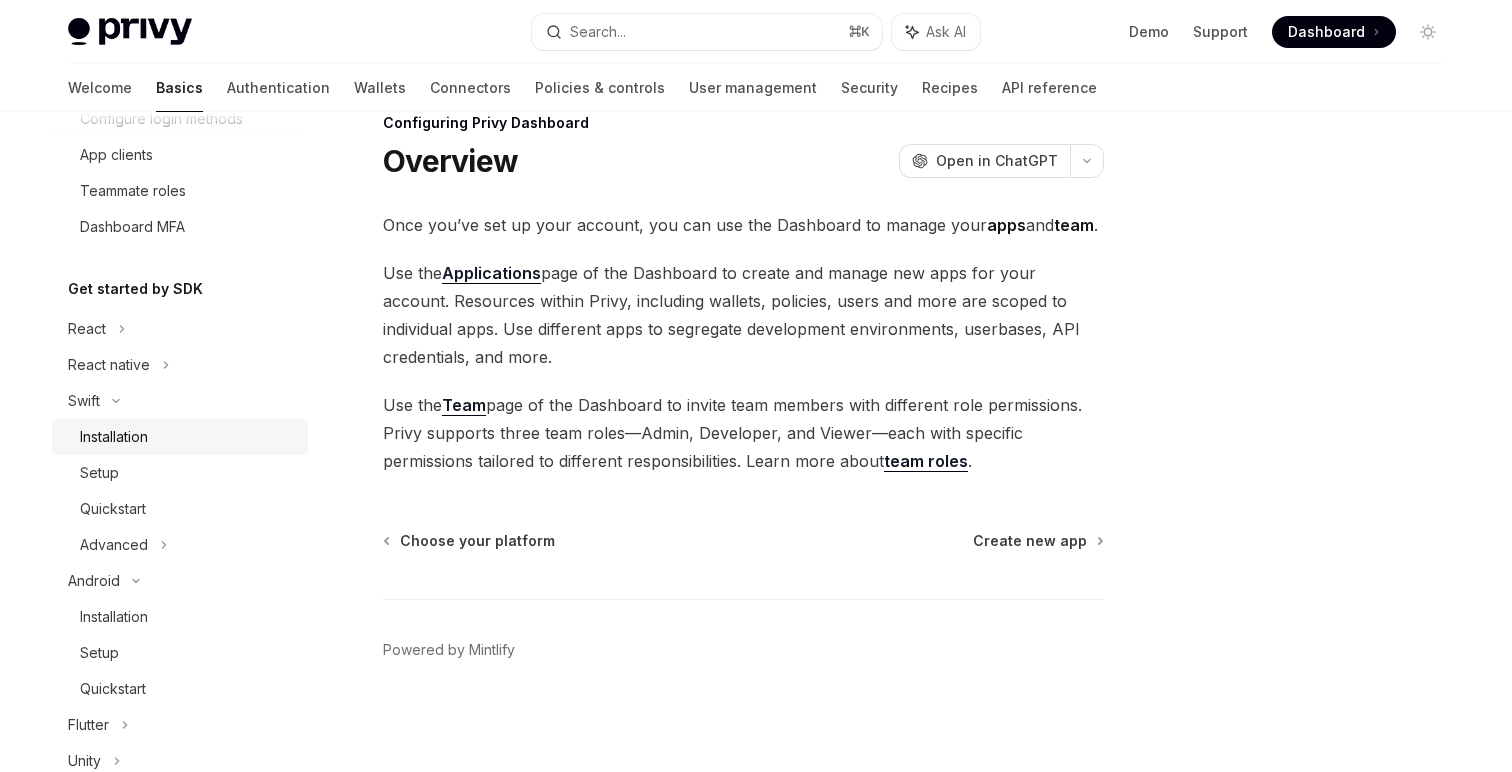 click on "Installation" at bounding box center (188, 437) 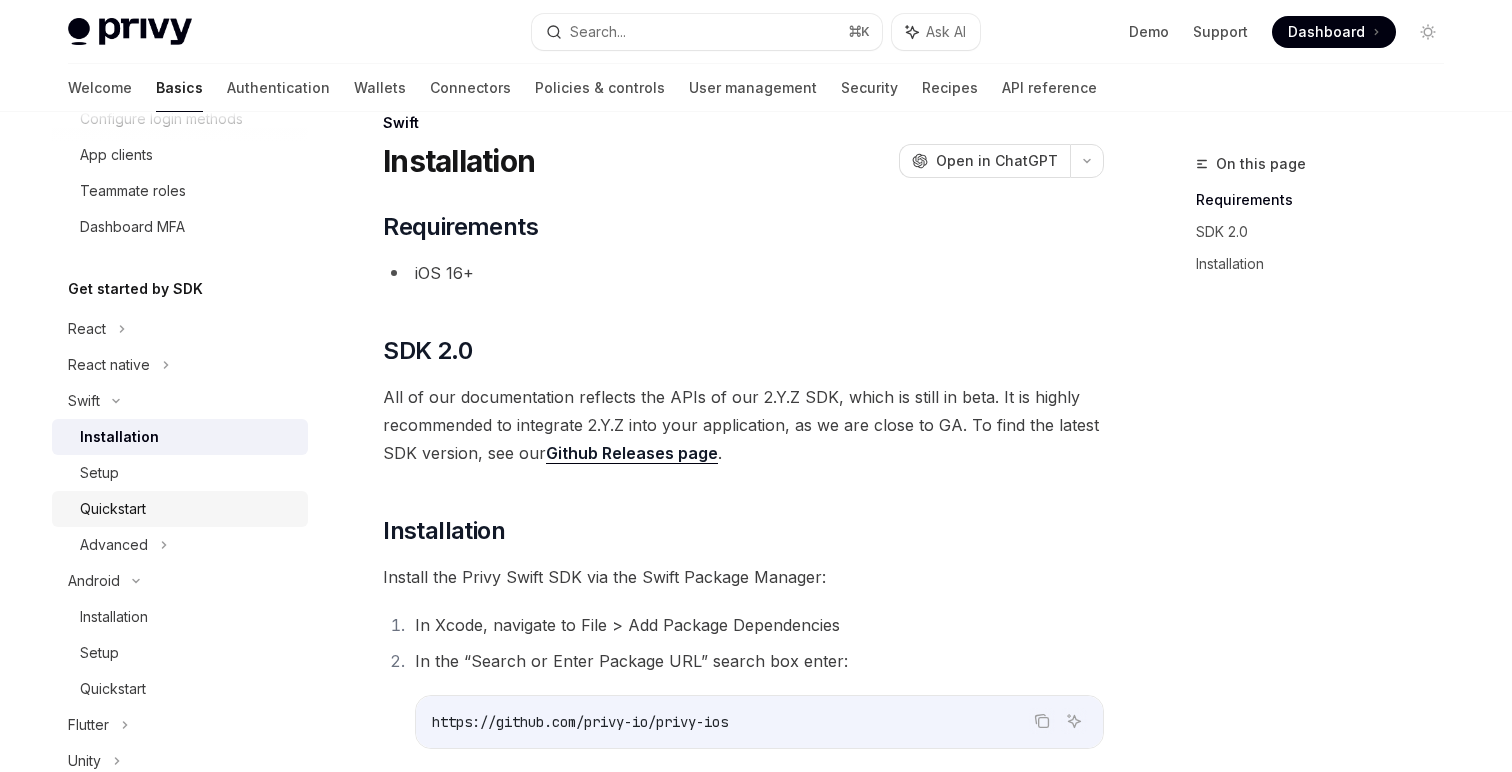 click on "Quickstart" at bounding box center [180, 509] 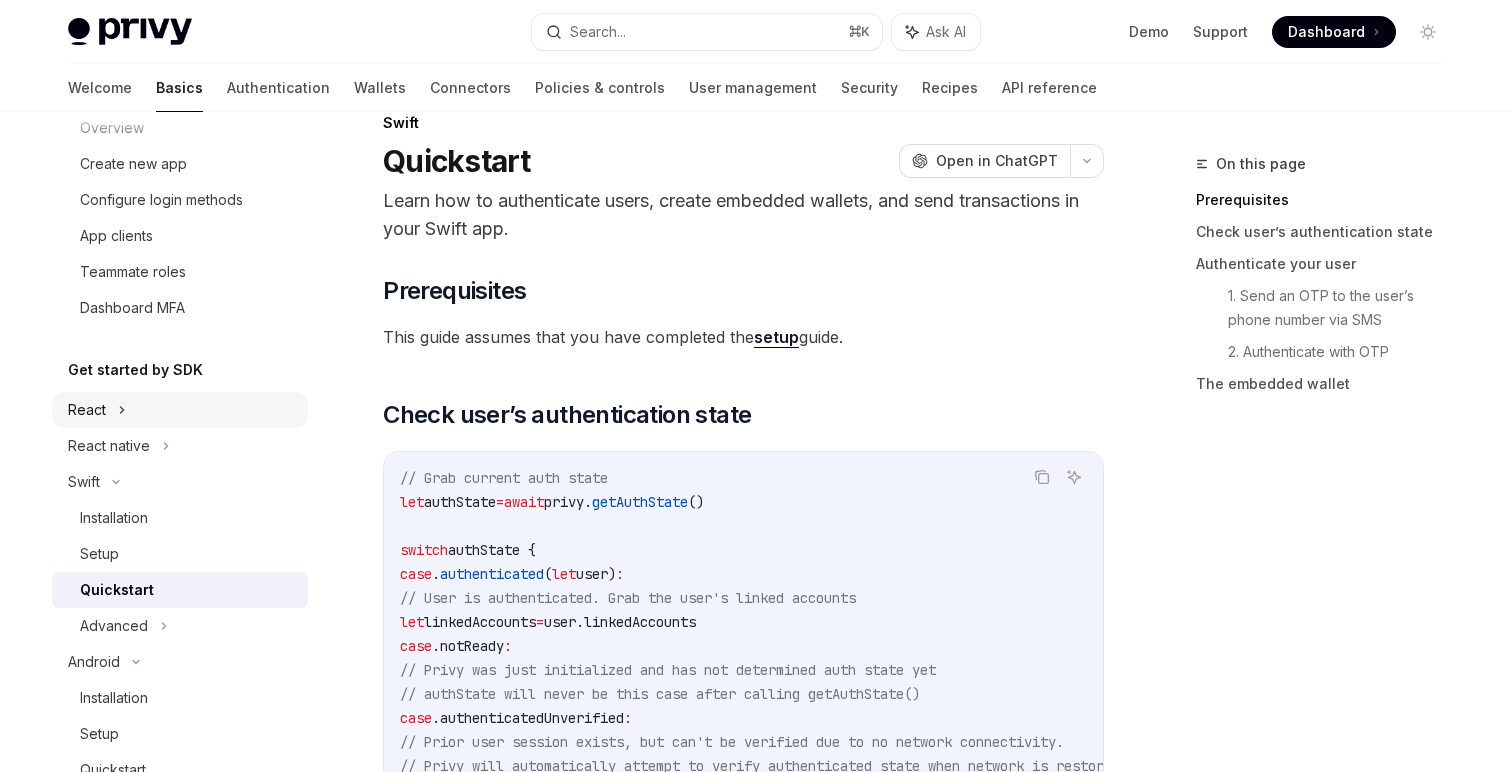 scroll, scrollTop: 310, scrollLeft: 0, axis: vertical 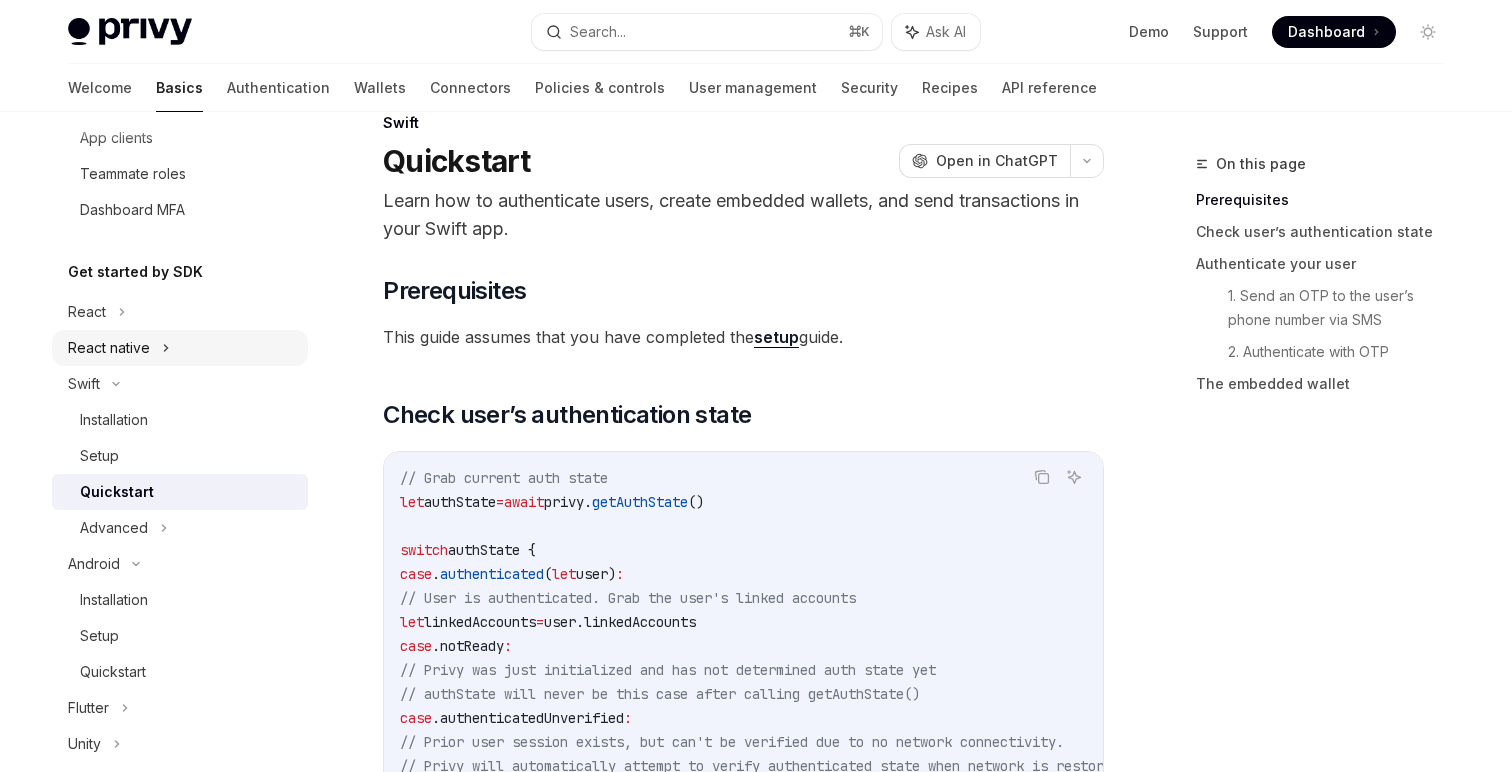 click on "React native" at bounding box center [109, 348] 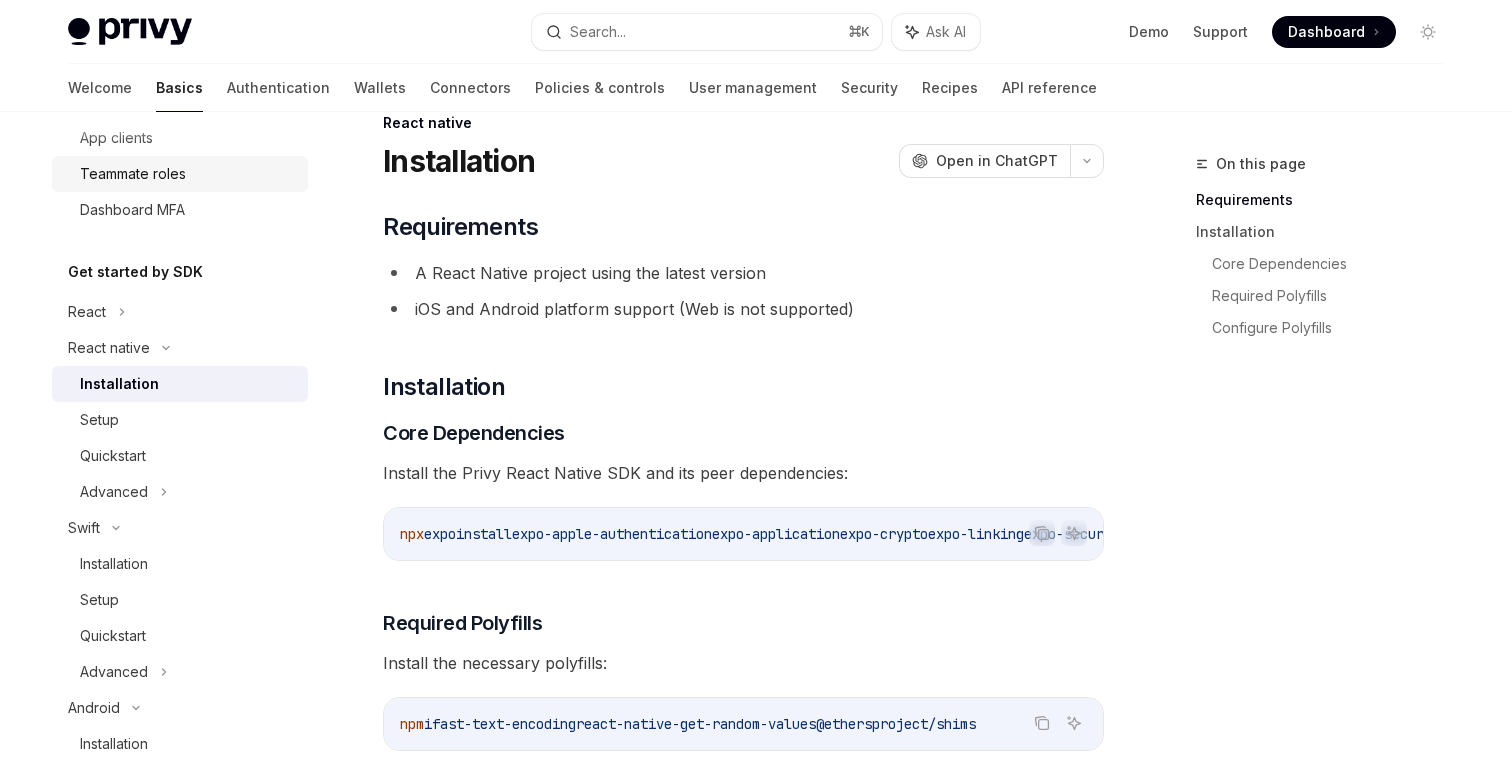 scroll, scrollTop: 0, scrollLeft: 0, axis: both 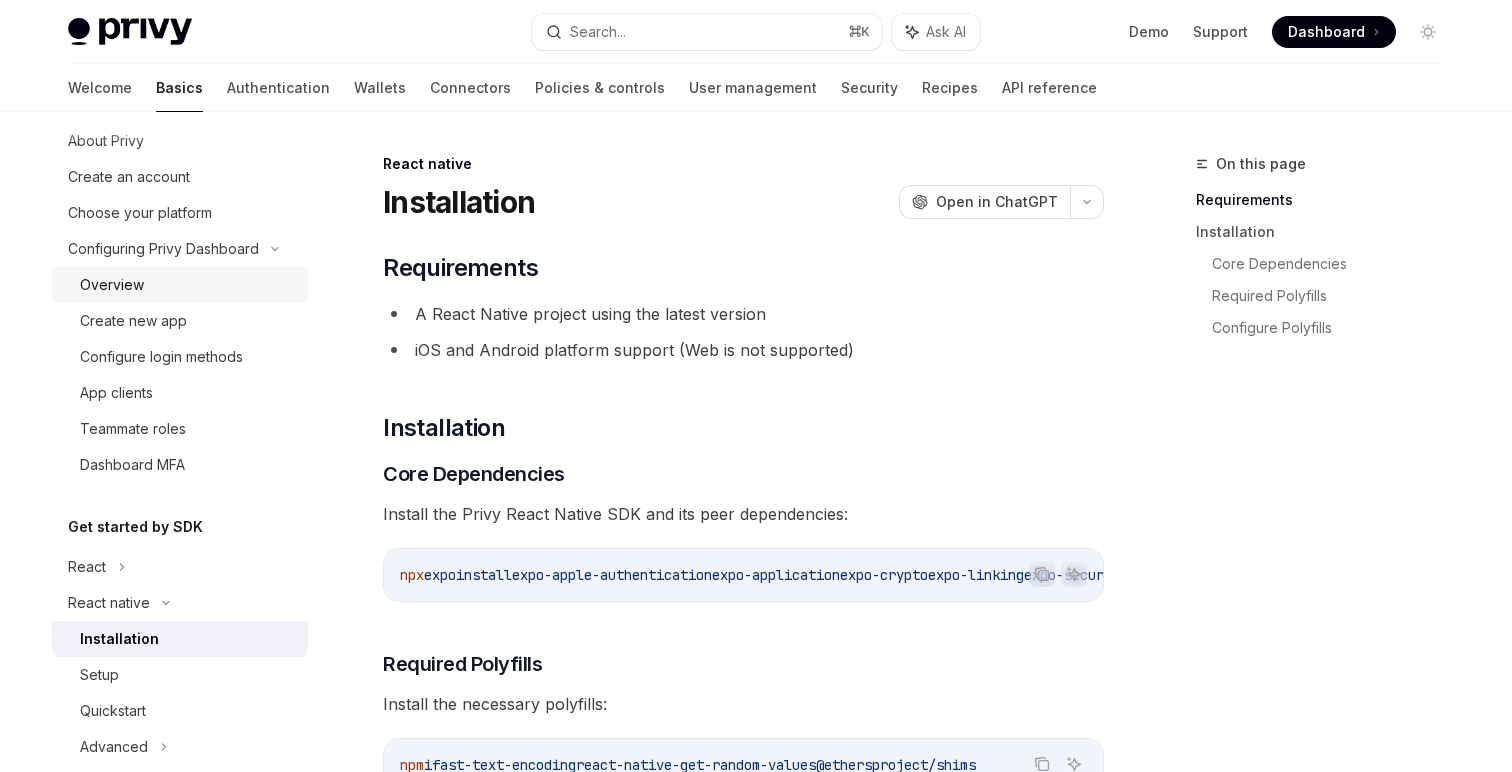 click on "Overview" at bounding box center [188, 285] 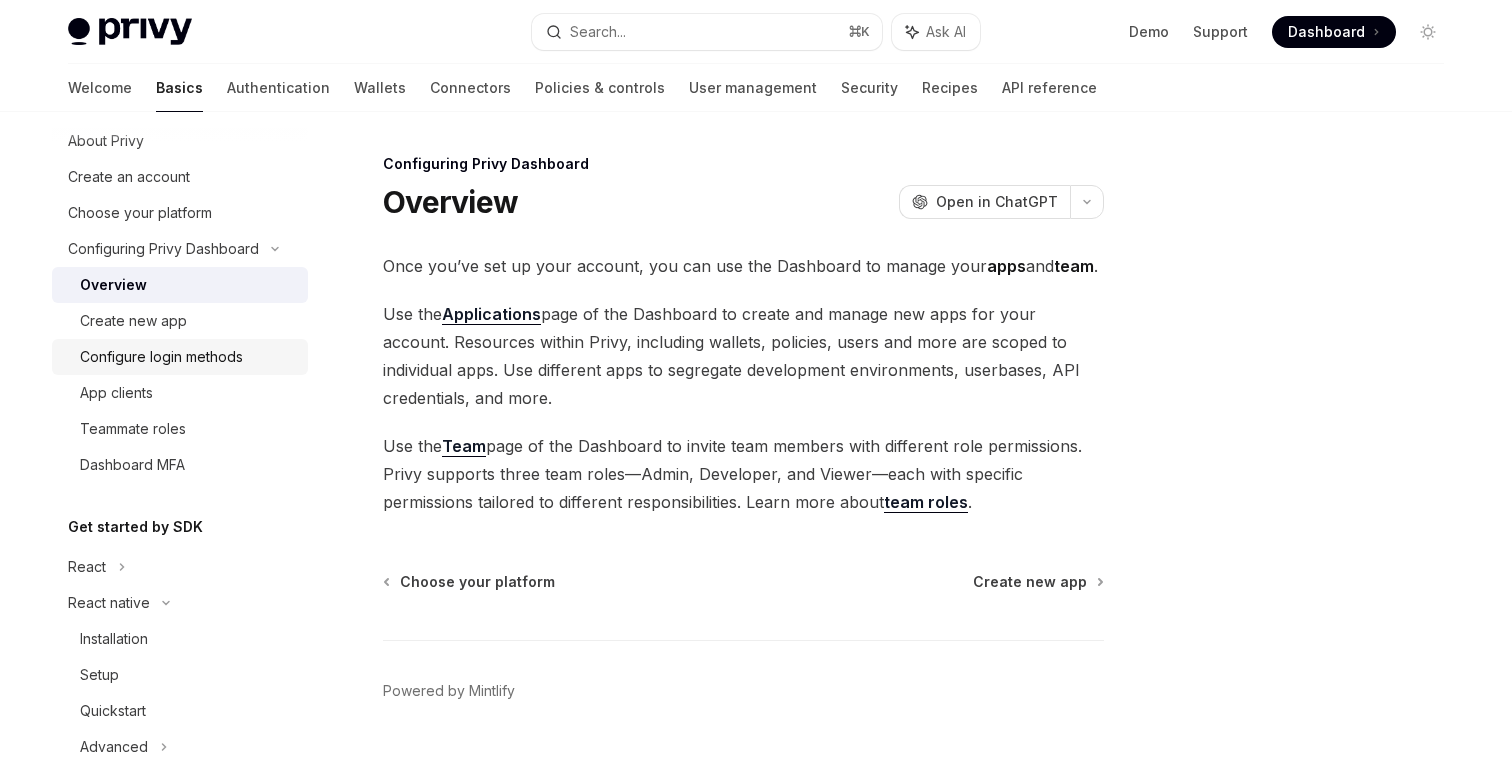 click on "Configure login methods" at bounding box center (161, 357) 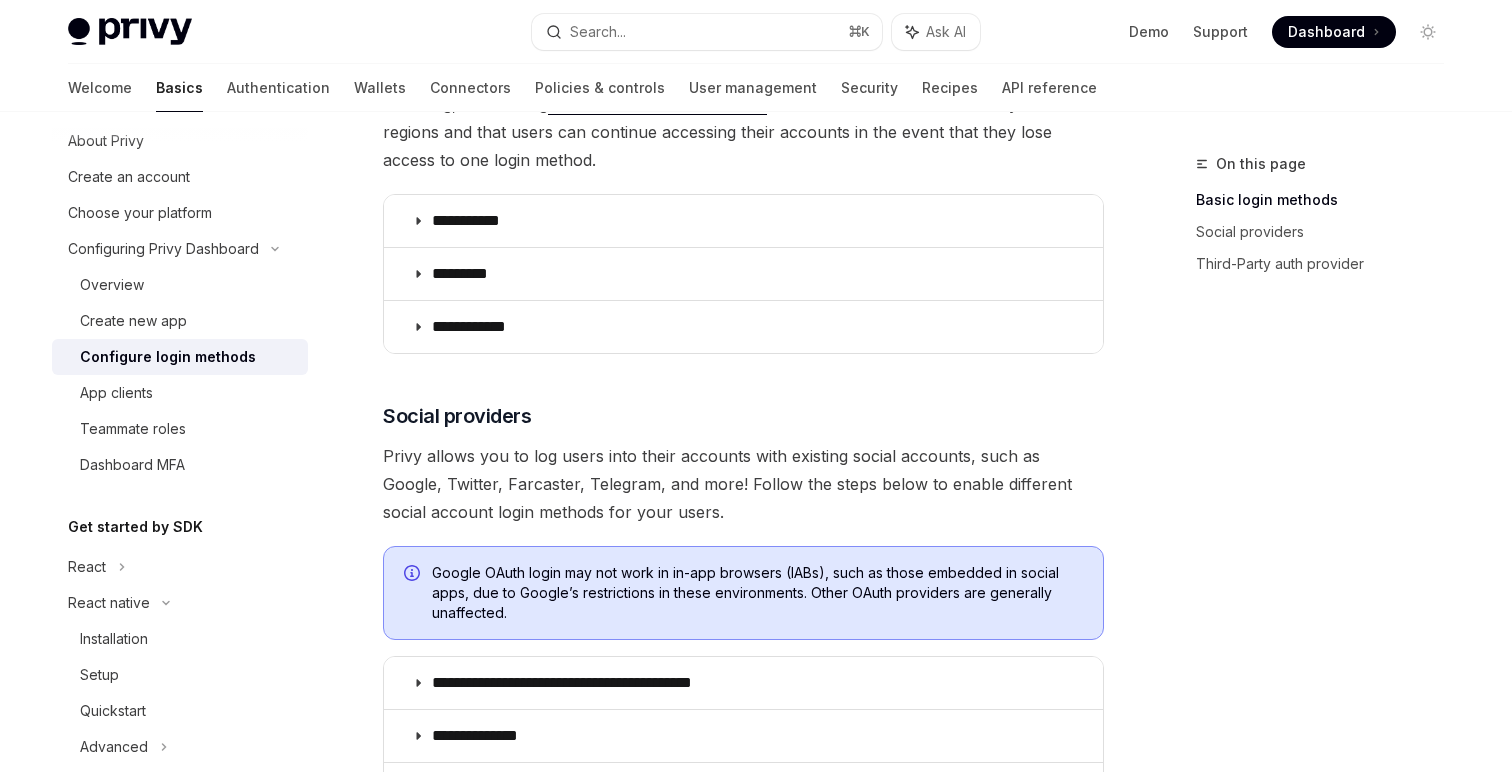 scroll, scrollTop: 696, scrollLeft: 0, axis: vertical 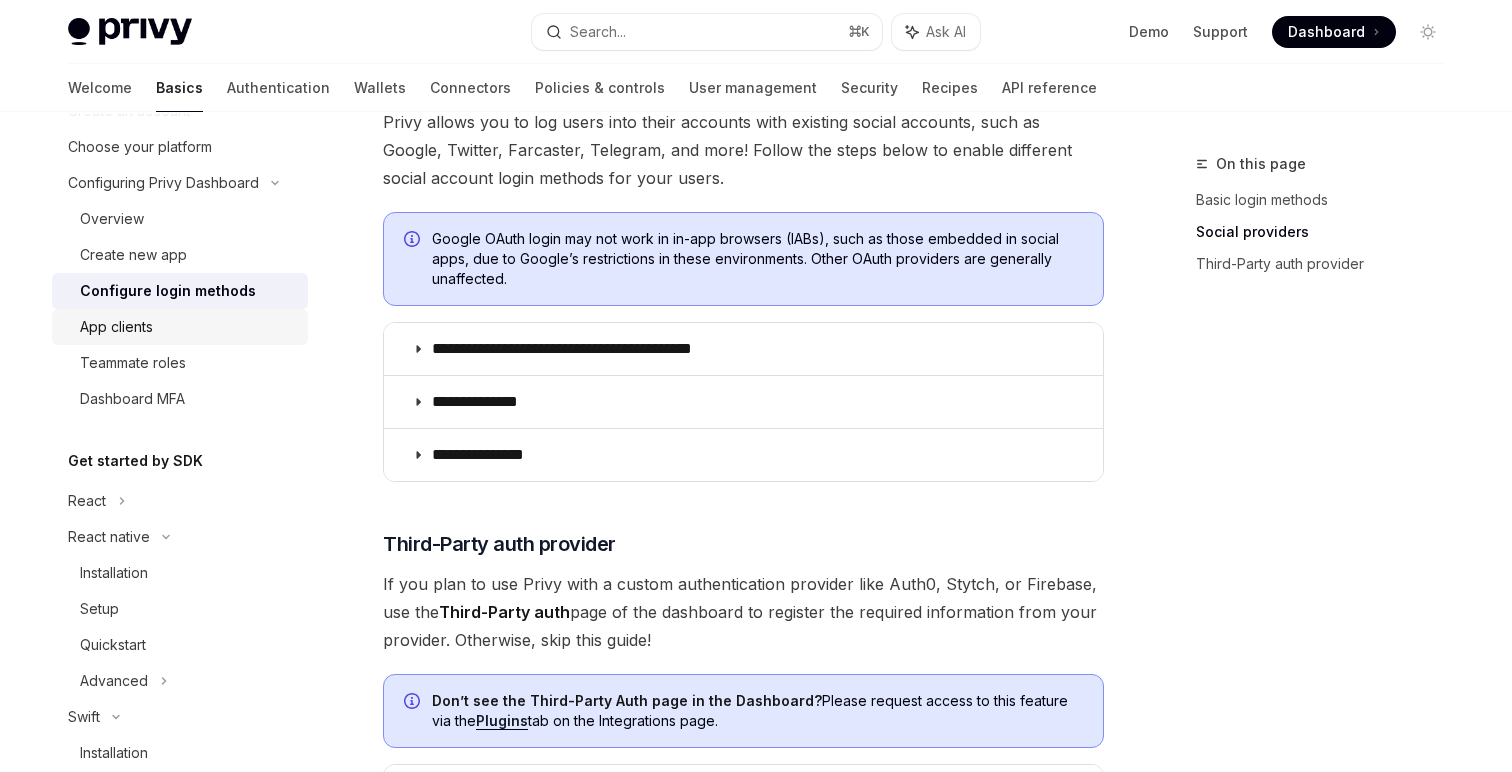click on "App clients" at bounding box center [188, 327] 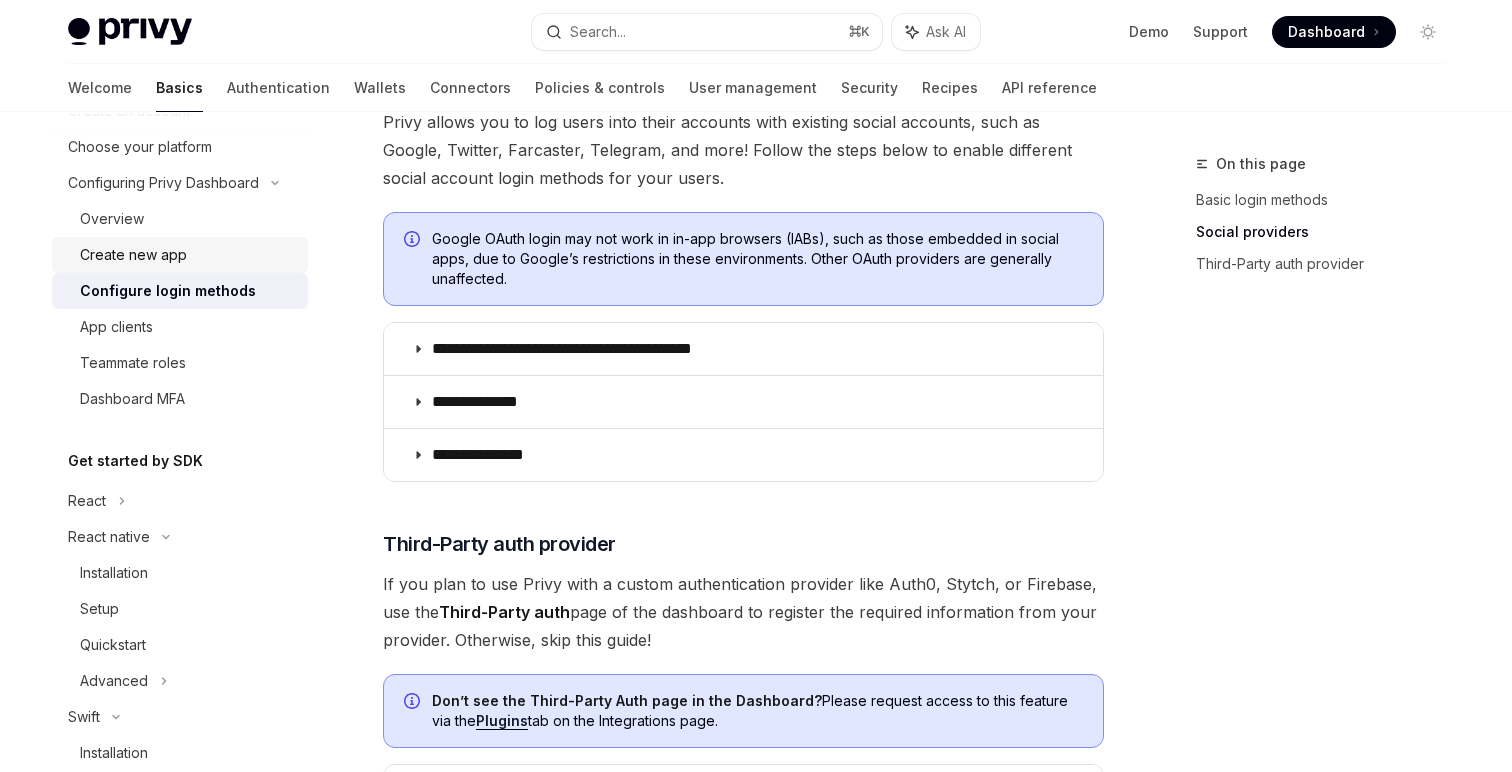 scroll, scrollTop: 0, scrollLeft: 0, axis: both 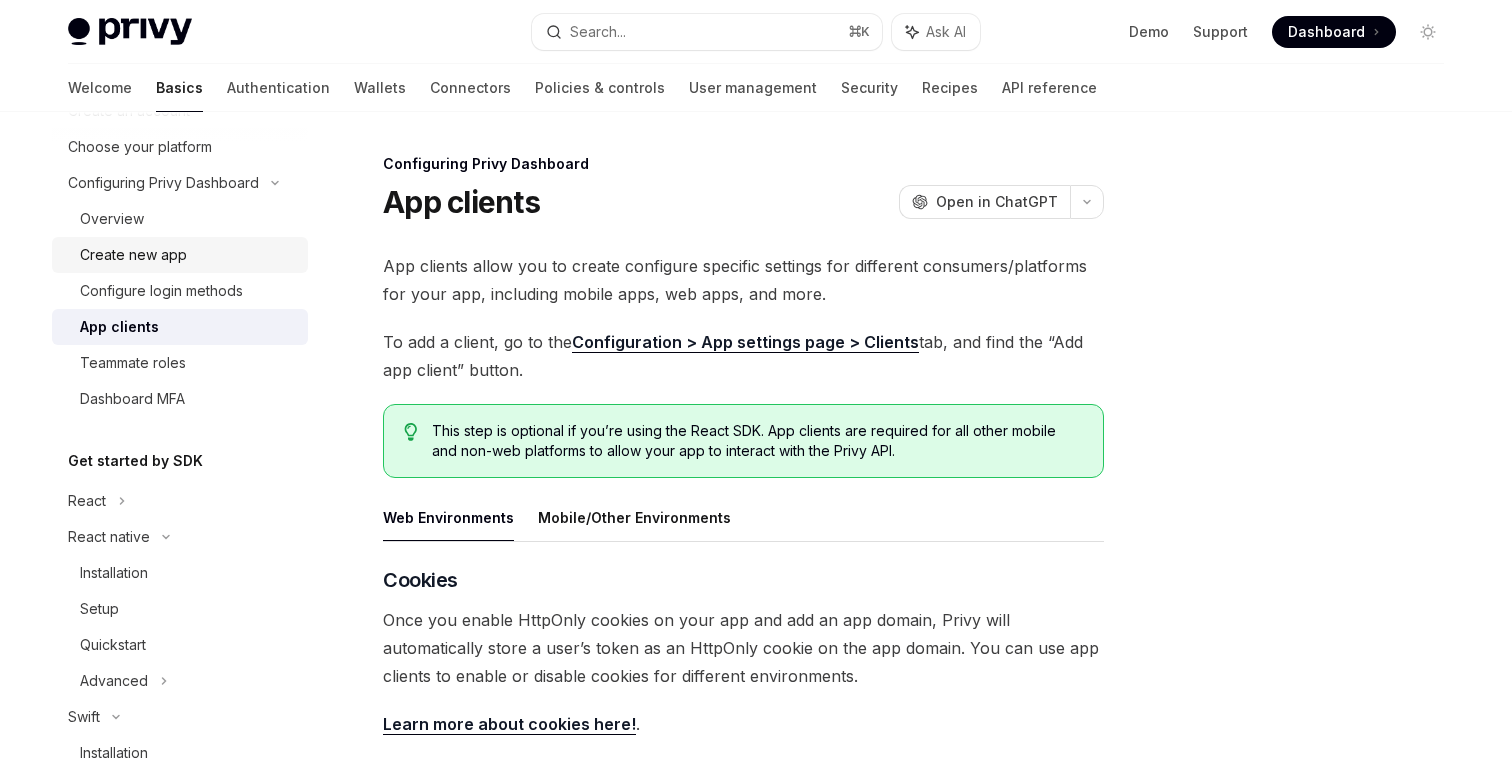 click on "Create new app" at bounding box center (133, 255) 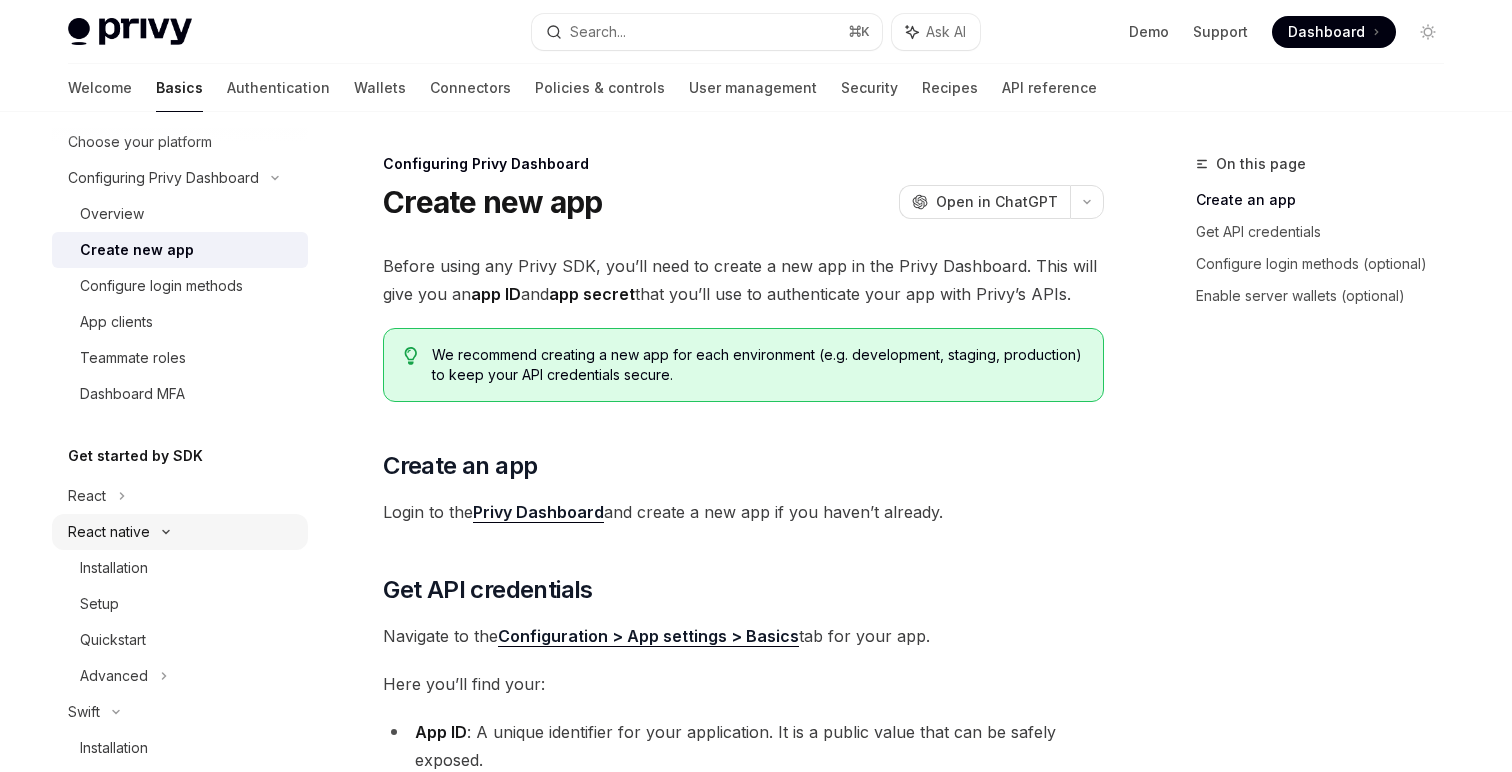 scroll, scrollTop: 0, scrollLeft: 0, axis: both 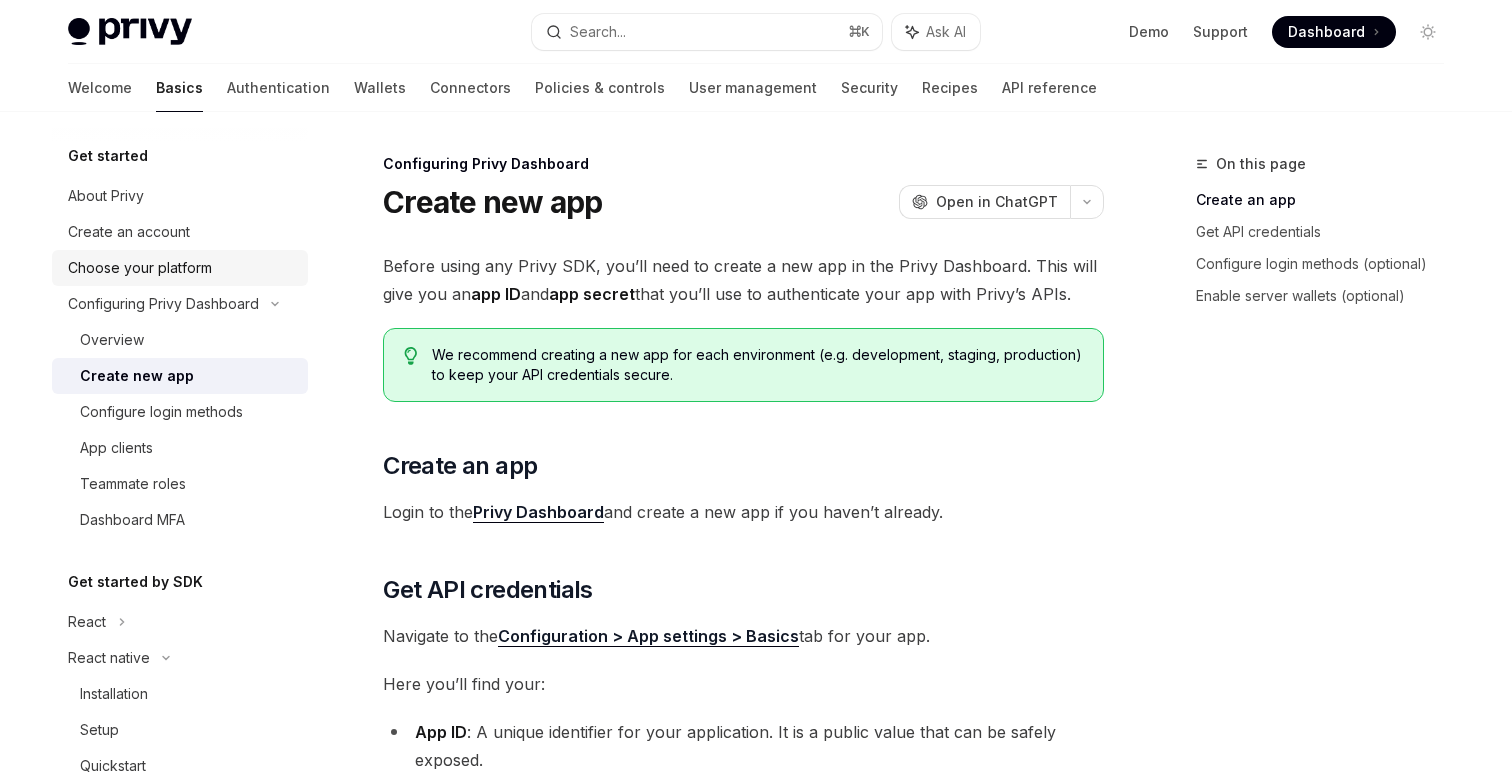 click on "Choose your platform" at bounding box center (140, 268) 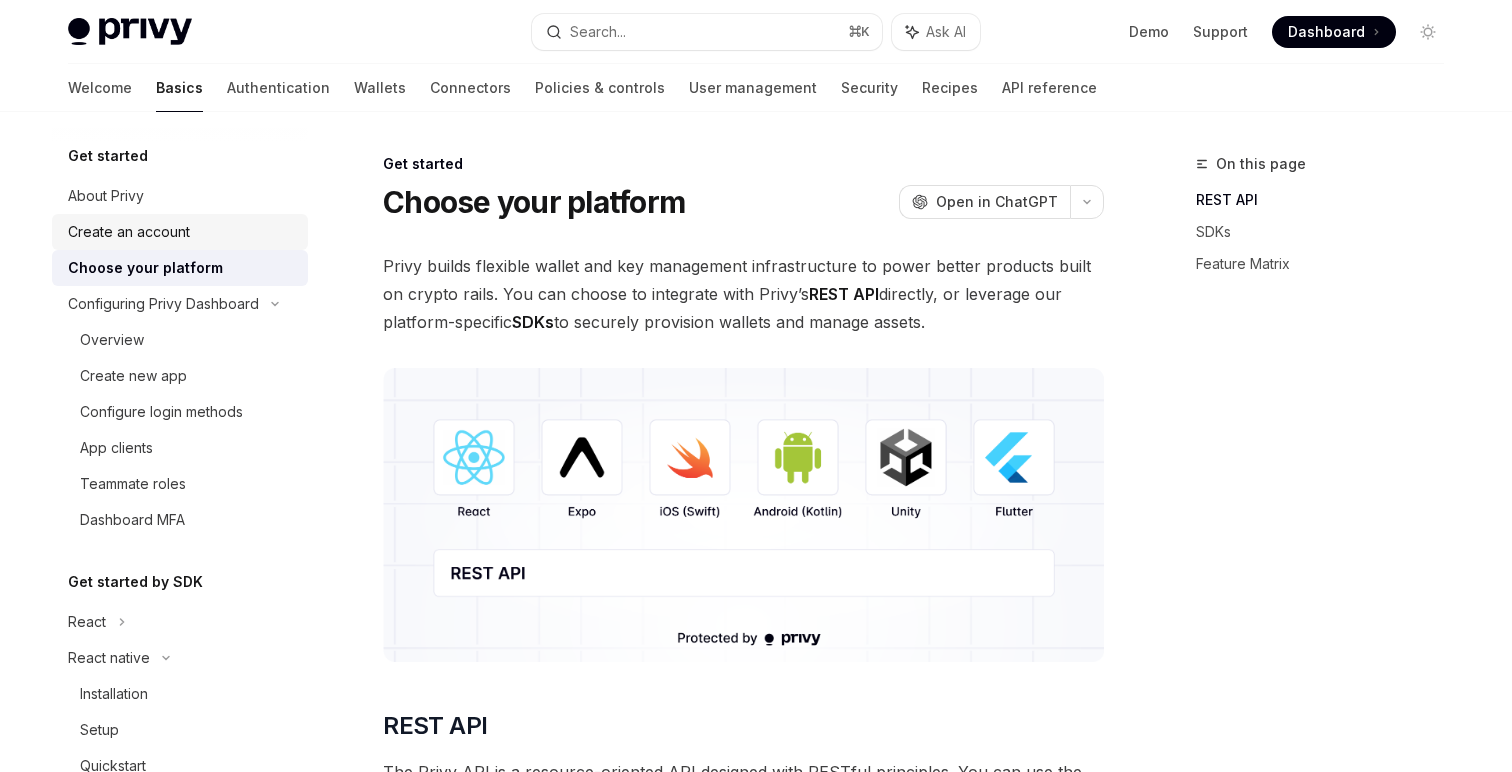 type on "*" 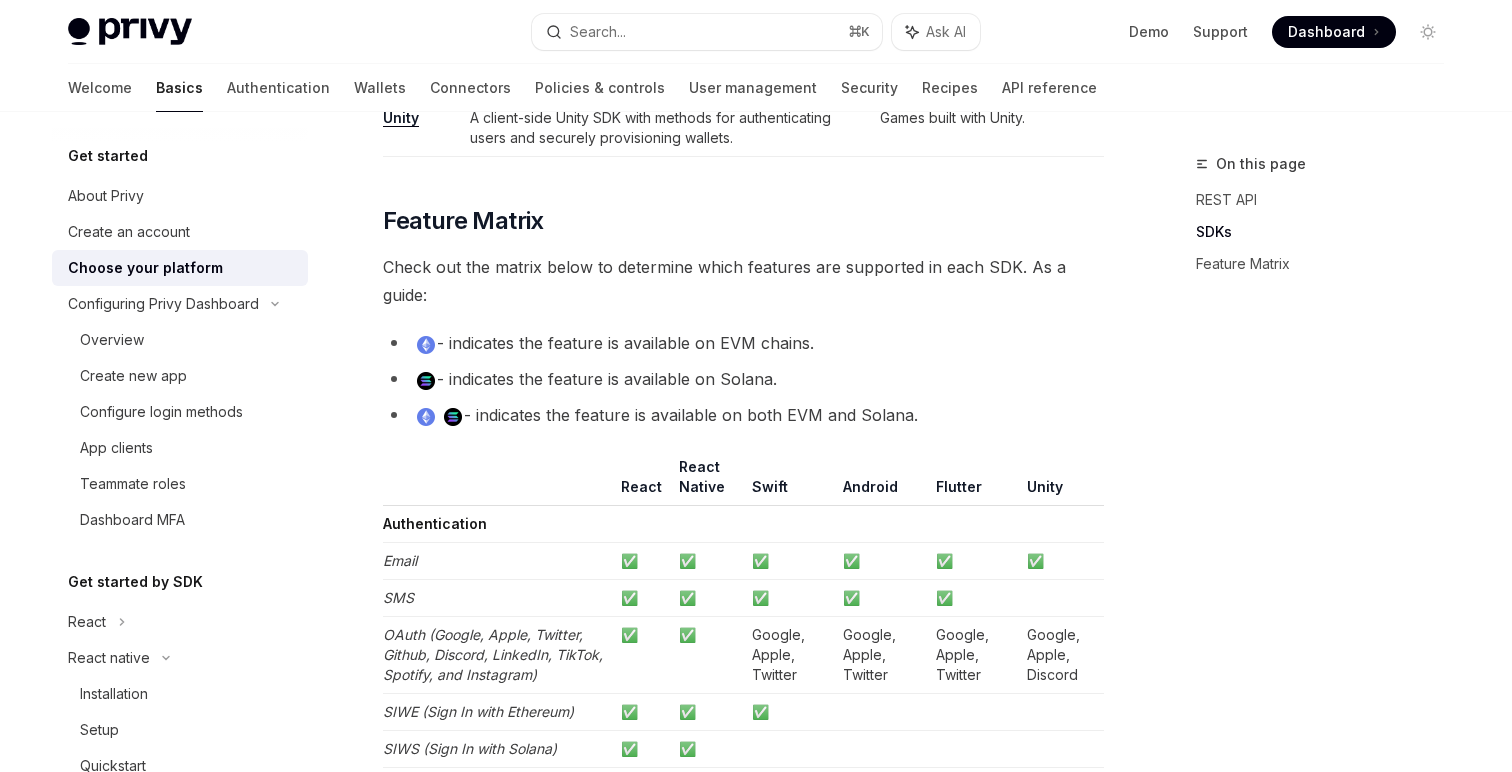 scroll, scrollTop: 1677, scrollLeft: 0, axis: vertical 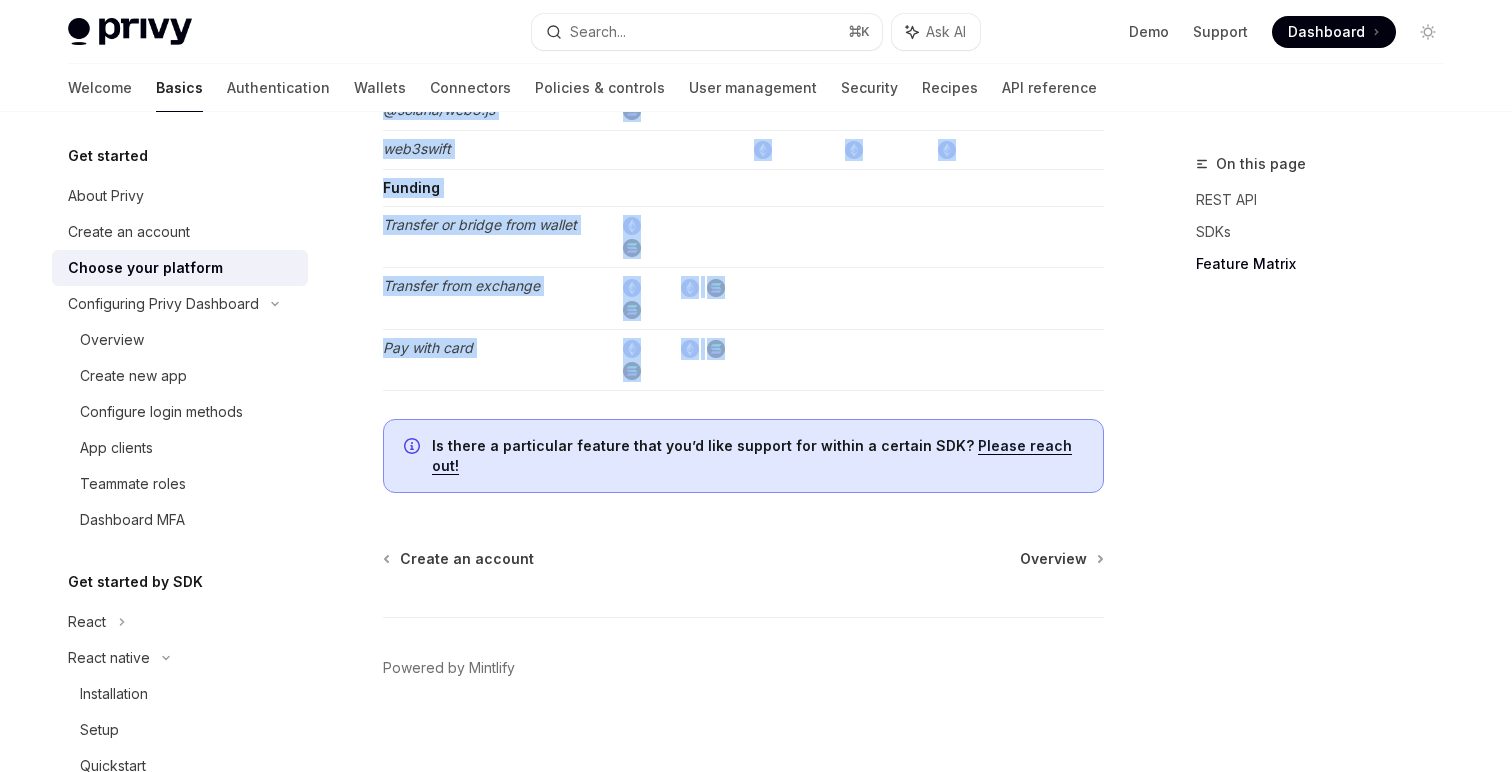 copy on "eature Matrix
Check out the matrix below to determine which features are supported in each SDK. As a guide:
- indicates the feature is available on EVM chains.
- indicates the feature is available on Solana.
- indicates the feature is available on both EVM and Solana.
React React Native Swift Android Flutter Unity Authentication Email ✅ ✅ ✅ ✅ ✅ ✅ SMS ✅ ✅ ✅ ✅ ✅ OAuth (Google, Apple, Twitter, Github, Discord, LinkedIn, TikTok, Spotify, and Instagram) ✅ ✅ Google, Apple, Twitter Google, Apple, Twitter Google, Apple, Twitter Google, Apple, Discord SIWE (Sign In with Ethereum) ✅ ✅ ✅ SIWS (Sign In with Solana) ✅ ✅ Farcaster ✅ ✅ Telegram ✅ Custom Auth ✅ ✅ ✅ ✅ ✅ Passkeys ✅ ✅ Farcaster SIWF ✅ ✅ Embedded Wallets Creating wallets manually           Creating wallet automatically     Pregenerating wallets           Signing messages and transactions           Broadcasting transactions     Native smart wallets Automatic recovery           User controlled recovery     Transaction MFA     Key Export   Key Imp..." 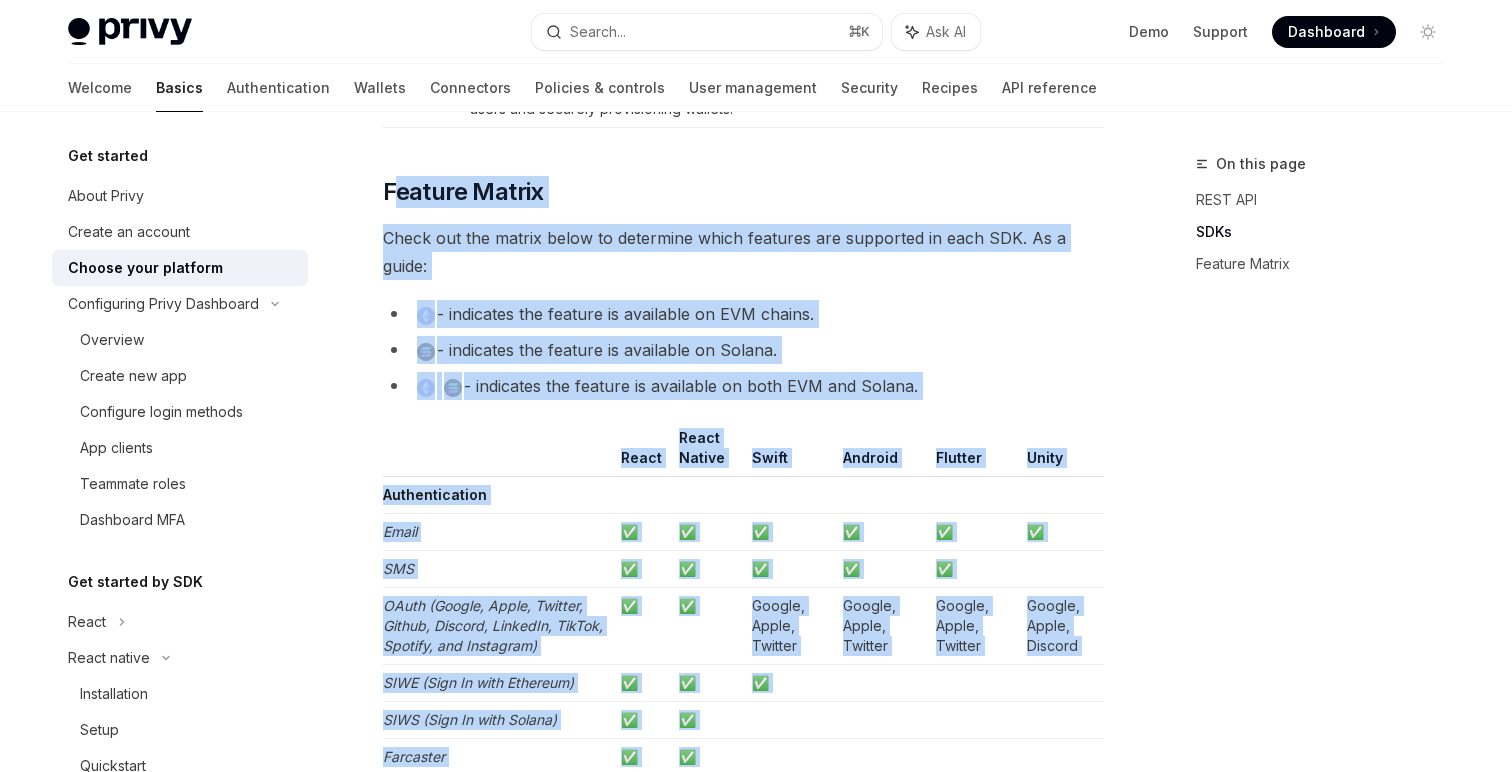 scroll, scrollTop: 1702, scrollLeft: 0, axis: vertical 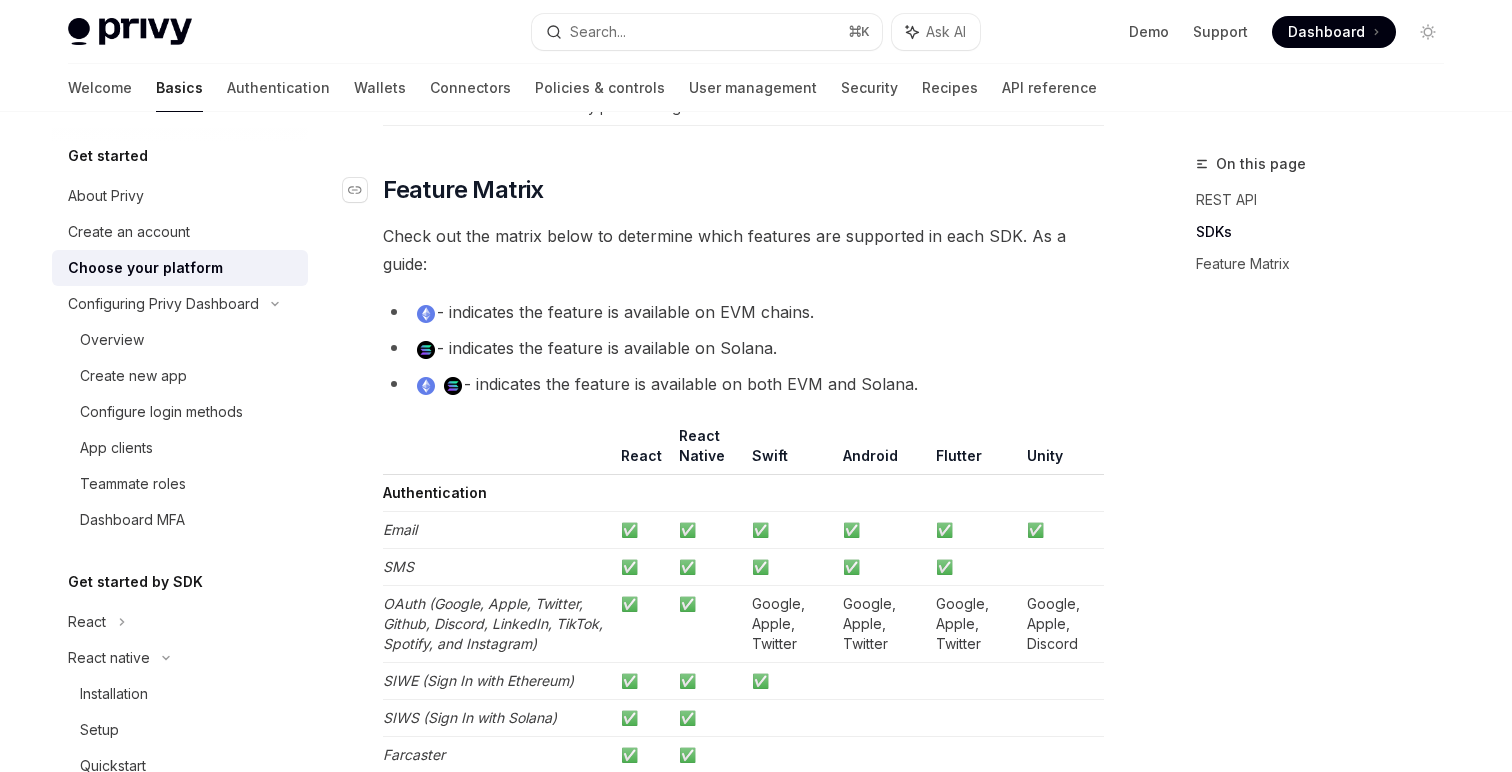 click on "​ Feature Matrix" at bounding box center [743, 190] 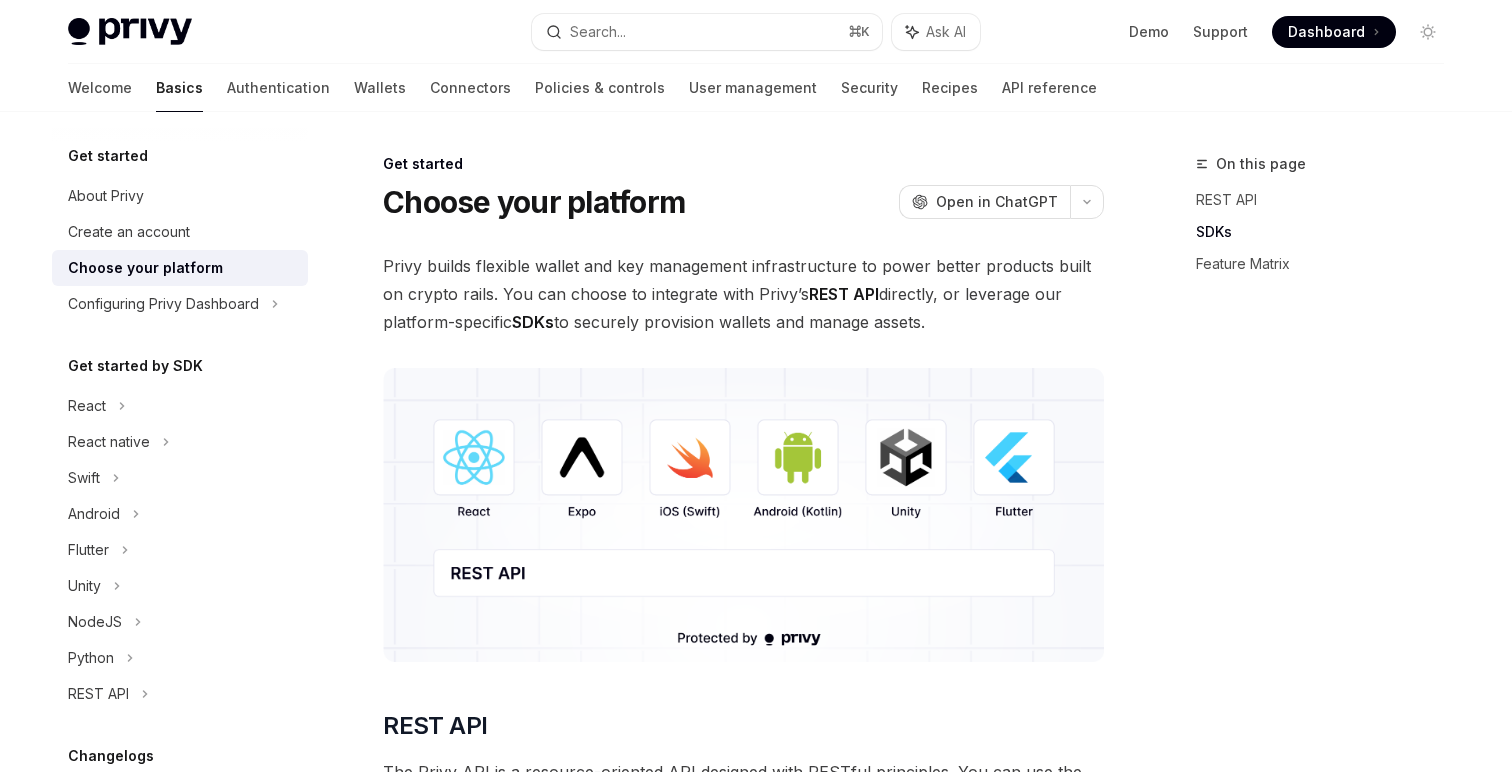 scroll, scrollTop: 1724, scrollLeft: 0, axis: vertical 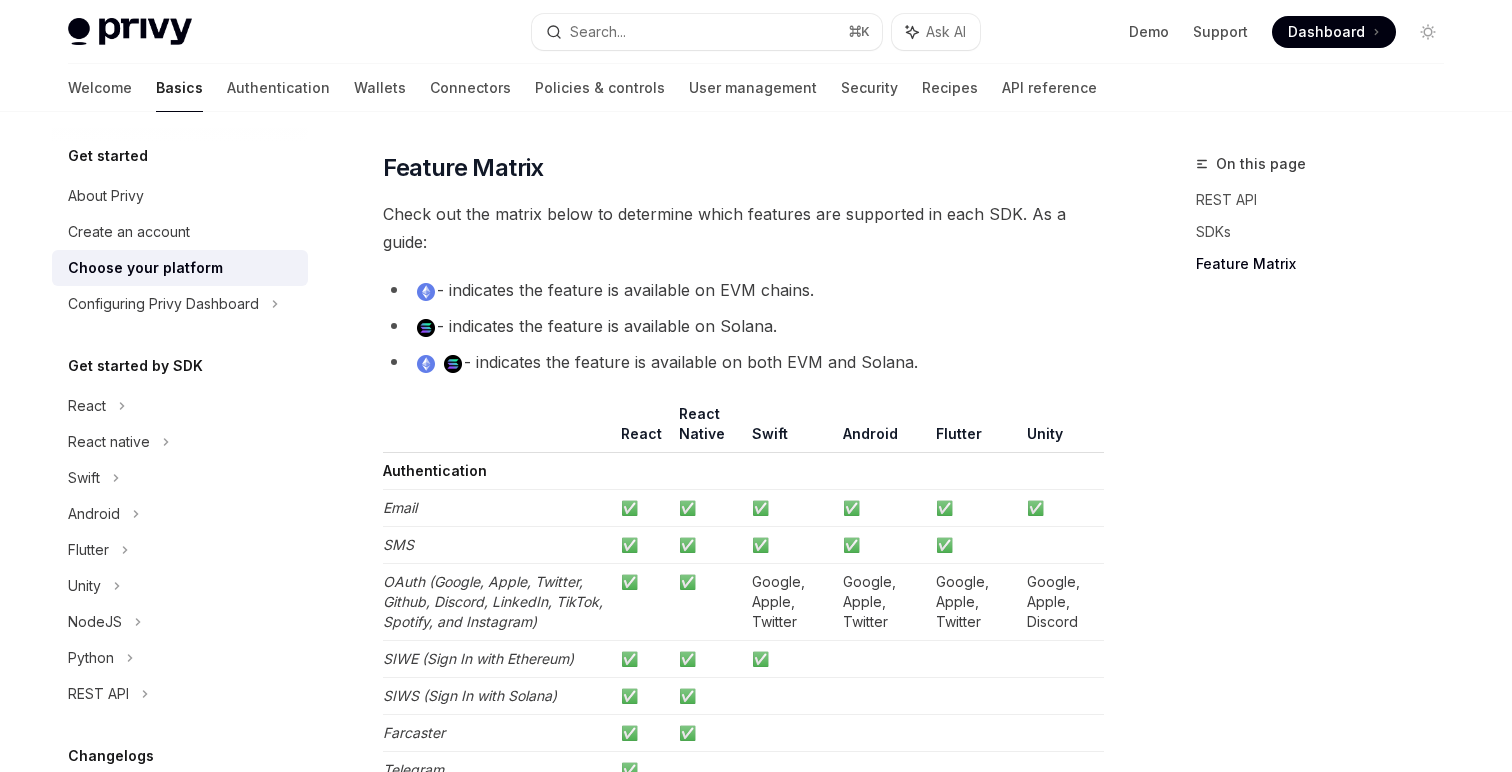 type on "*" 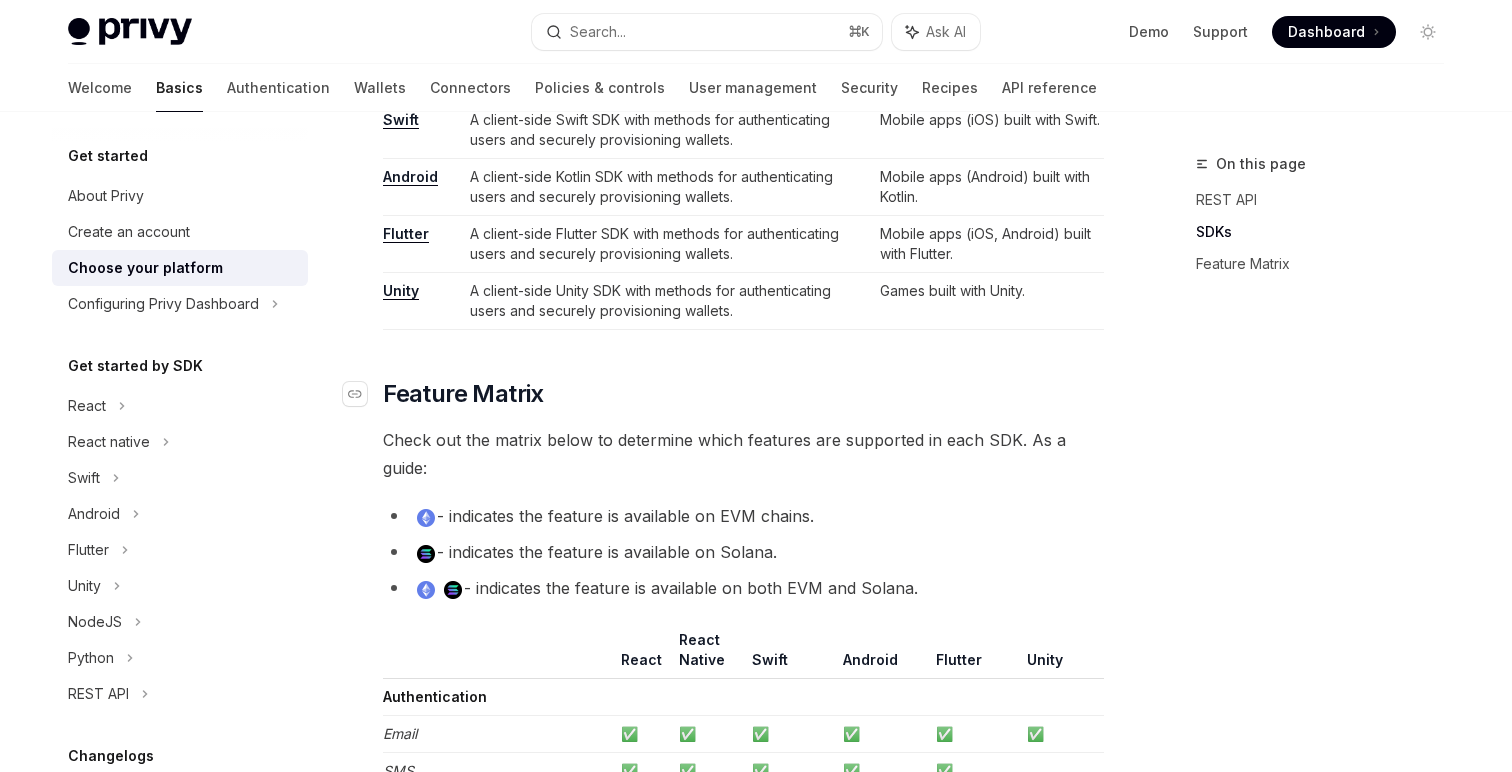 click on "​" at bounding box center [363, 394] 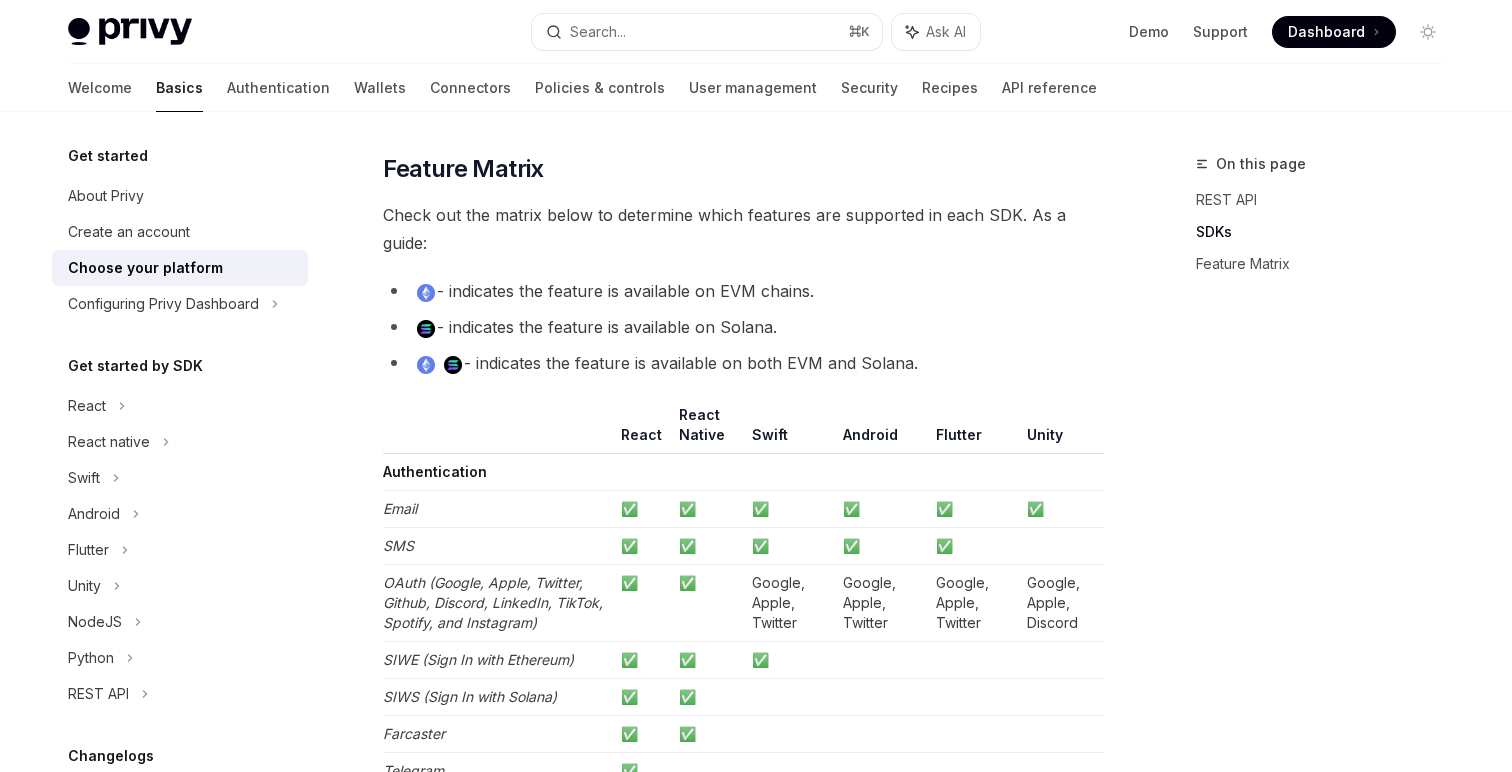 scroll, scrollTop: 1724, scrollLeft: 0, axis: vertical 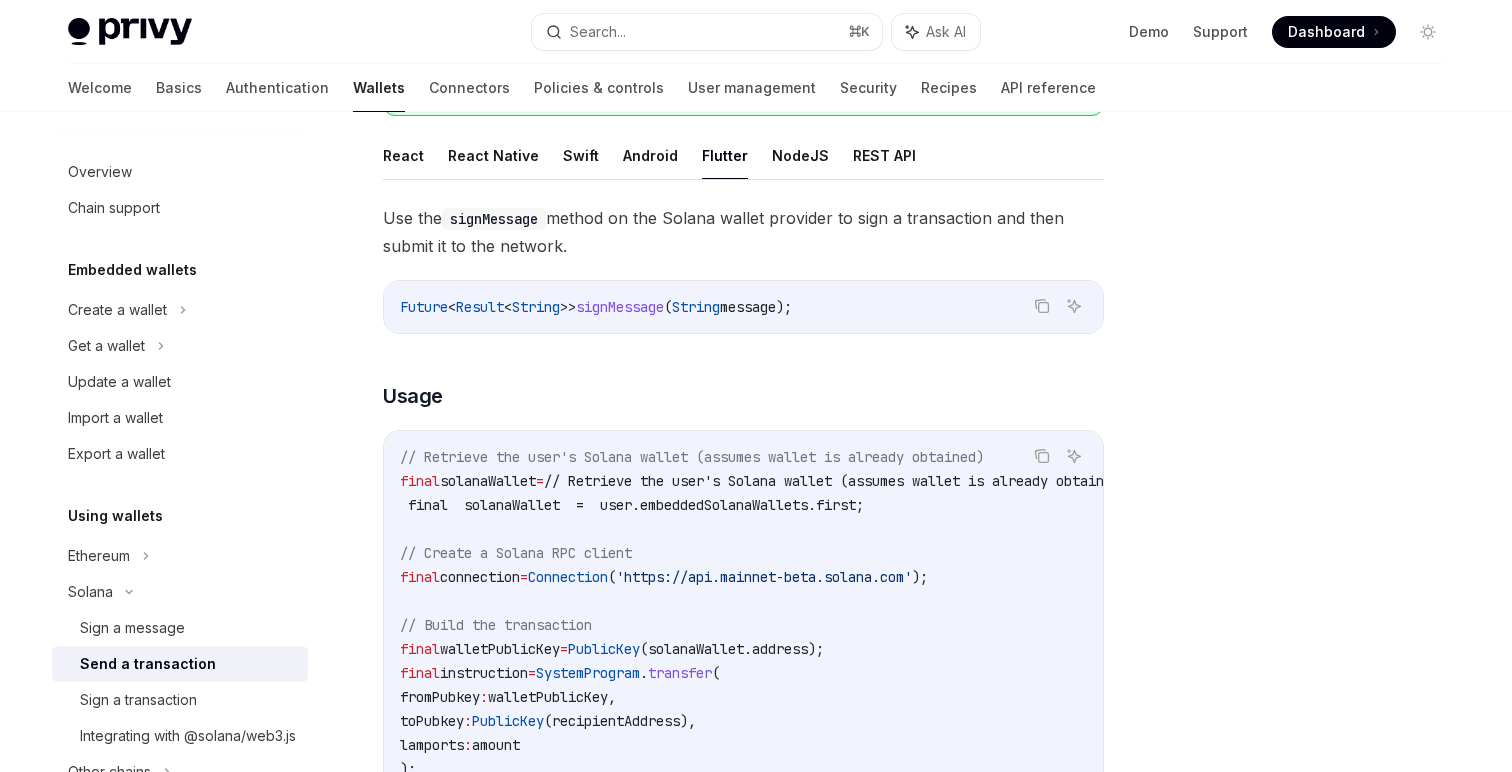 type on "*" 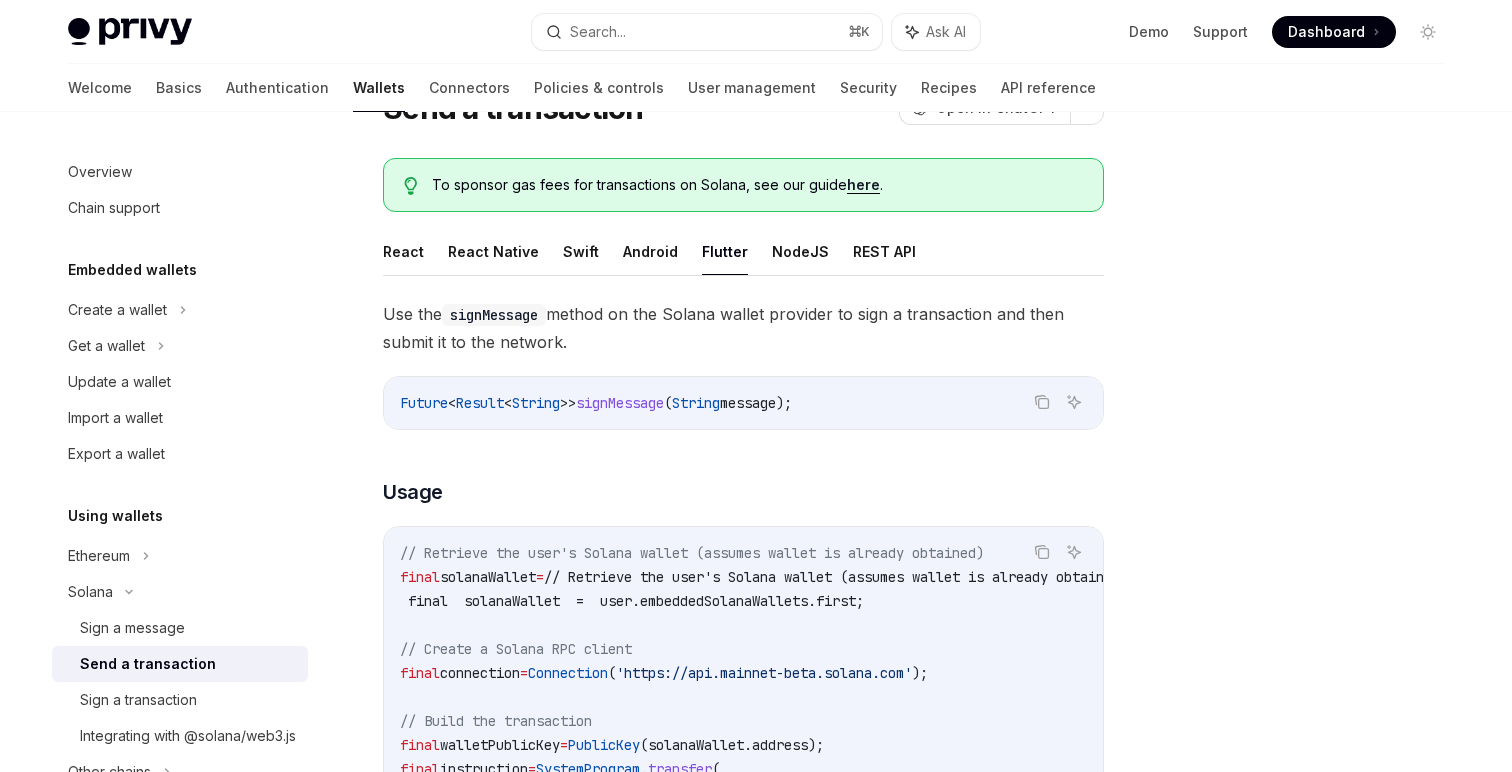 scroll, scrollTop: 0, scrollLeft: 0, axis: both 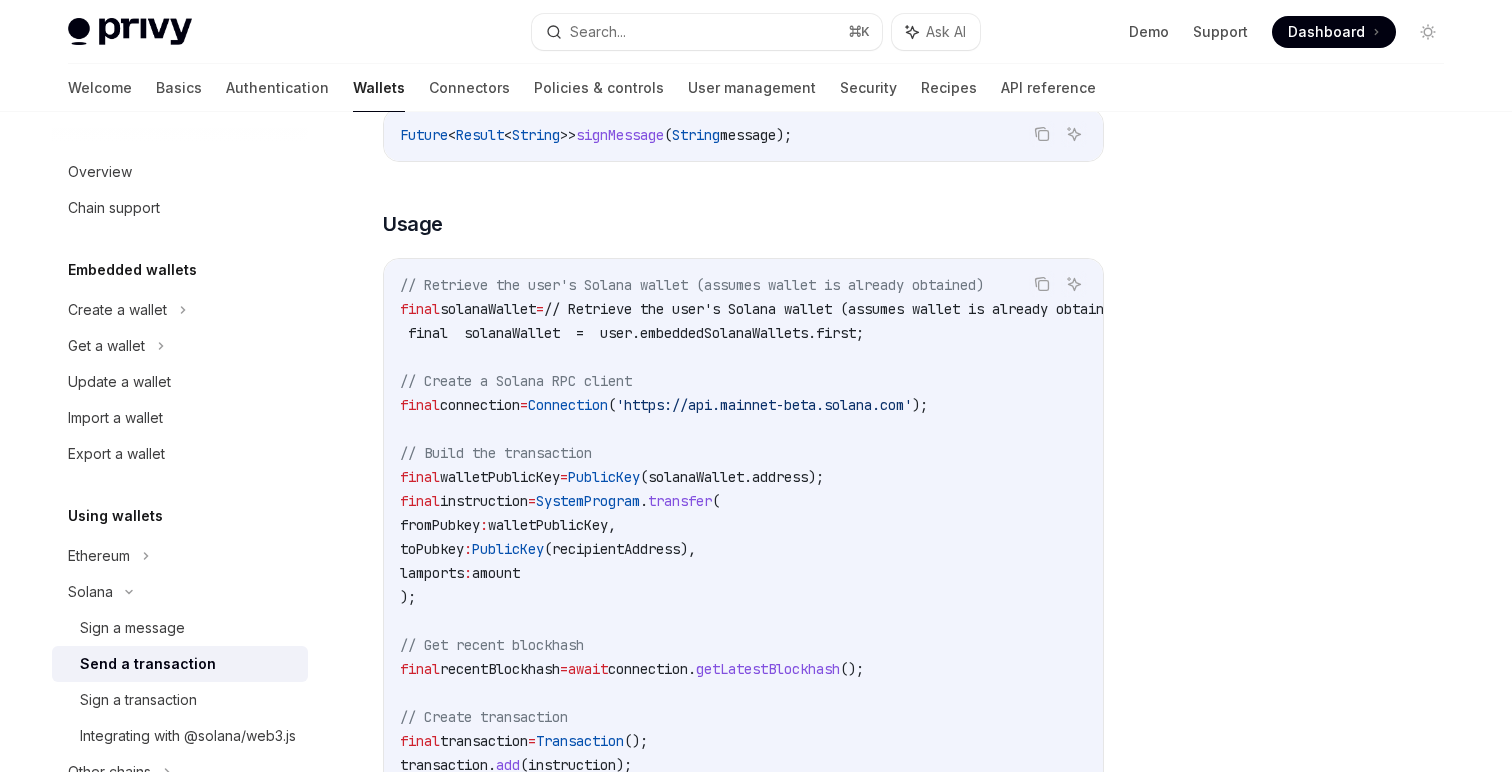 click on "// Retrieve the user's Solana wallet (assumes wallet is already obtained)
final  solanaWallet  =  user.embeddedSolanaWallets.first;
// Create a Solana RPC client
final  connection  =  Connection ( 'https://api.mainnet-beta.solana.com' );
// Build the transaction
final  walletPublicKey  =  PublicKey(solanaWallet.address);
final  instruction  =  SystemProgram . transfer (
fromPubkey :  walletPublicKey,
toPubkey :  PublicKey (recipientAddress),
lamports :  amount
);
// Get recent blockhash
final  recentBlockhash  =  await  connection. getLatestBlockhash ();
// Create transaction
final  transaction  =  Transaction ();
transaction. add (instruction);
transaction.recentBlockhash  =  recentBlockhash;
transaction.feePayer  =  walletPublicKey;
// Serialize transaction to base64
final  serializedTransaction  =  base64Encode (transaction. serializeMessage ());
// Sign the transaction message
final  result  =  await  solanaWallet.provider. signMessage" at bounding box center (792, 825) 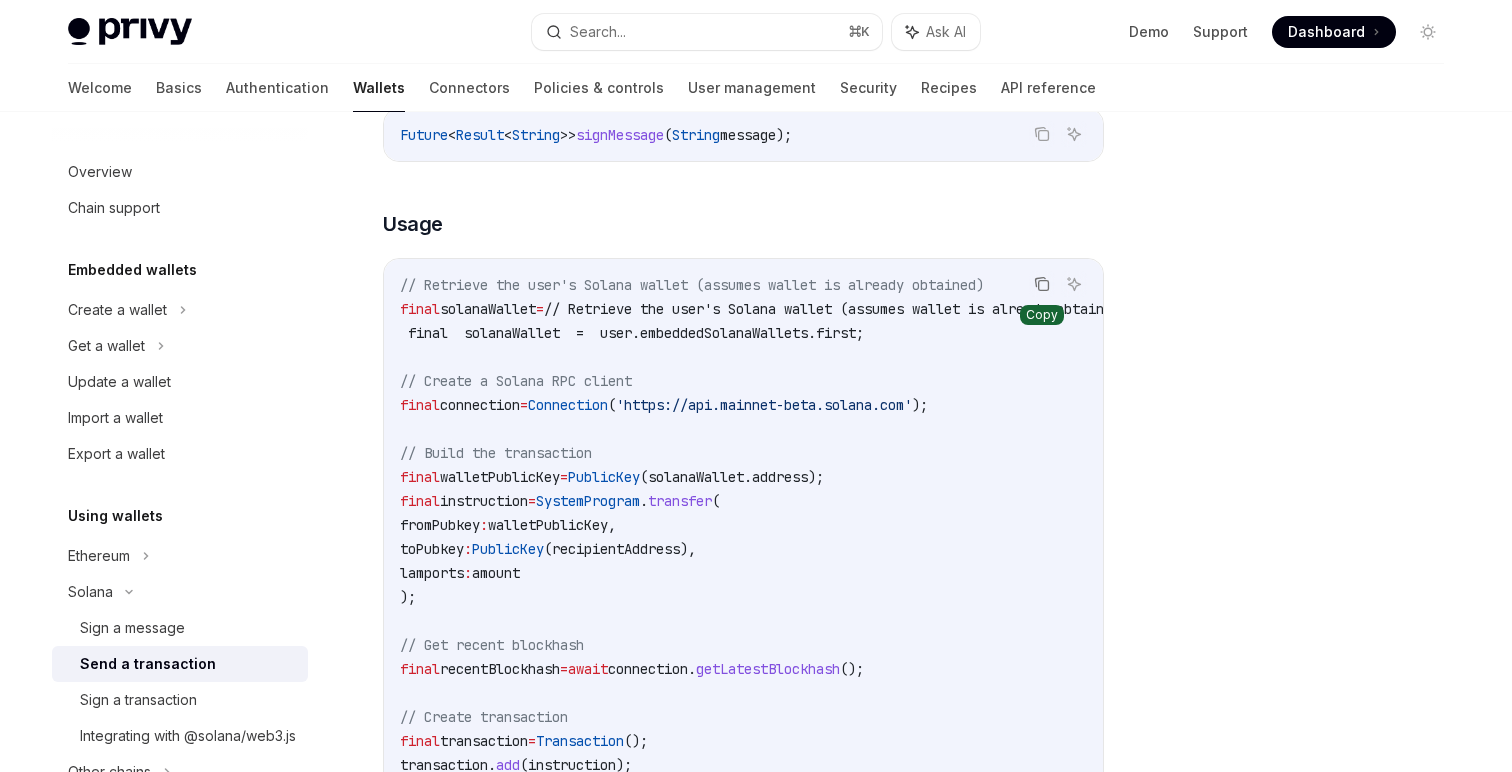click 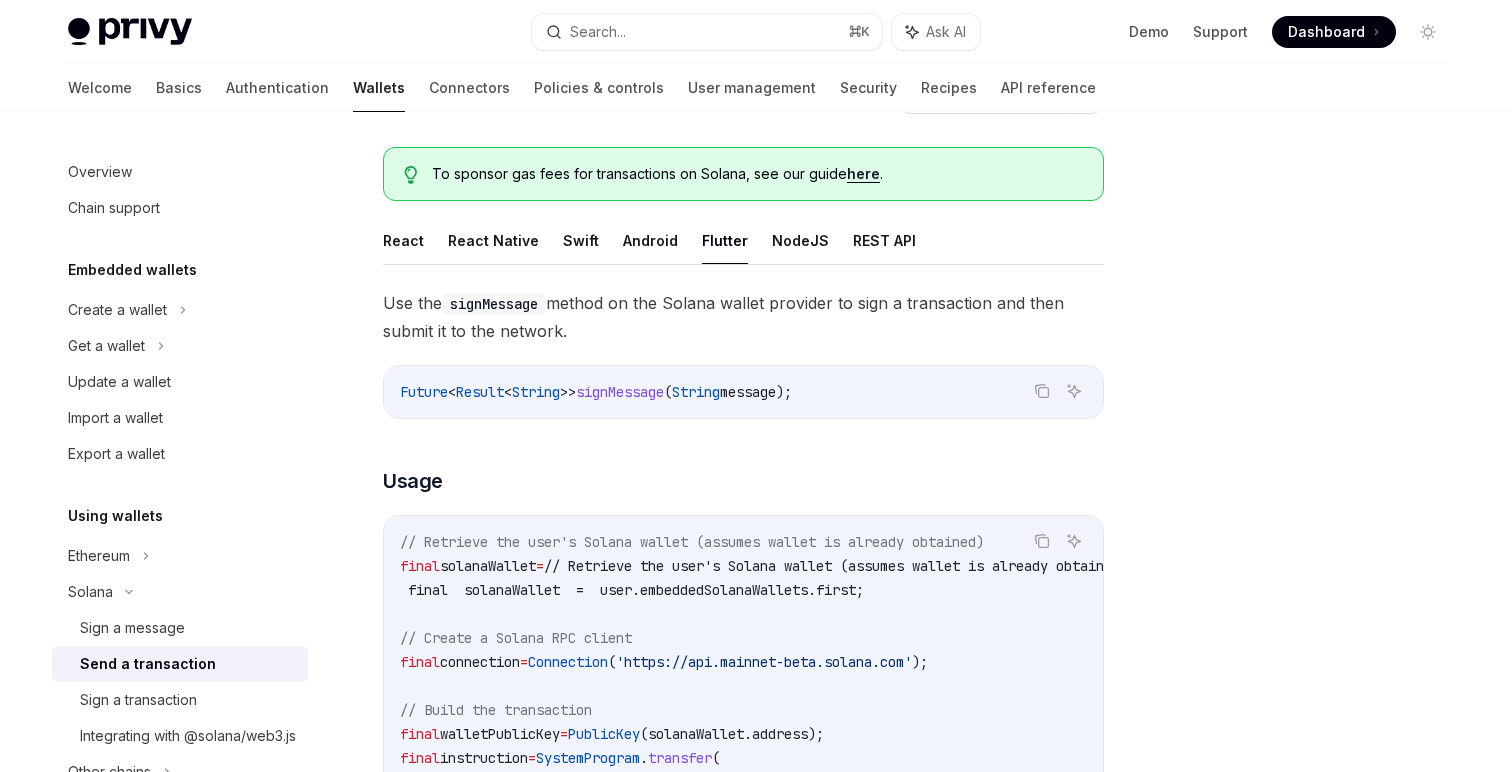 scroll, scrollTop: 0, scrollLeft: 0, axis: both 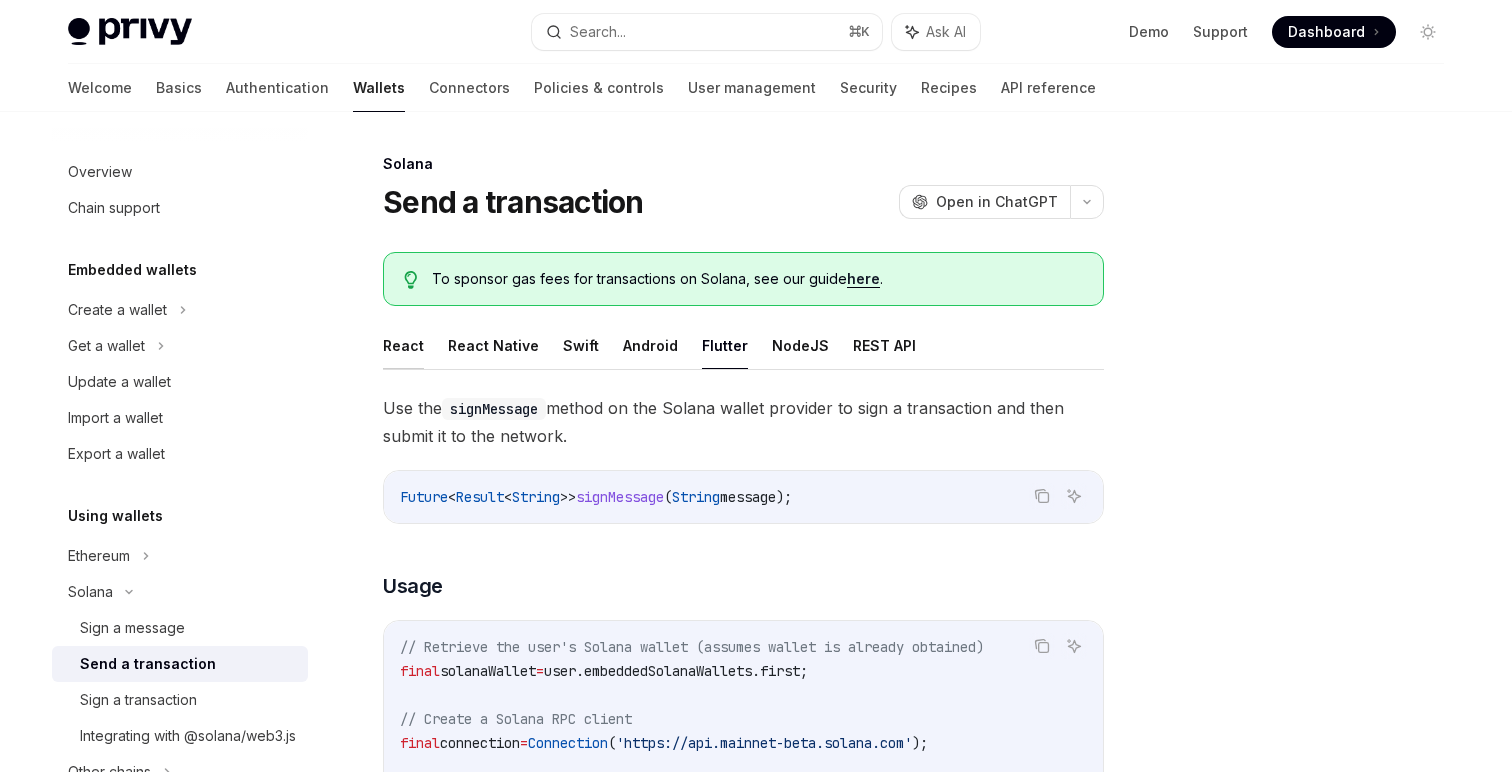 click on "React" at bounding box center [403, 345] 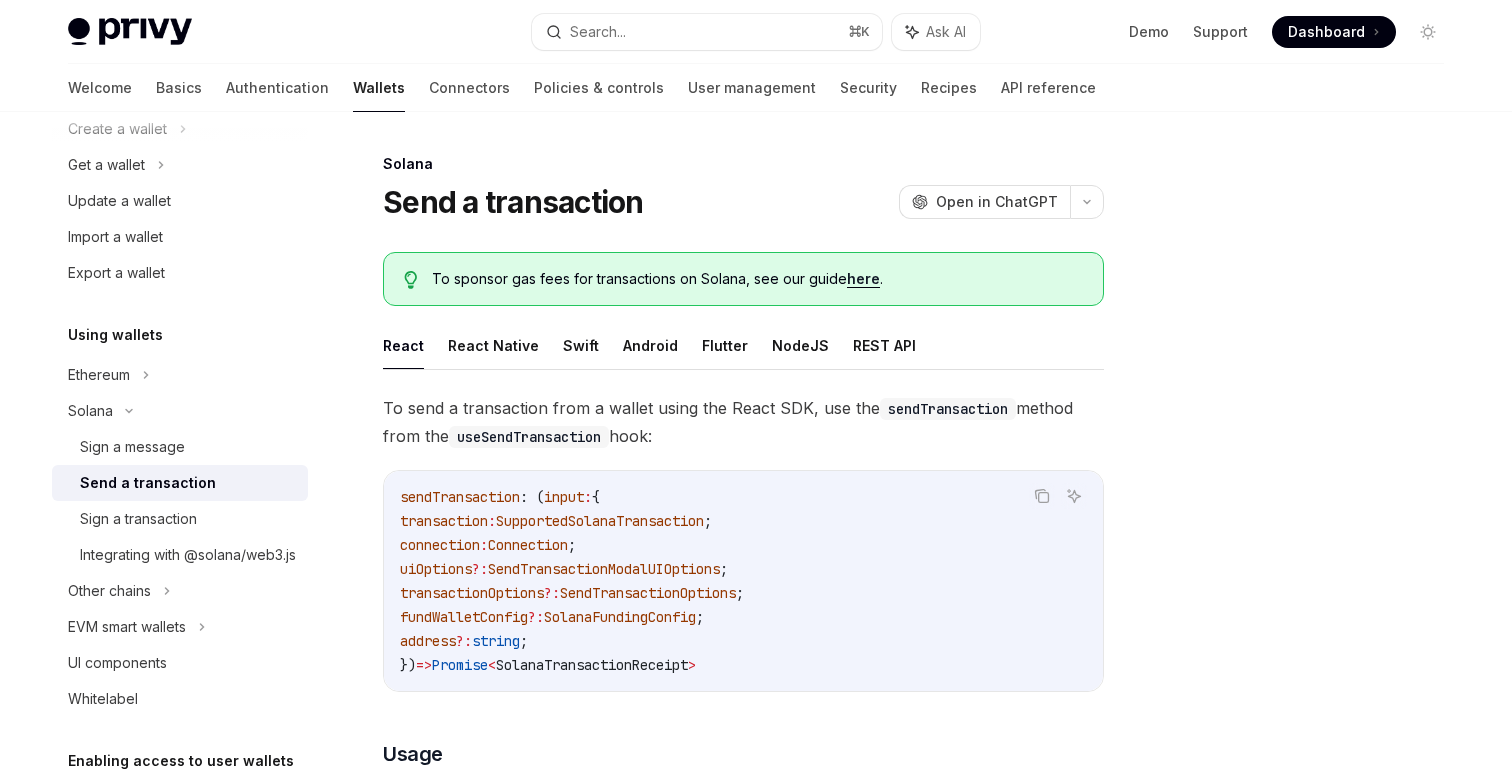 scroll, scrollTop: 178, scrollLeft: 0, axis: vertical 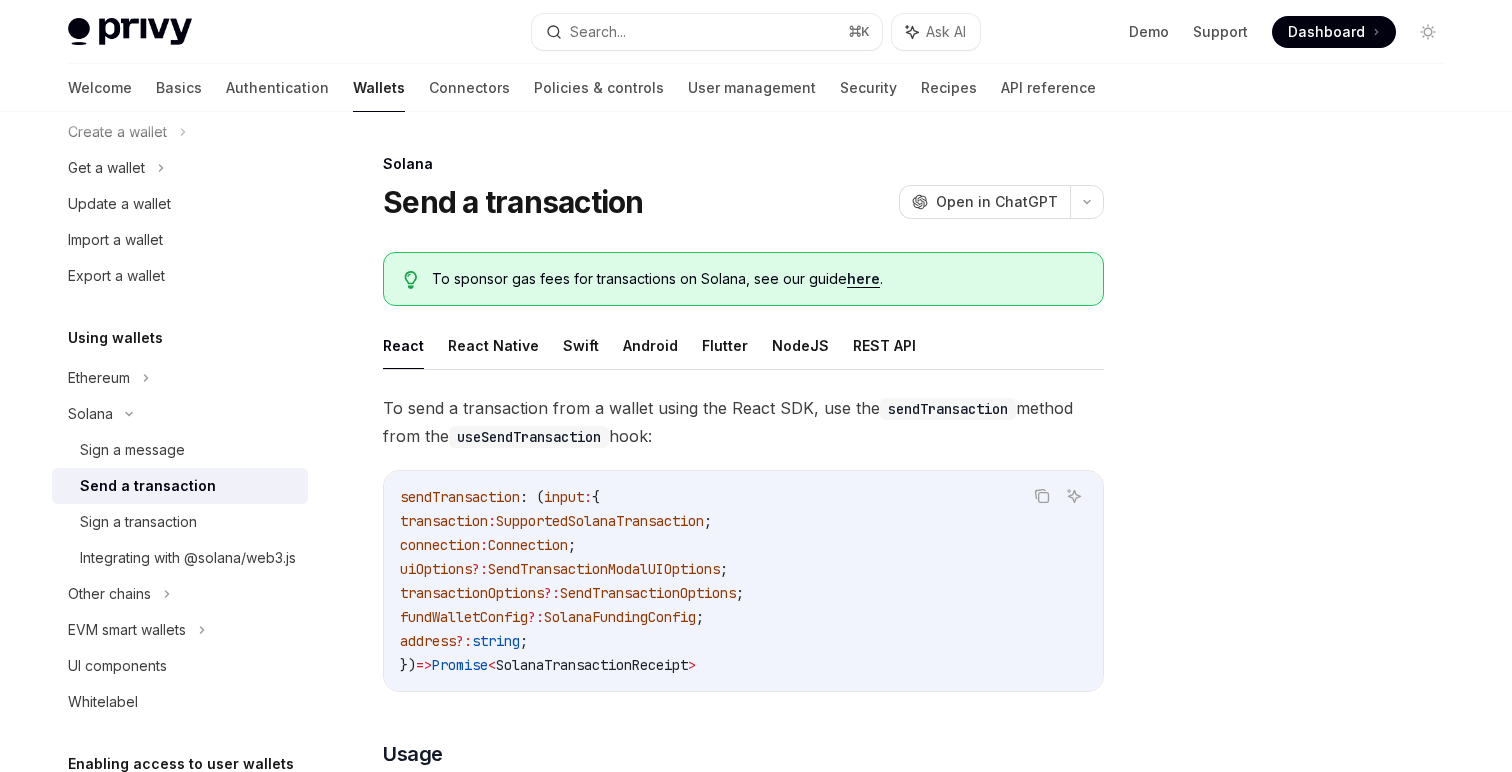 click on "Welcome Basics Authentication Wallets Connectors Policies & controls User management Security Recipes API reference" at bounding box center (582, 88) 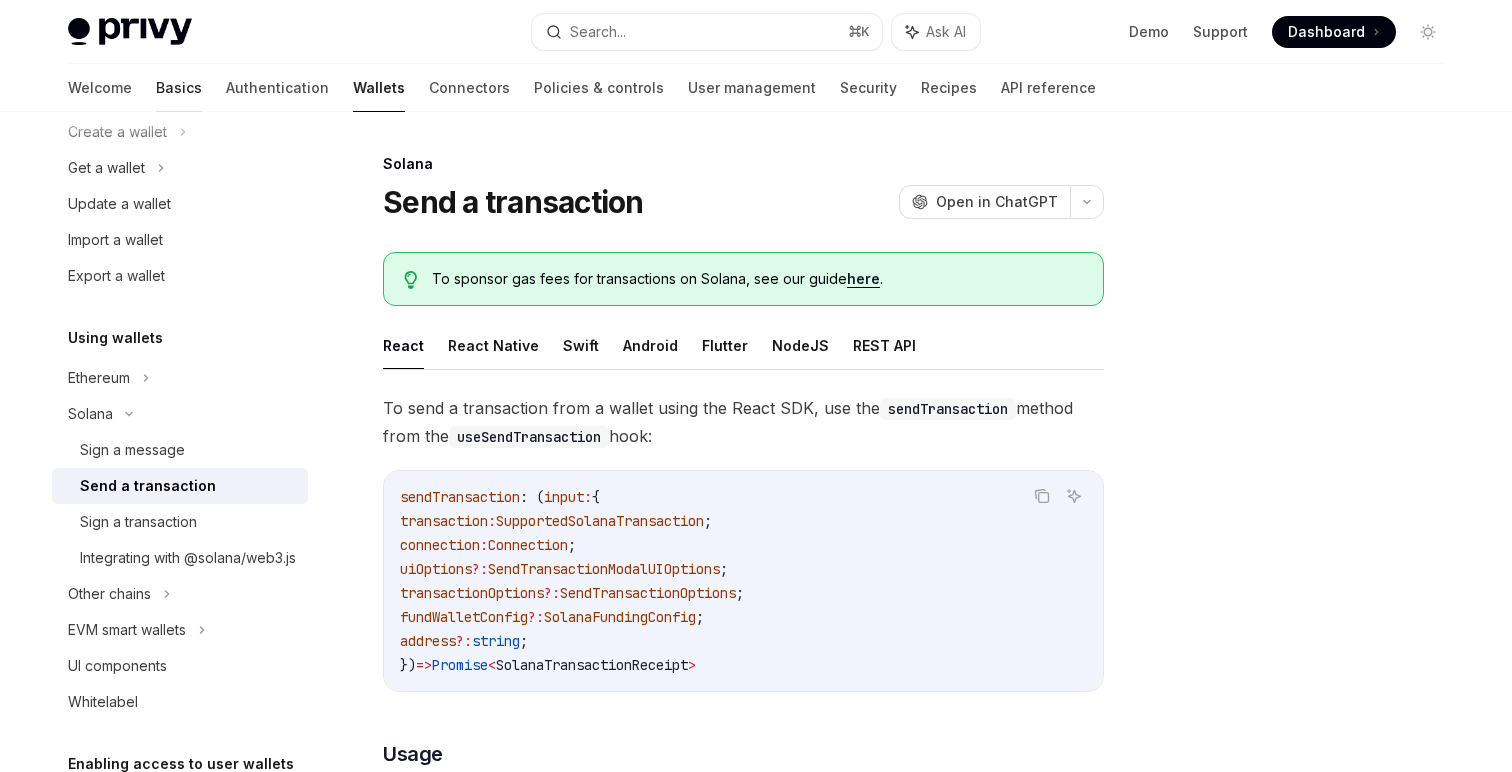 click on "Basics" at bounding box center [179, 88] 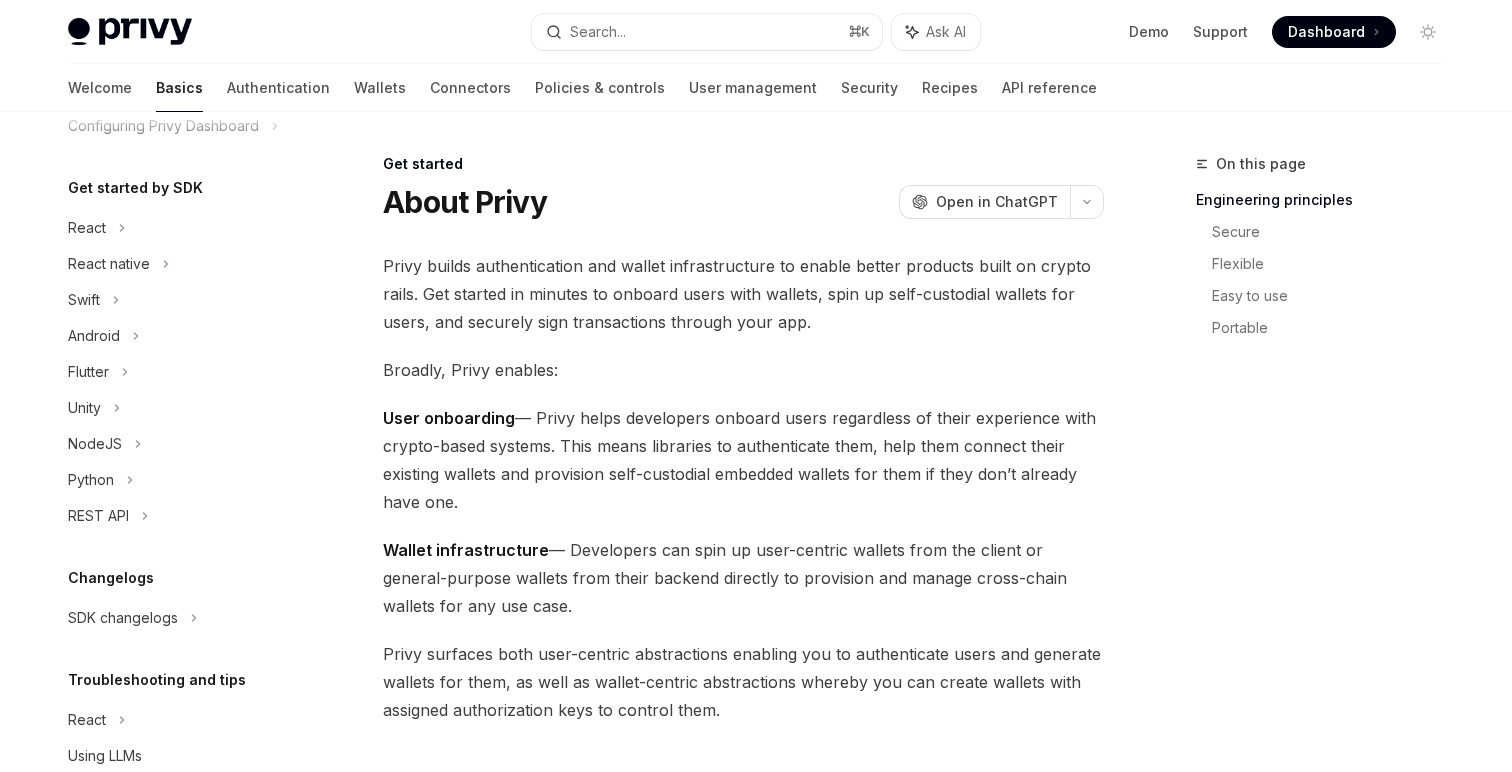 scroll, scrollTop: 0, scrollLeft: 0, axis: both 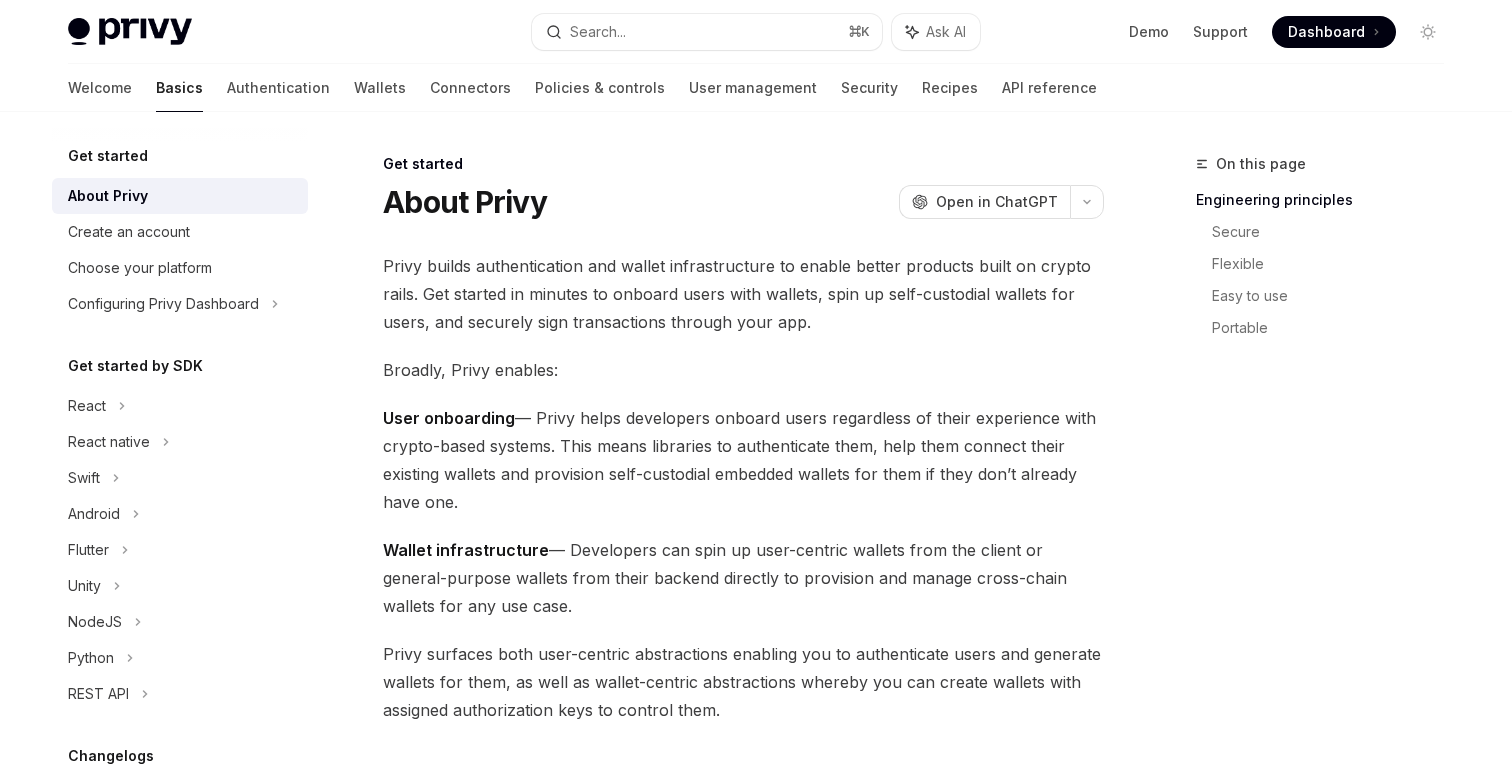 click on "Welcome Basics Authentication Wallets Connectors Policies & controls User management Security Recipes API reference" at bounding box center (582, 88) 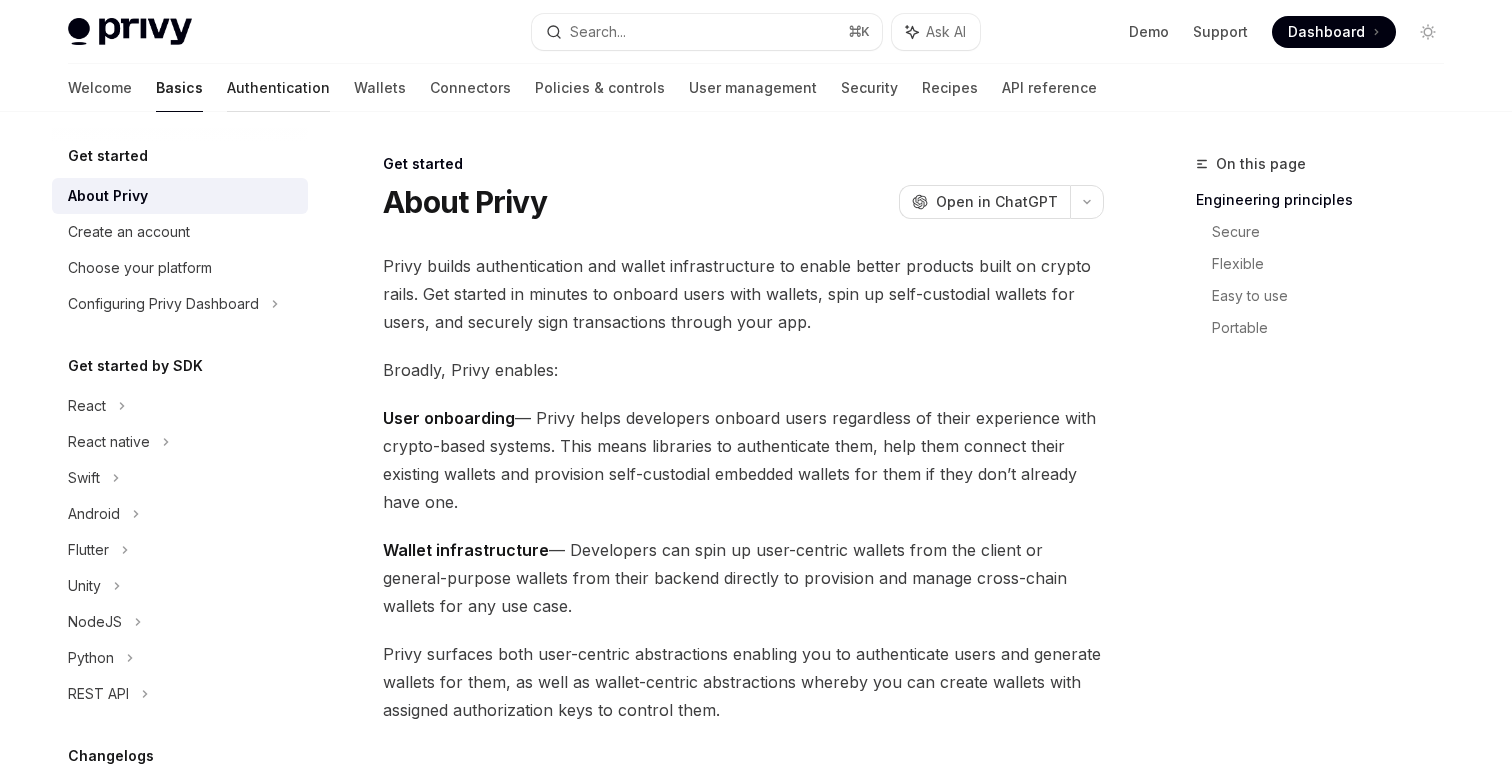click on "Authentication" at bounding box center (278, 88) 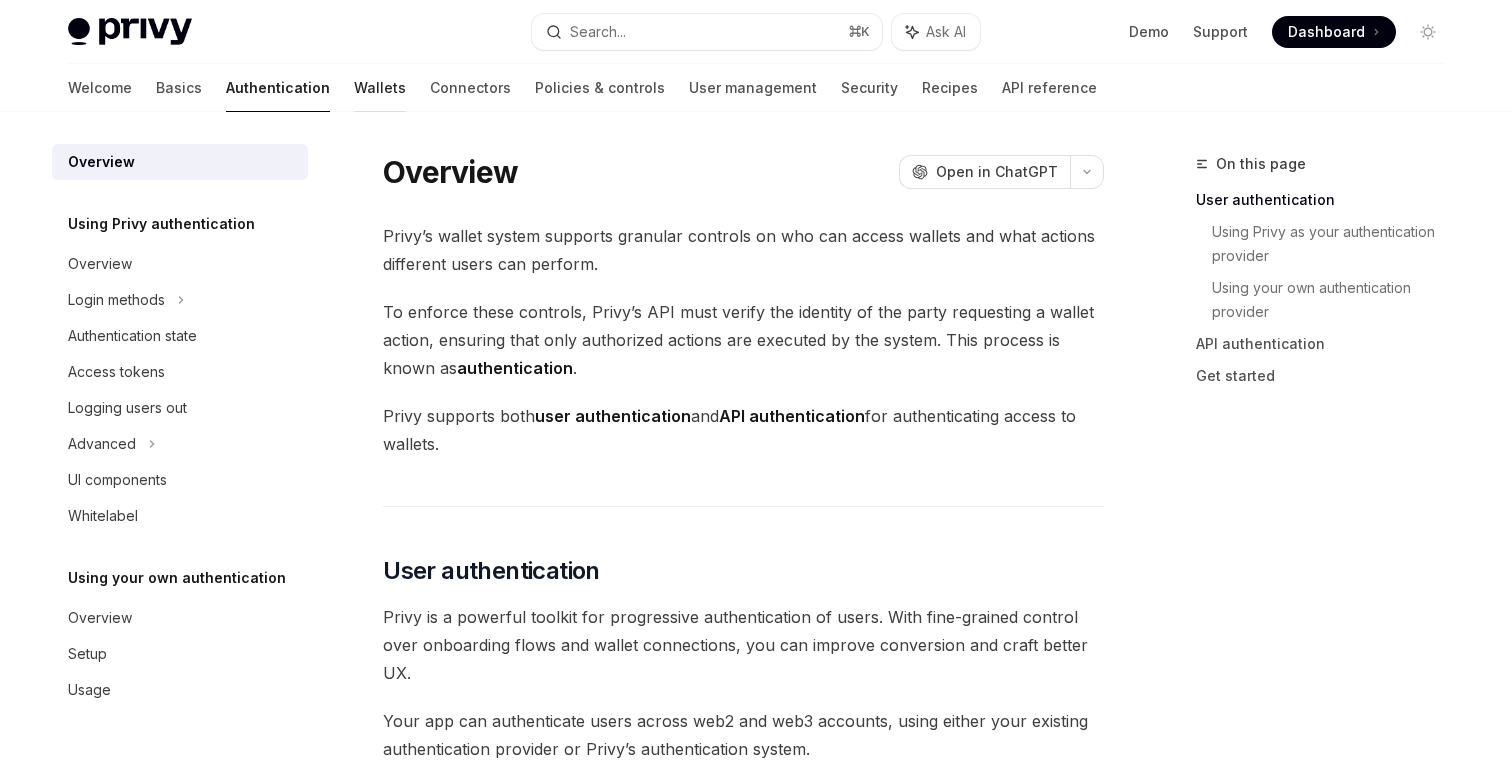 click on "Wallets" at bounding box center (380, 88) 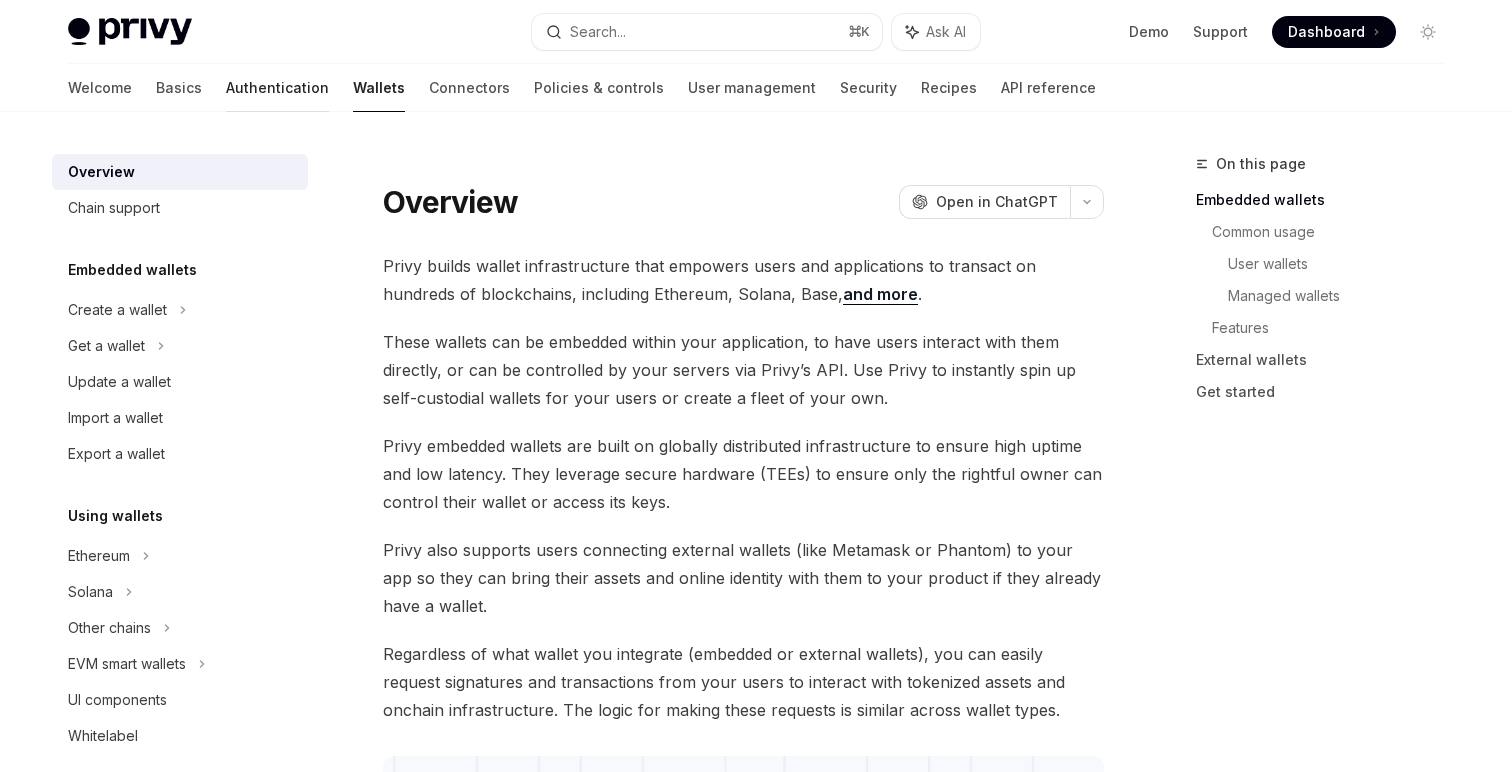 click on "Authentication" at bounding box center [277, 88] 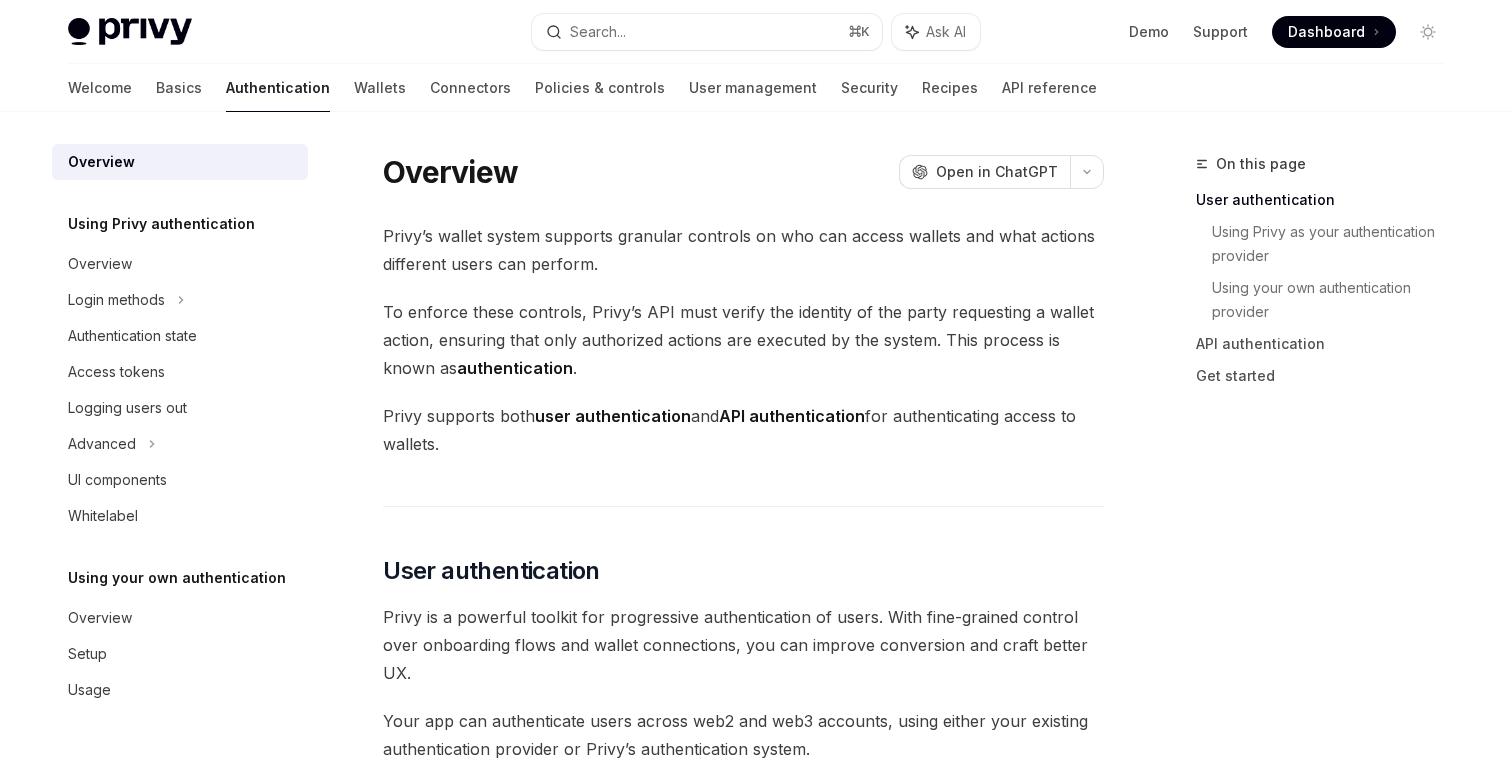 click at bounding box center [180, 128] 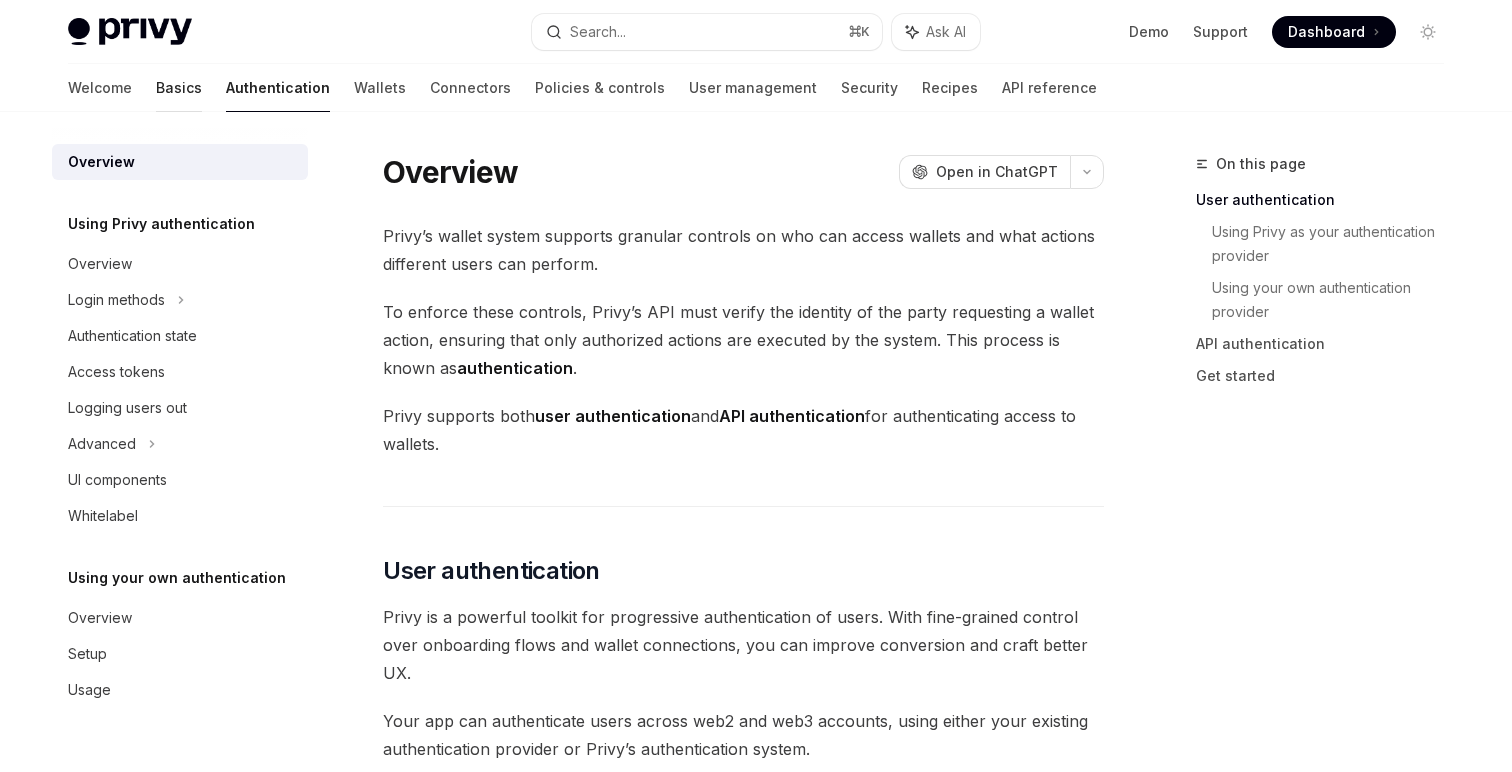 click on "Basics" at bounding box center [179, 88] 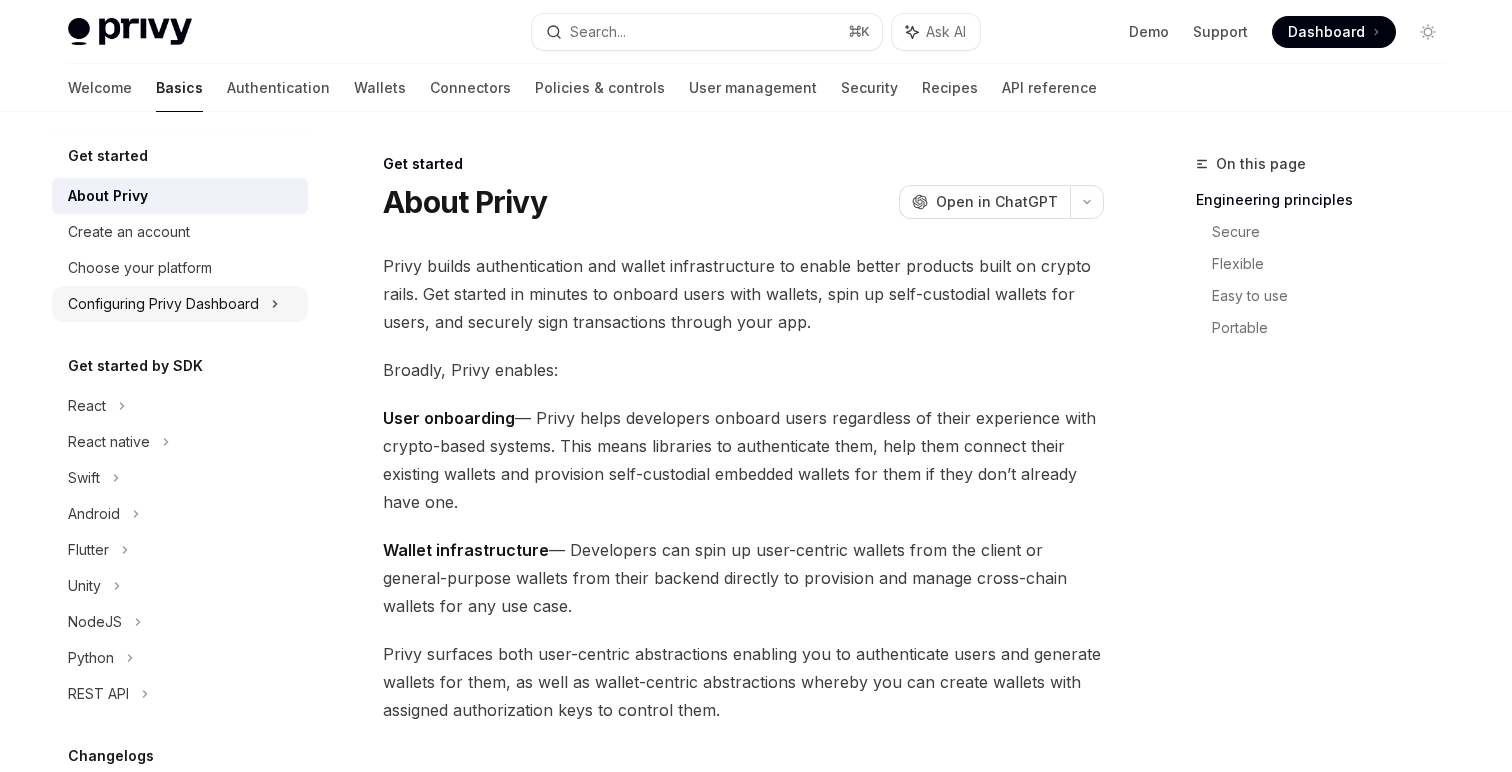 click on "Configuring Privy Dashboard" at bounding box center (163, 304) 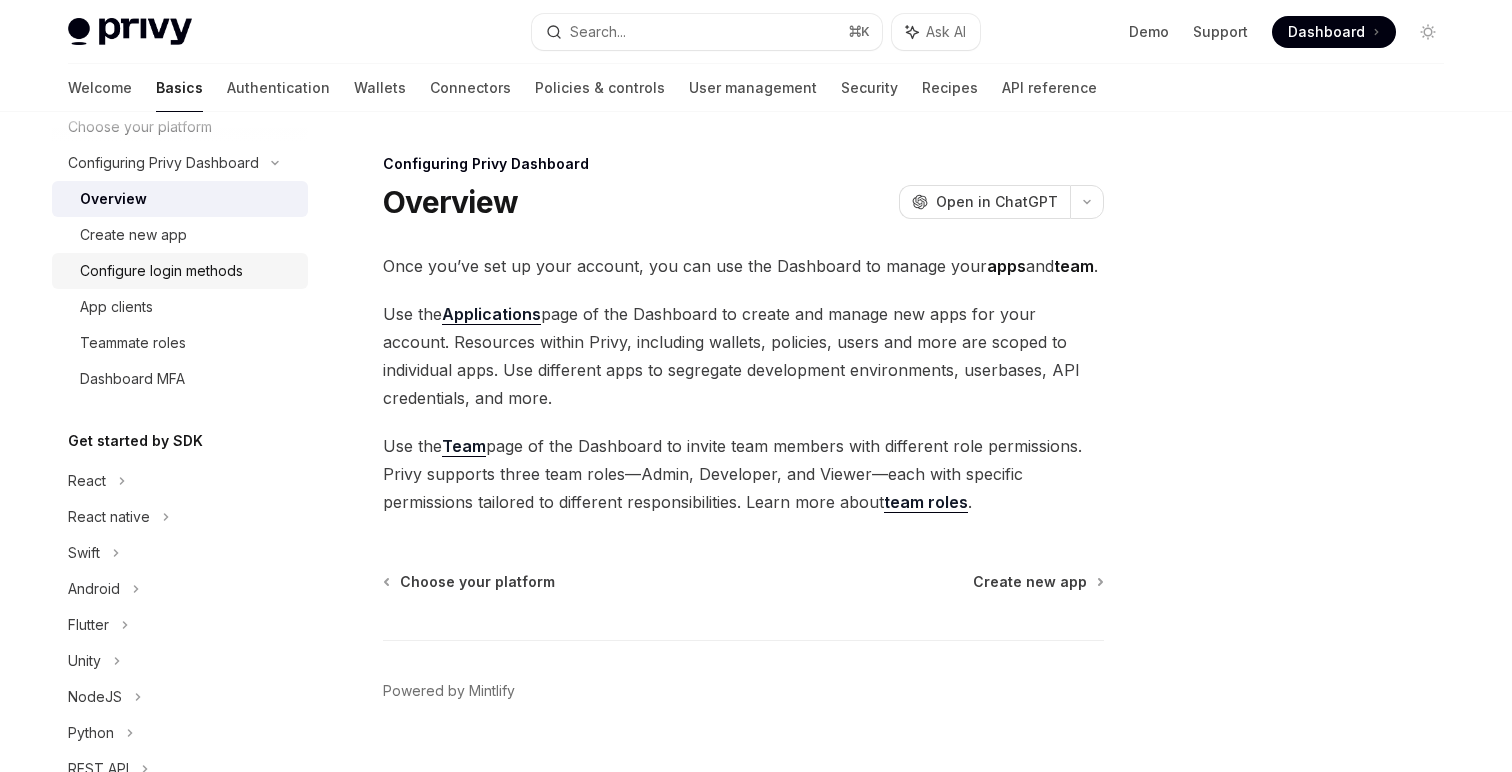 scroll, scrollTop: 254, scrollLeft: 0, axis: vertical 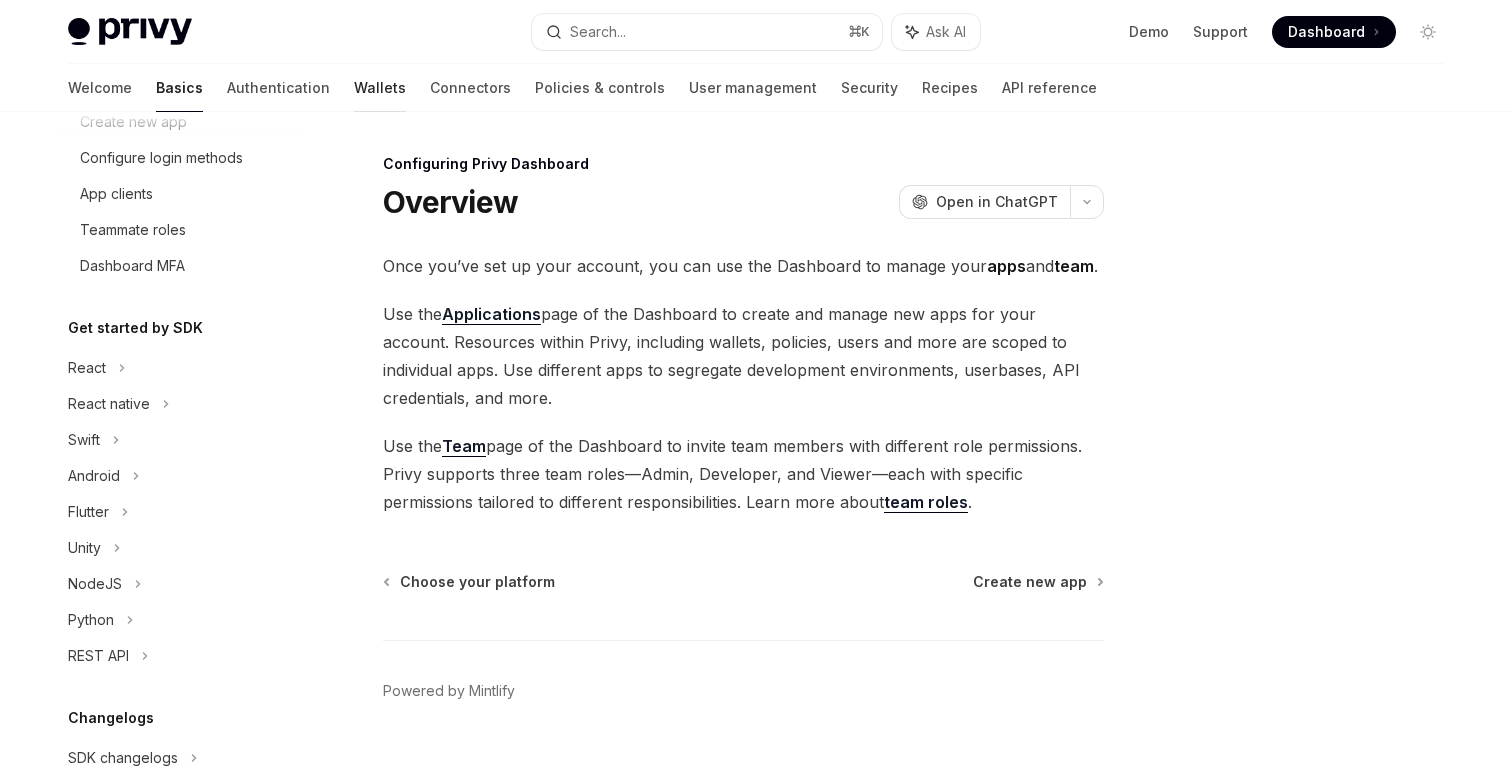 click on "Wallets" at bounding box center (380, 88) 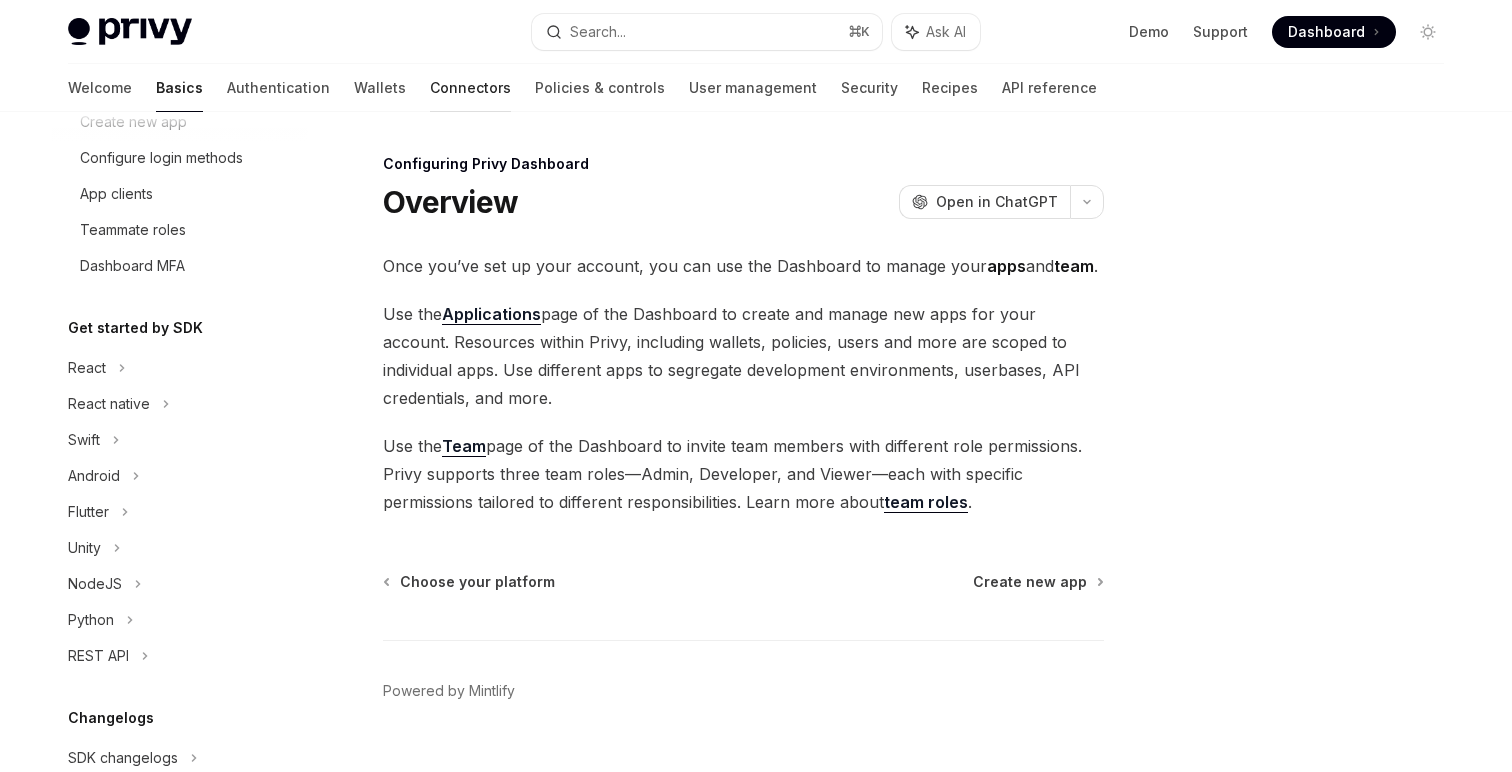 click on "Connectors" at bounding box center [470, 88] 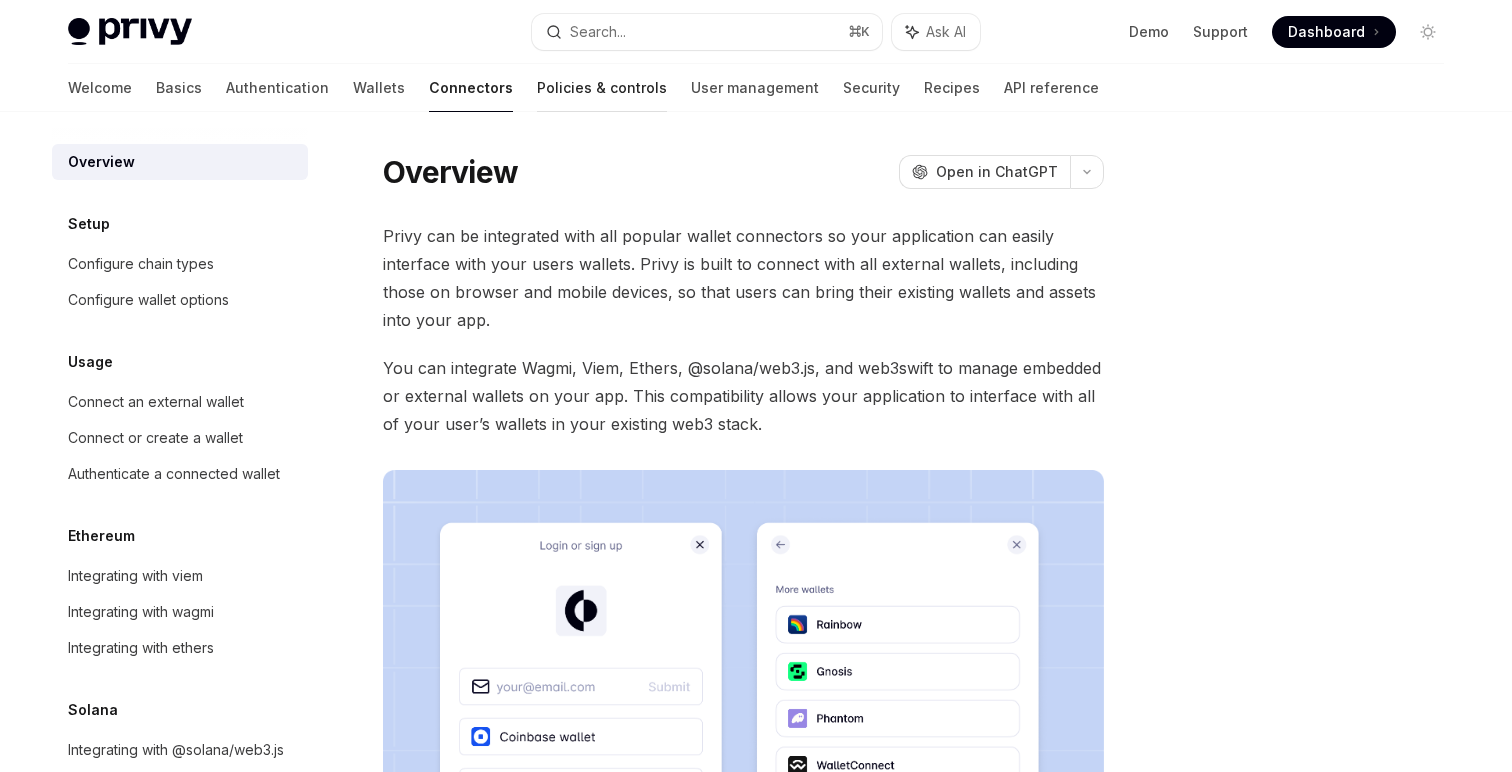 click on "Policies & controls" at bounding box center [602, 88] 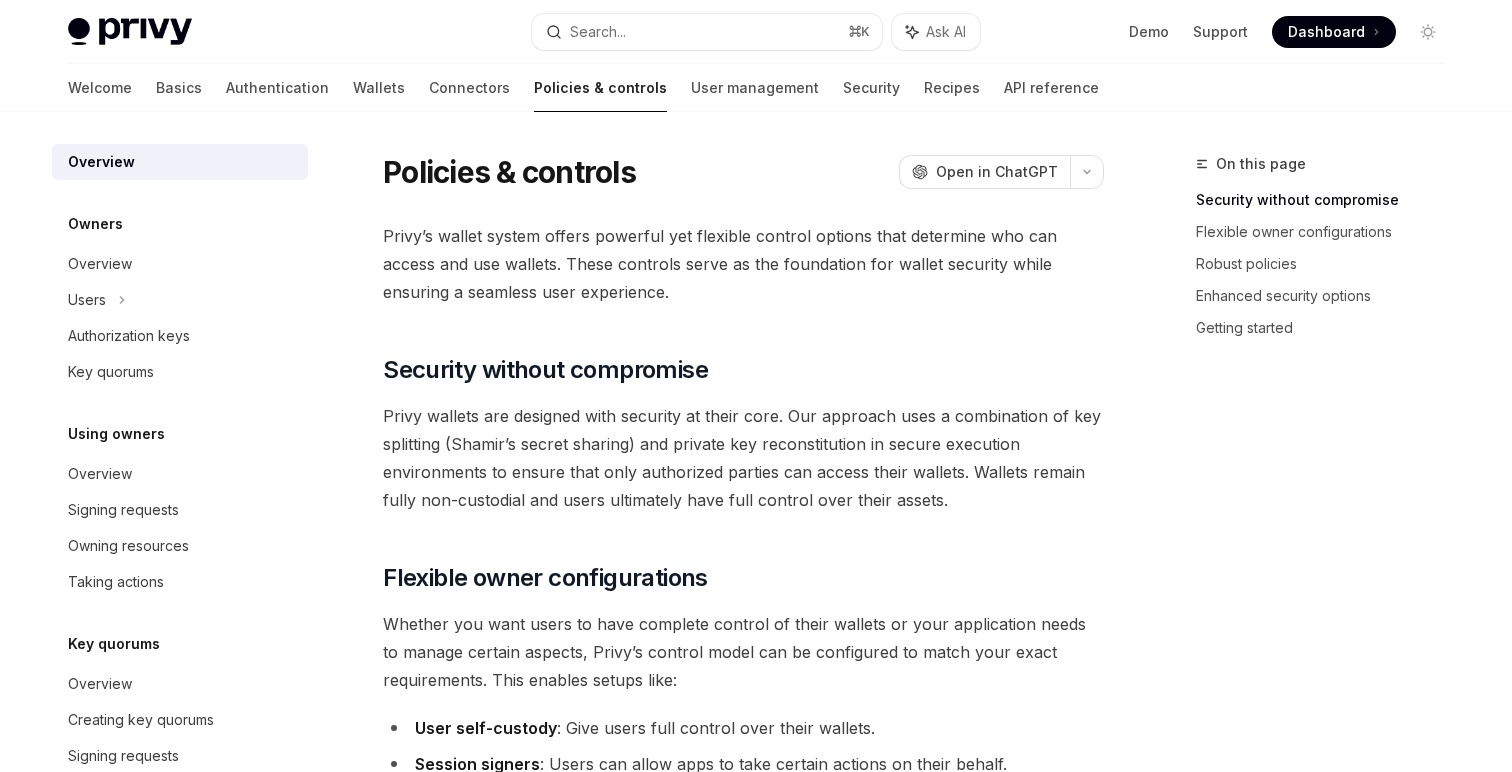 click on "On this page Security without compromise Flexible owner configurations Robust policies Enhanced security options Getting started Policies & controls OpenAI Open in ChatGPT OpenAI Open in ChatGPT Privy’s wallet system offers powerful yet flexible control options that determine who can access and use wallets. These controls serve as the foundation for wallet security while ensuring a seamless user experience.
​ Security without compromise
Privy wallets are designed with security at their core. Our approach uses a combination of key splitting (Shamir’s secret sharing) and private key reconstitution in secure execution environments to ensure that only authorized parties can access their wallets. Wallets remain fully non-custodial and users ultimately have full control over their assets.
​ Flexible owner configurations
User self-custody : Give users full control over their wallets.
Session signers : Users can allow apps to take certain actions on their behalf.
Application-managed wallets" at bounding box center [756, 1325] 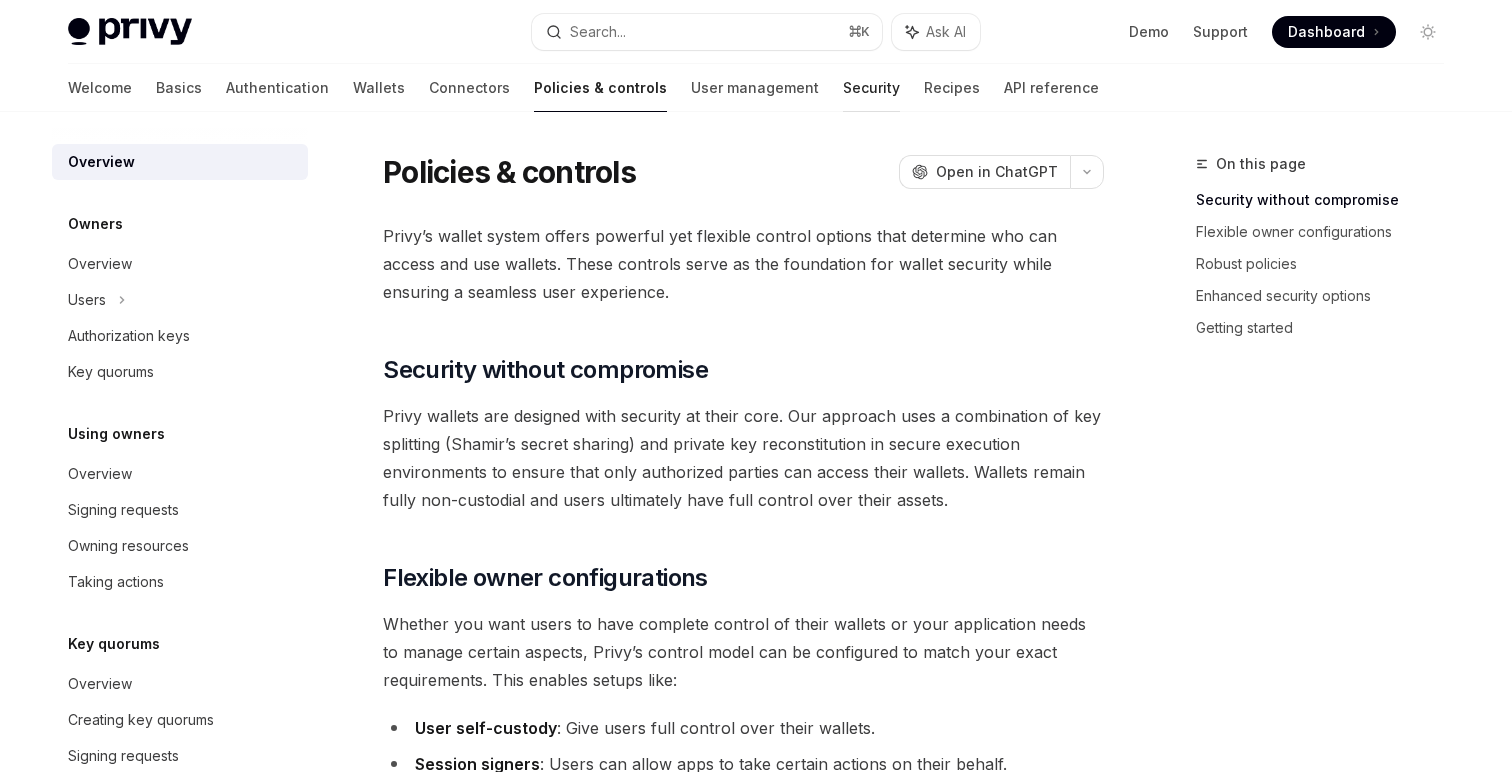 click on "Security" at bounding box center [871, 88] 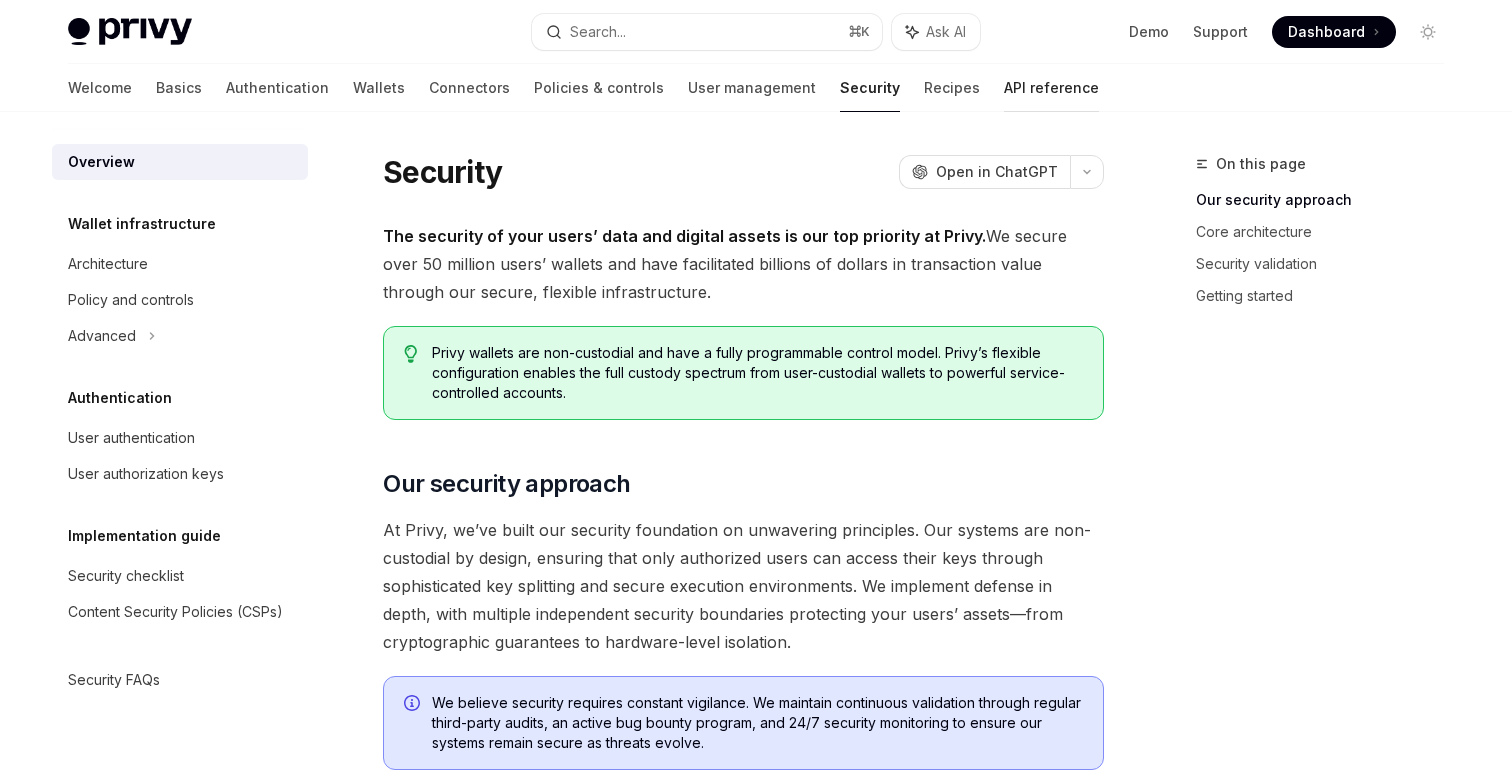 click on "API reference" at bounding box center [1051, 88] 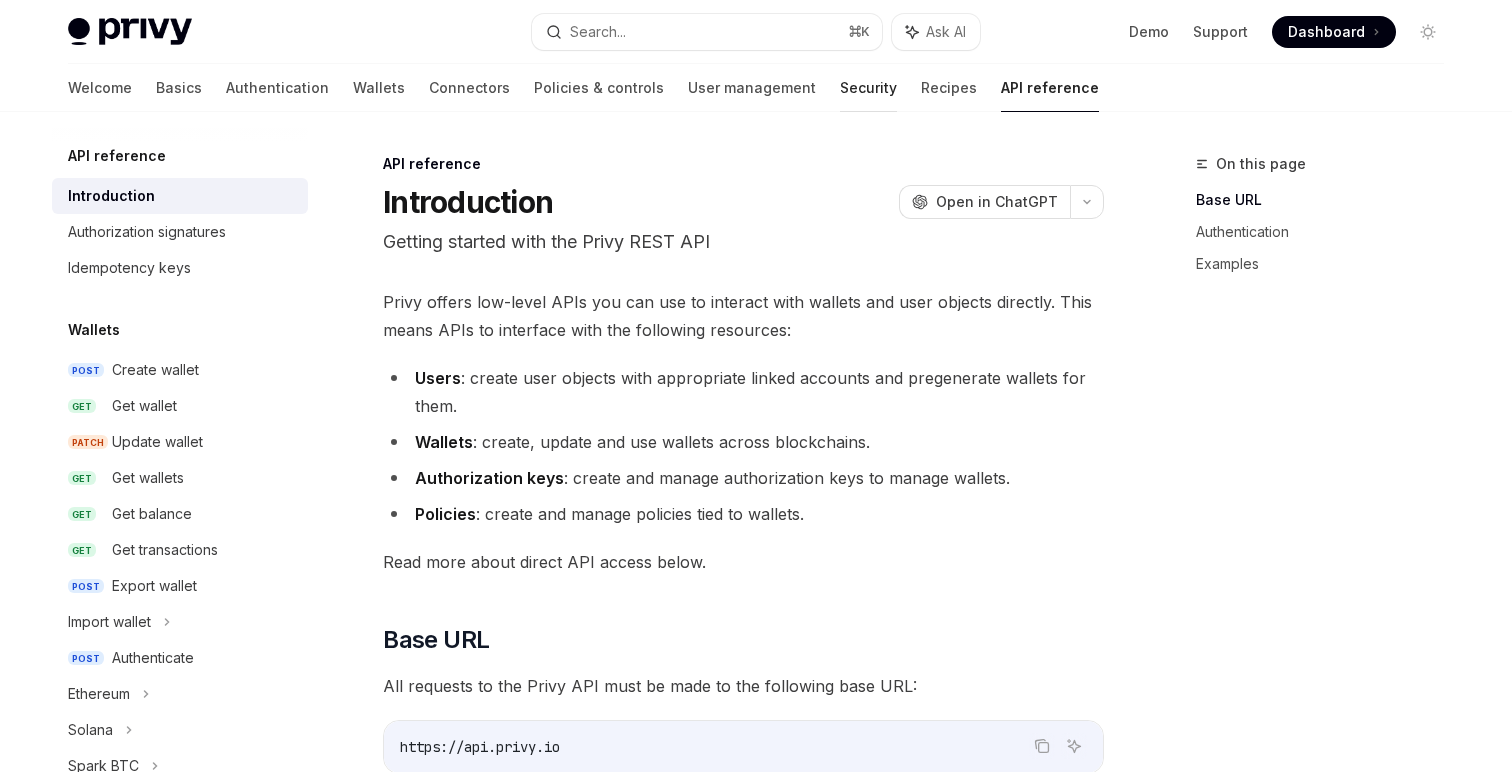 click on "Security" at bounding box center (868, 88) 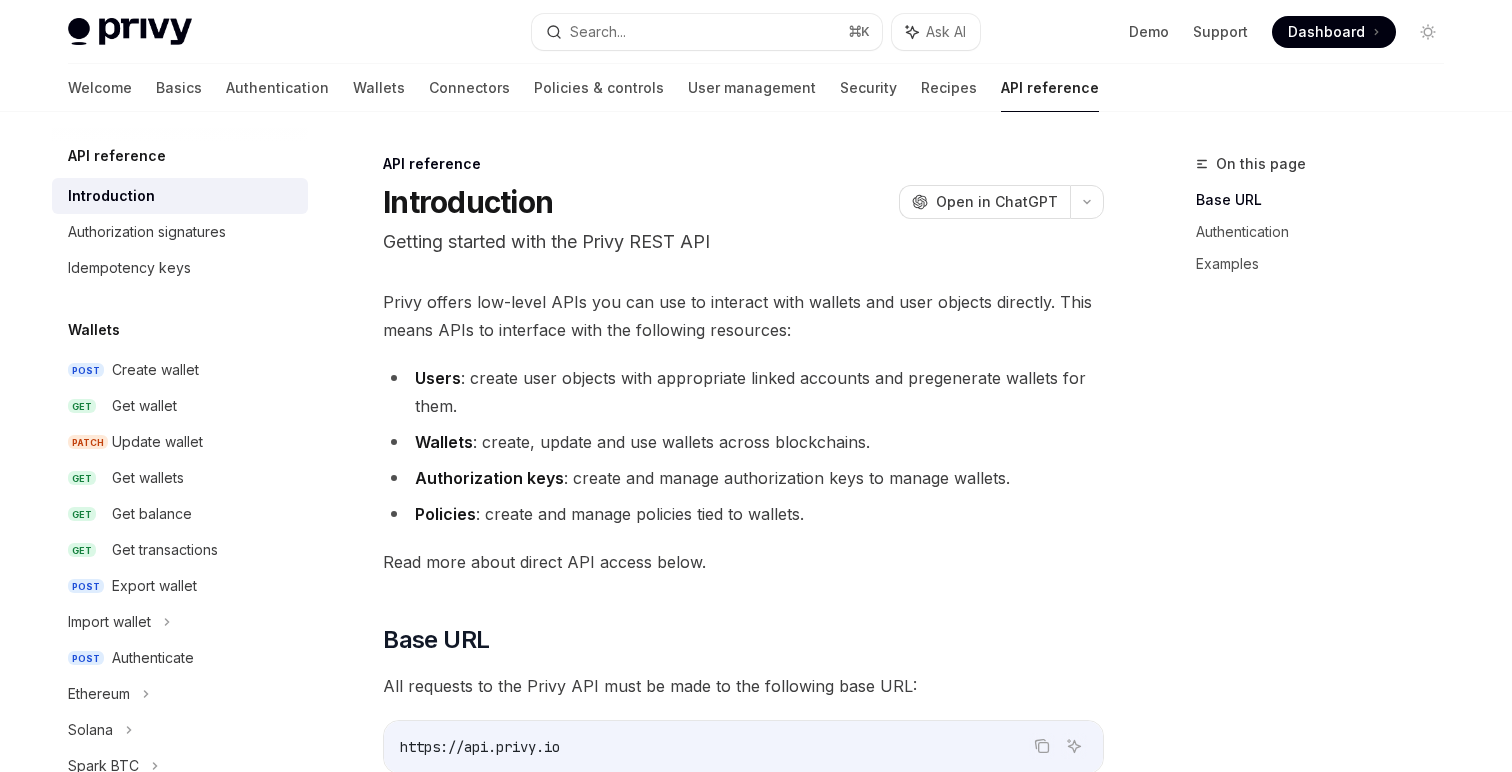 click on "Policies & controls" at bounding box center (599, 88) 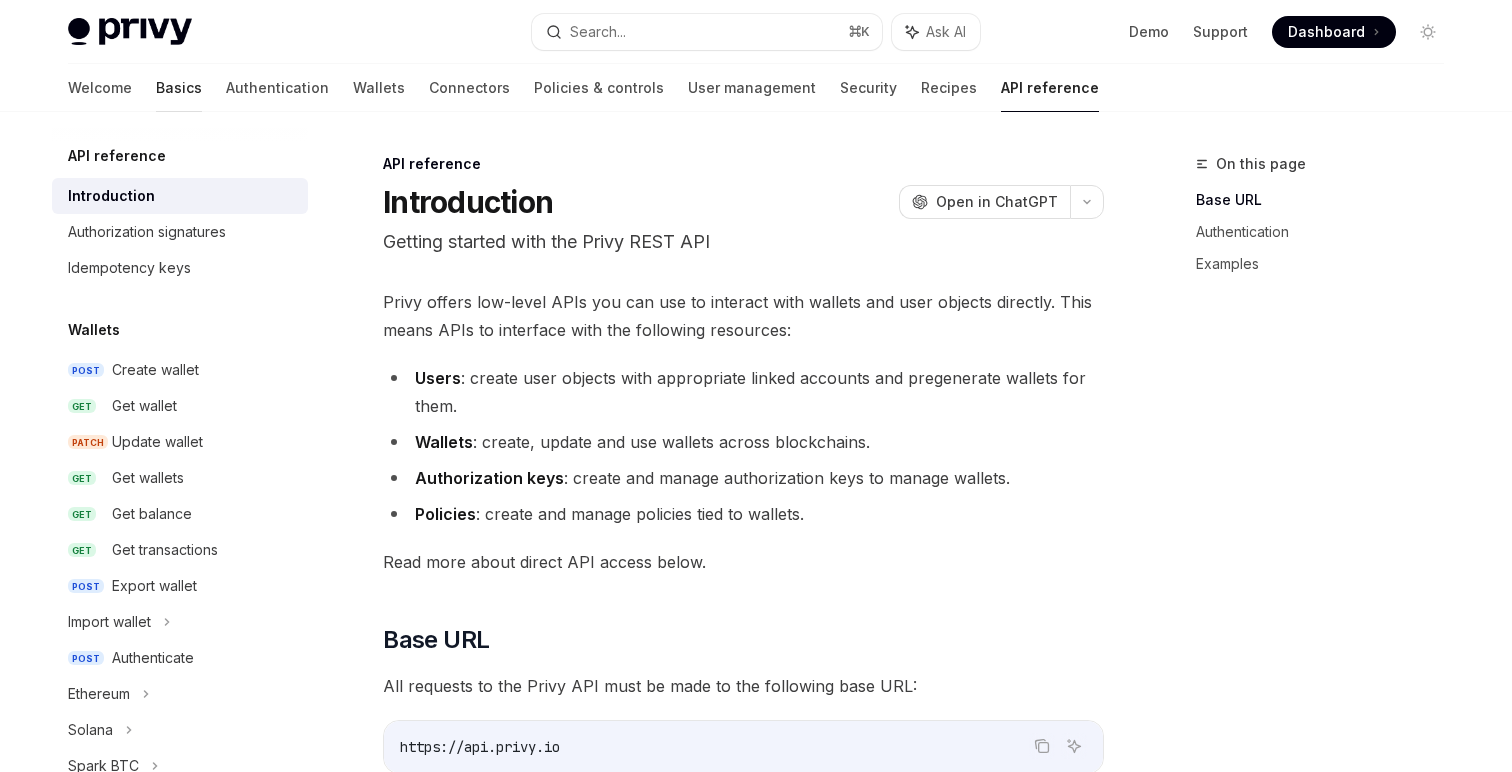 click on "Basics" at bounding box center (179, 88) 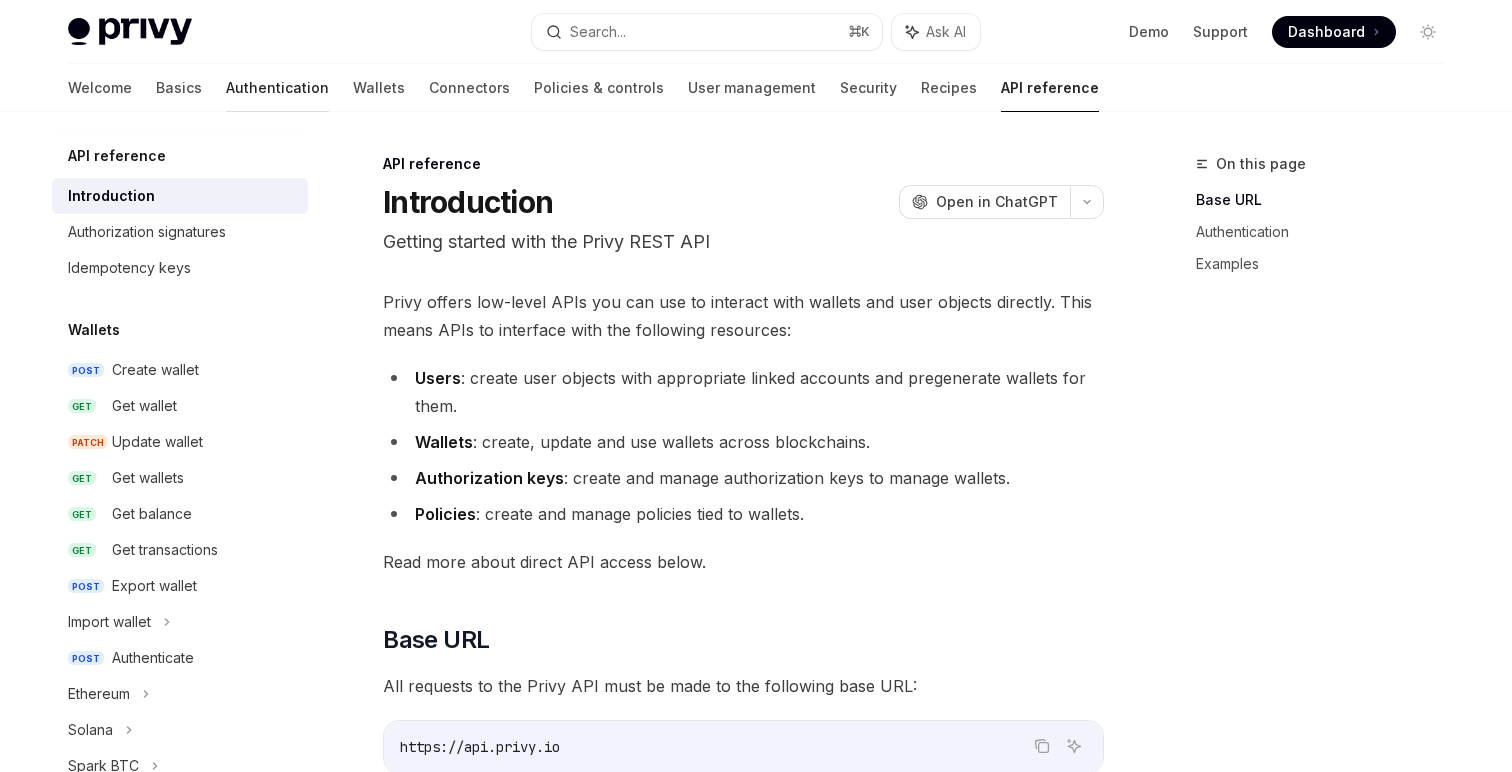 click on "Authentication" at bounding box center [277, 88] 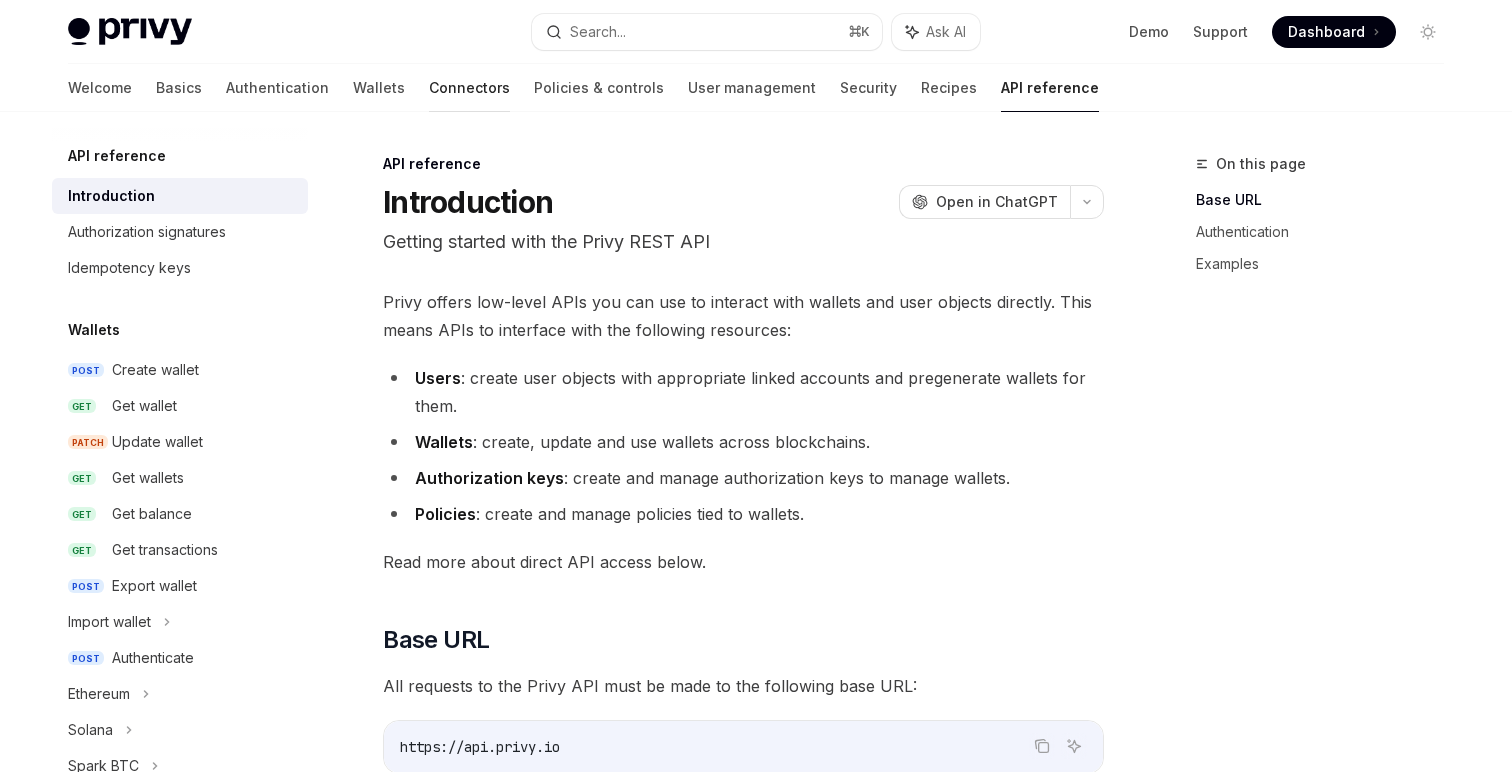 click on "Connectors" at bounding box center (469, 88) 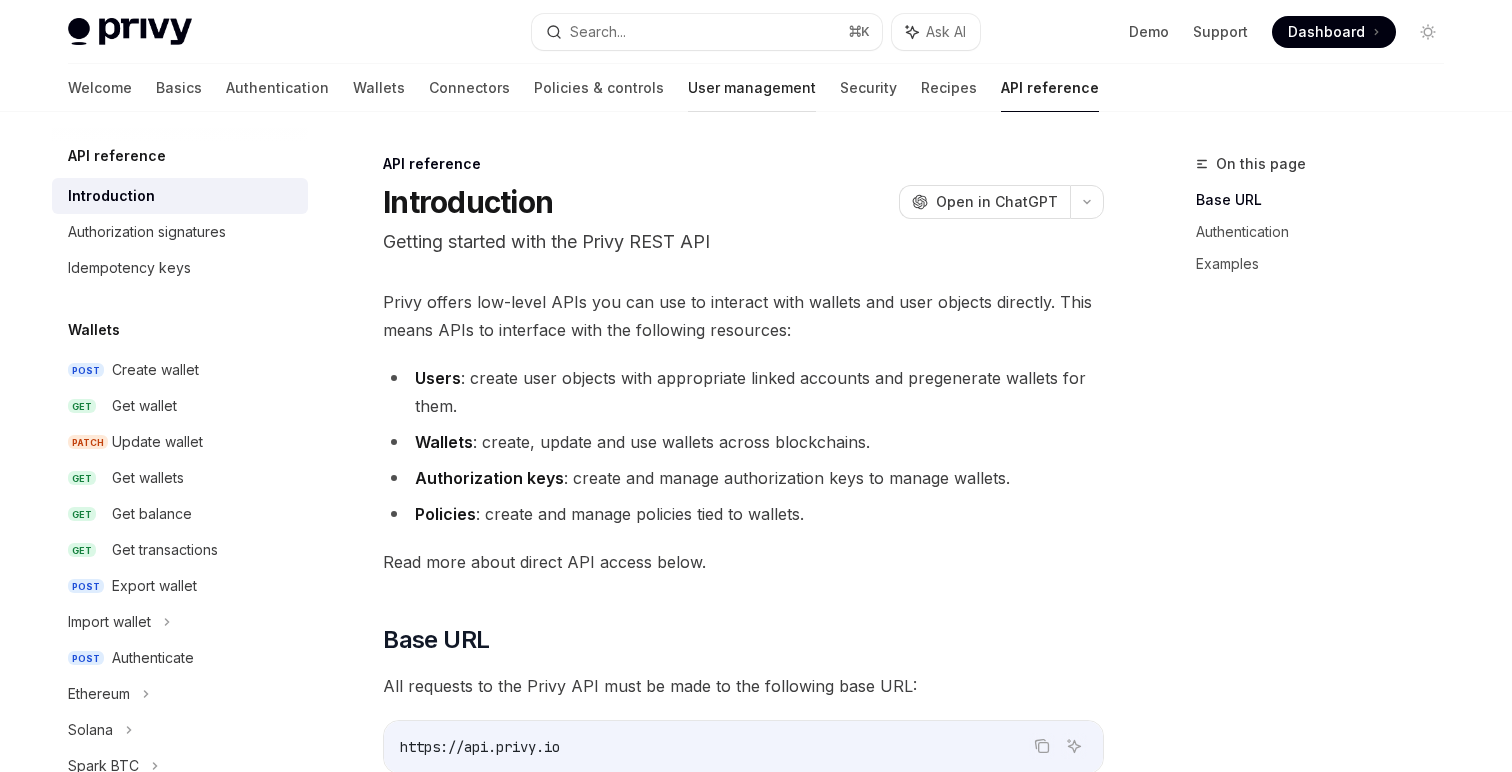 click at bounding box center (752, 112) 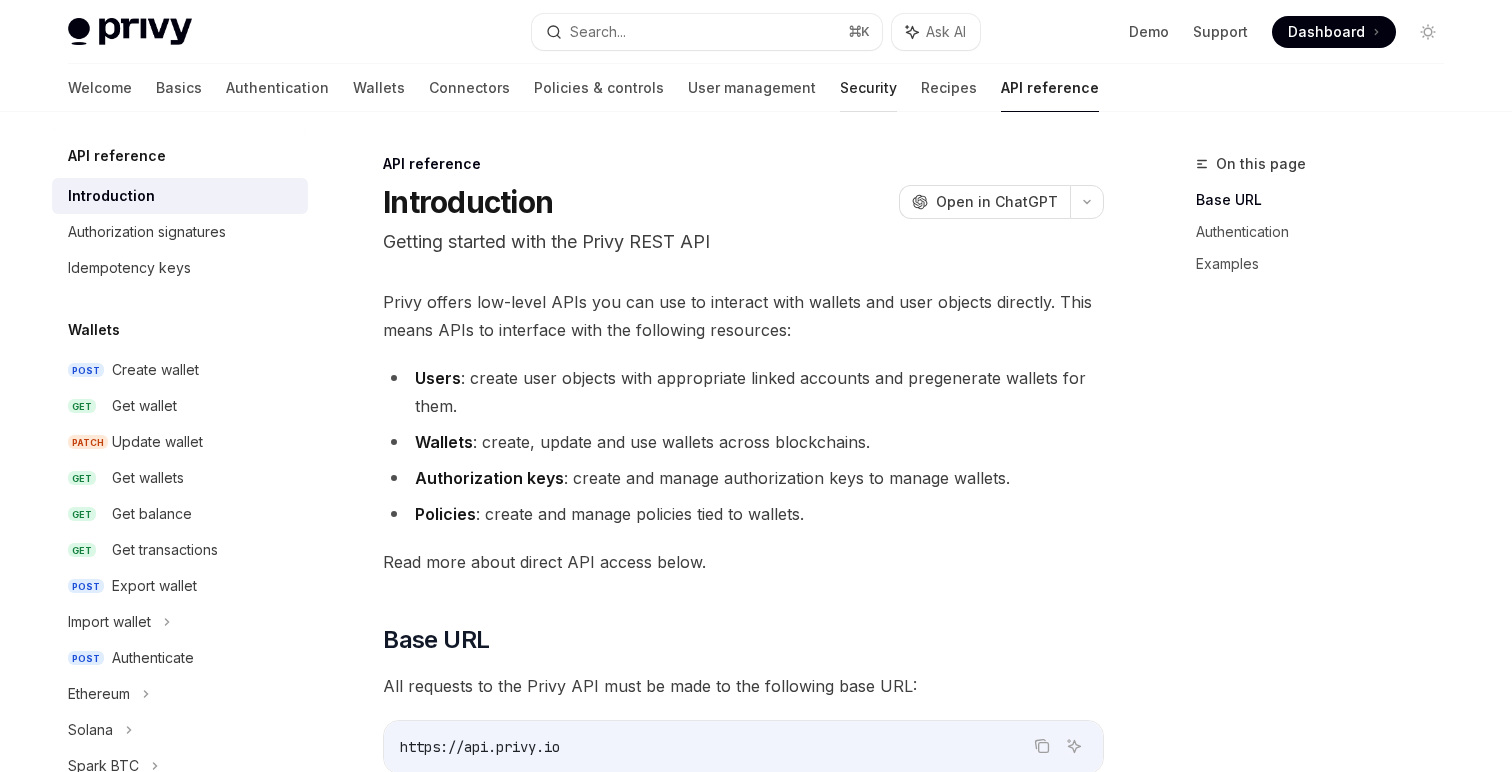 click on "Security" at bounding box center [868, 88] 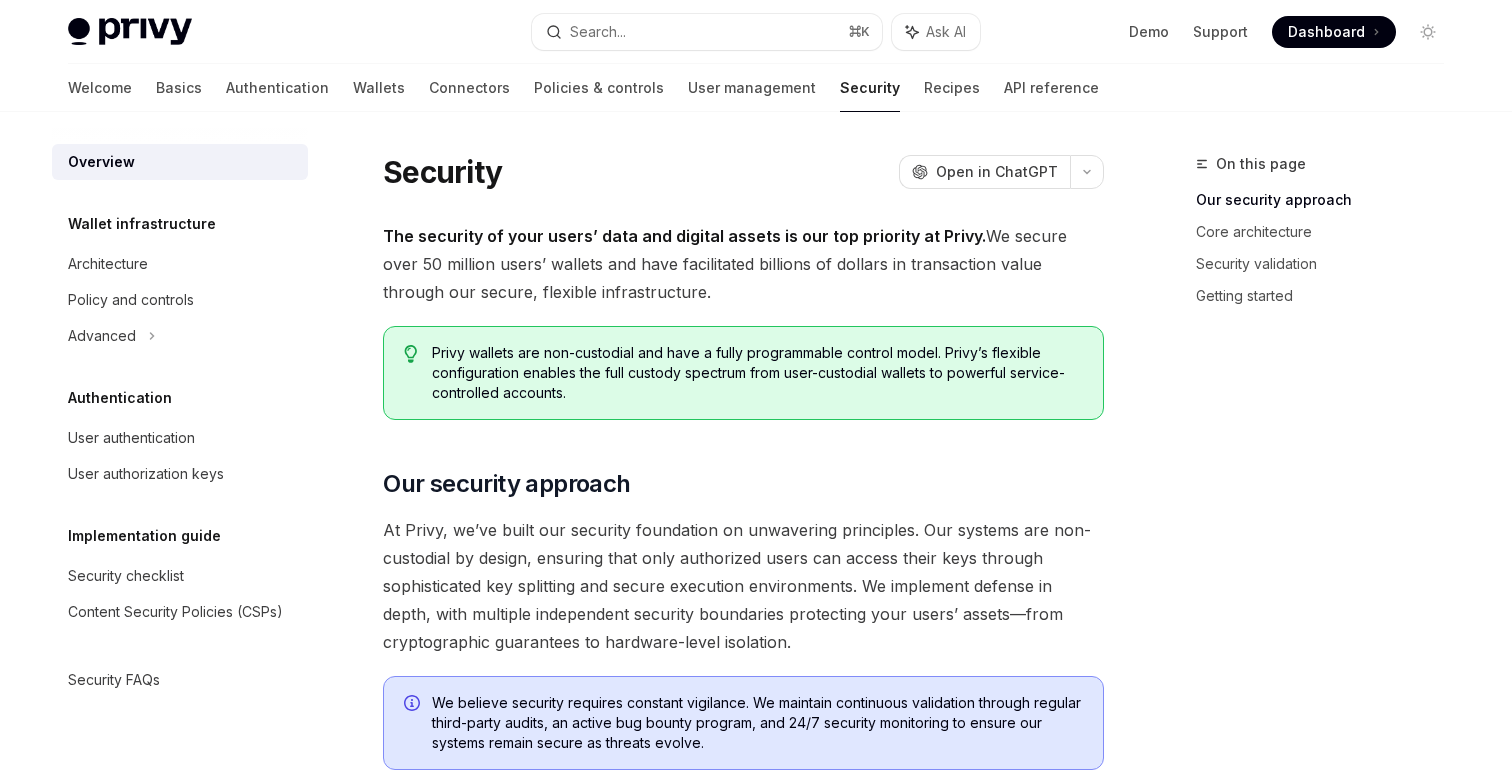 scroll, scrollTop: 0, scrollLeft: 0, axis: both 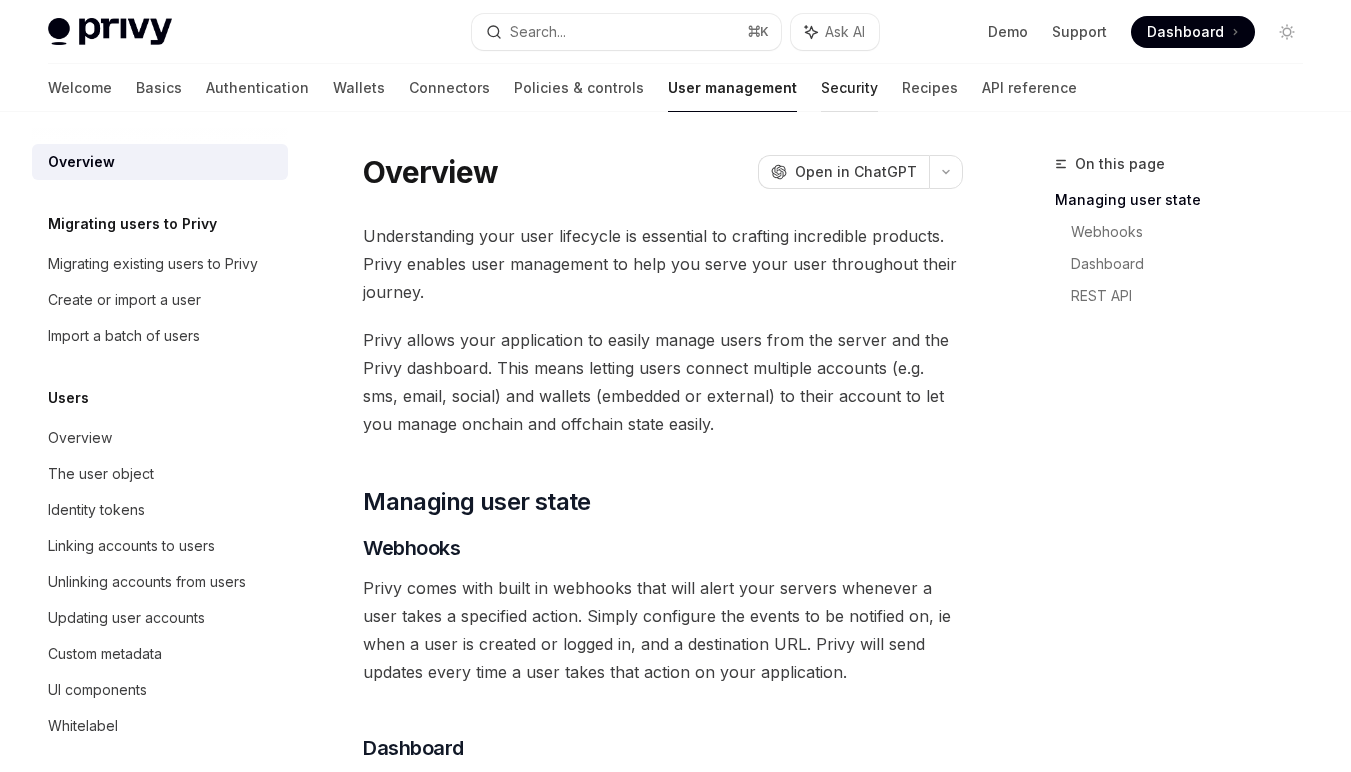 click on "Security" at bounding box center (849, 88) 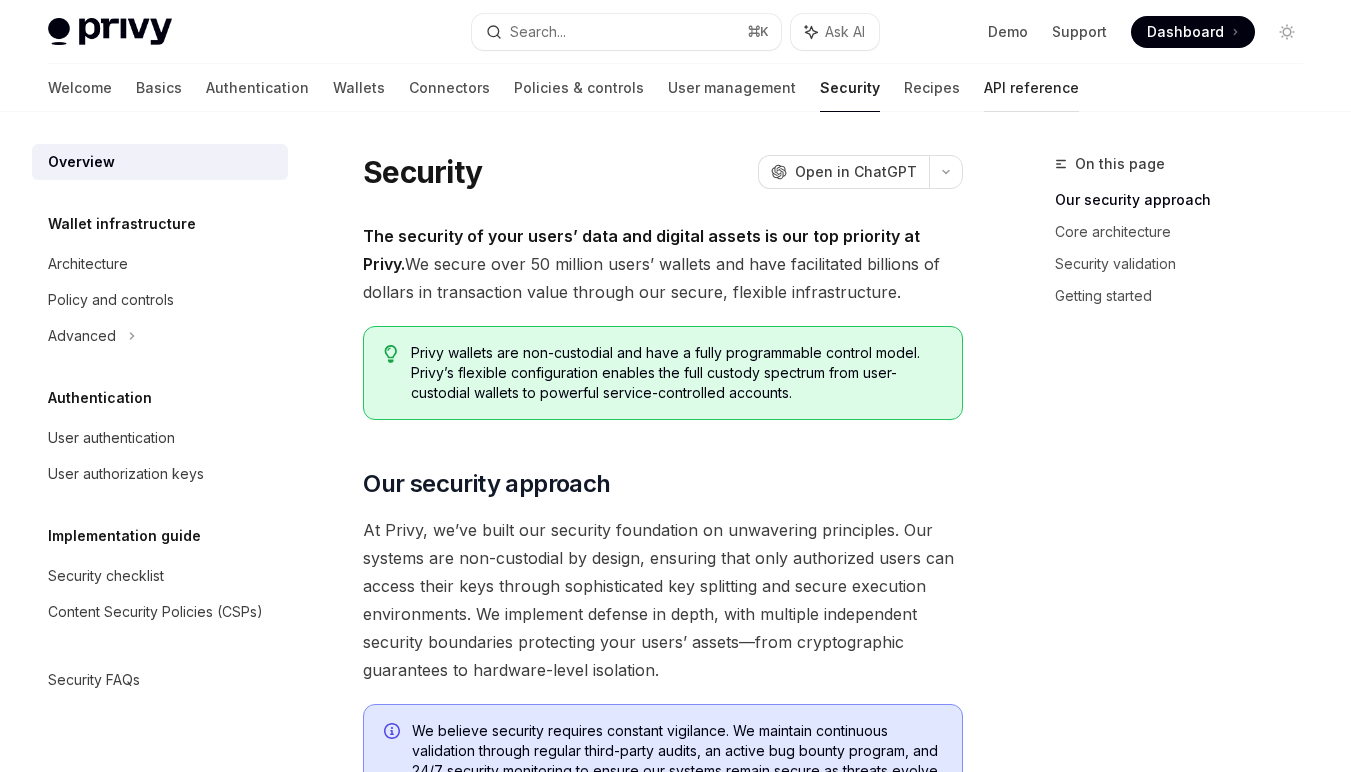 click on "API reference" at bounding box center (1031, 88) 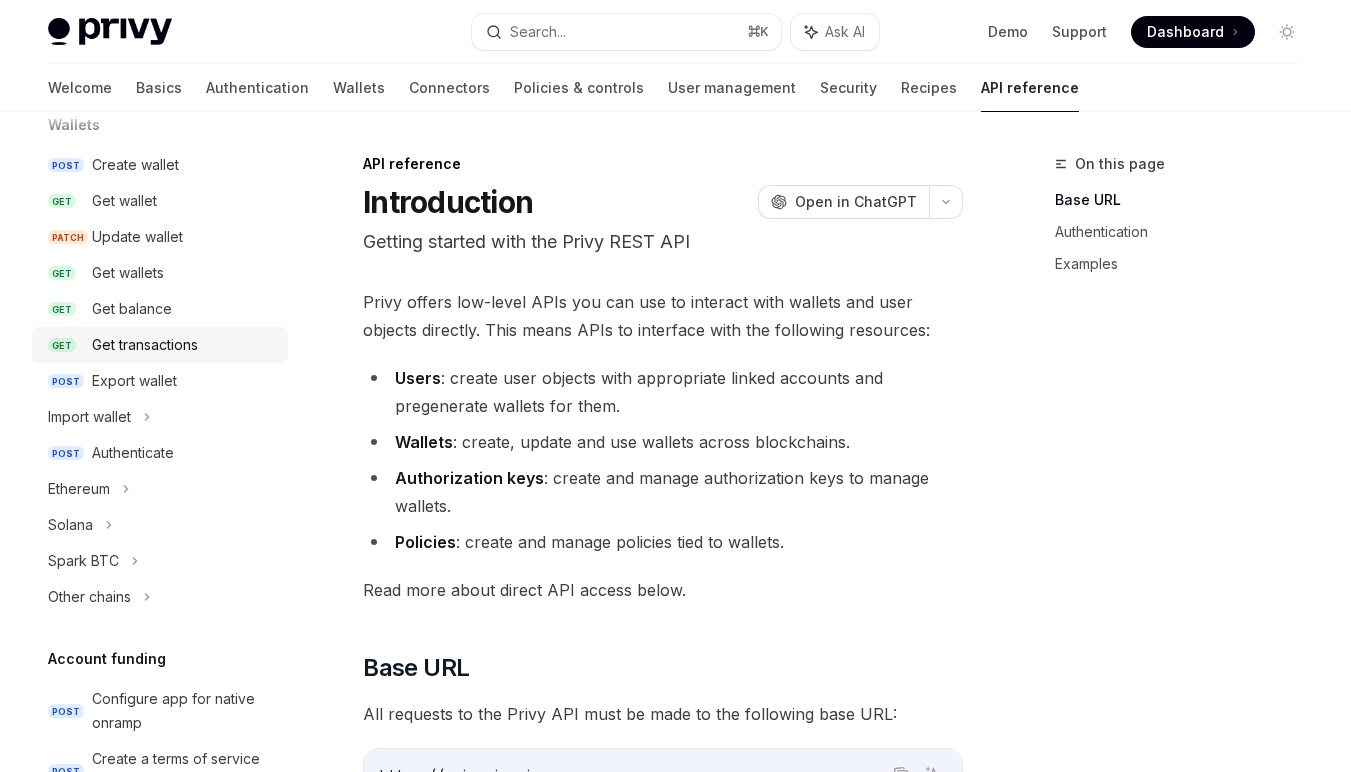 scroll, scrollTop: 0, scrollLeft: 0, axis: both 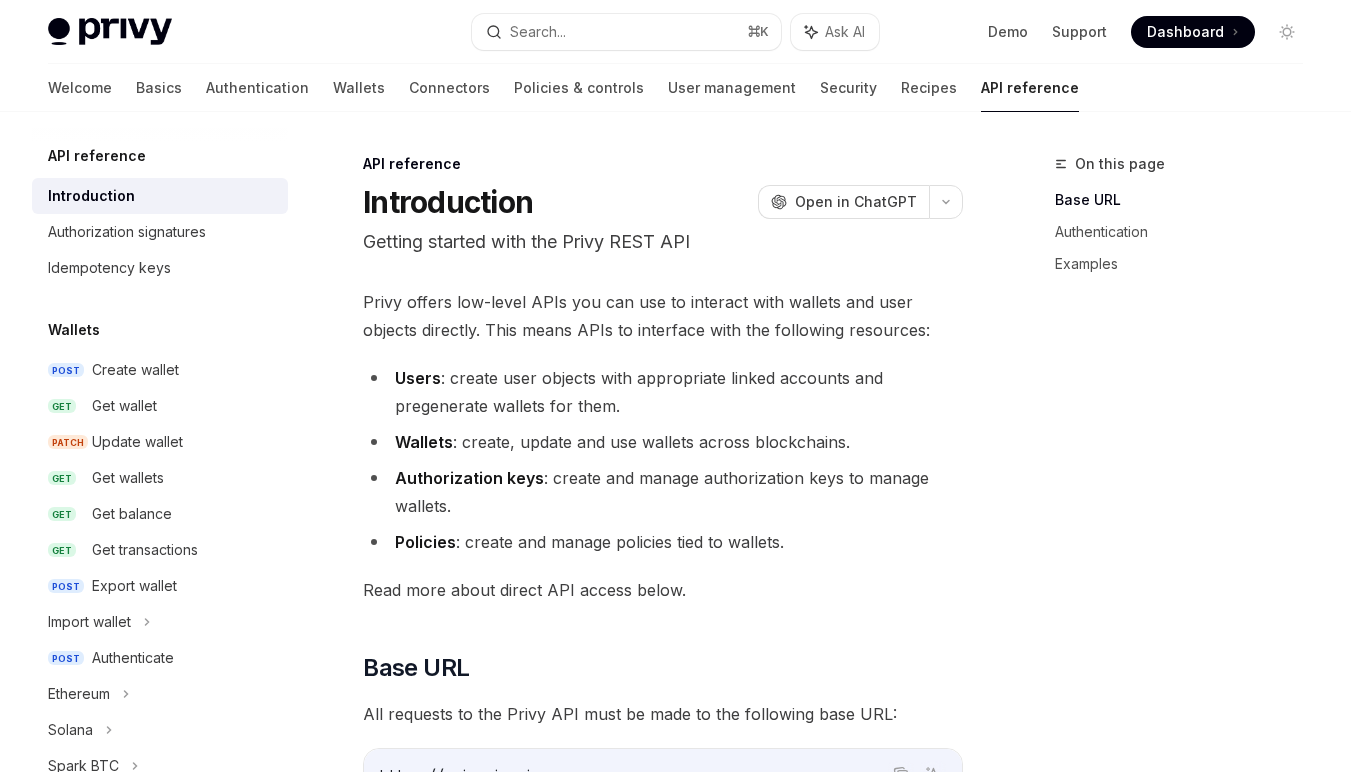 click on "API reference" at bounding box center (1030, 88) 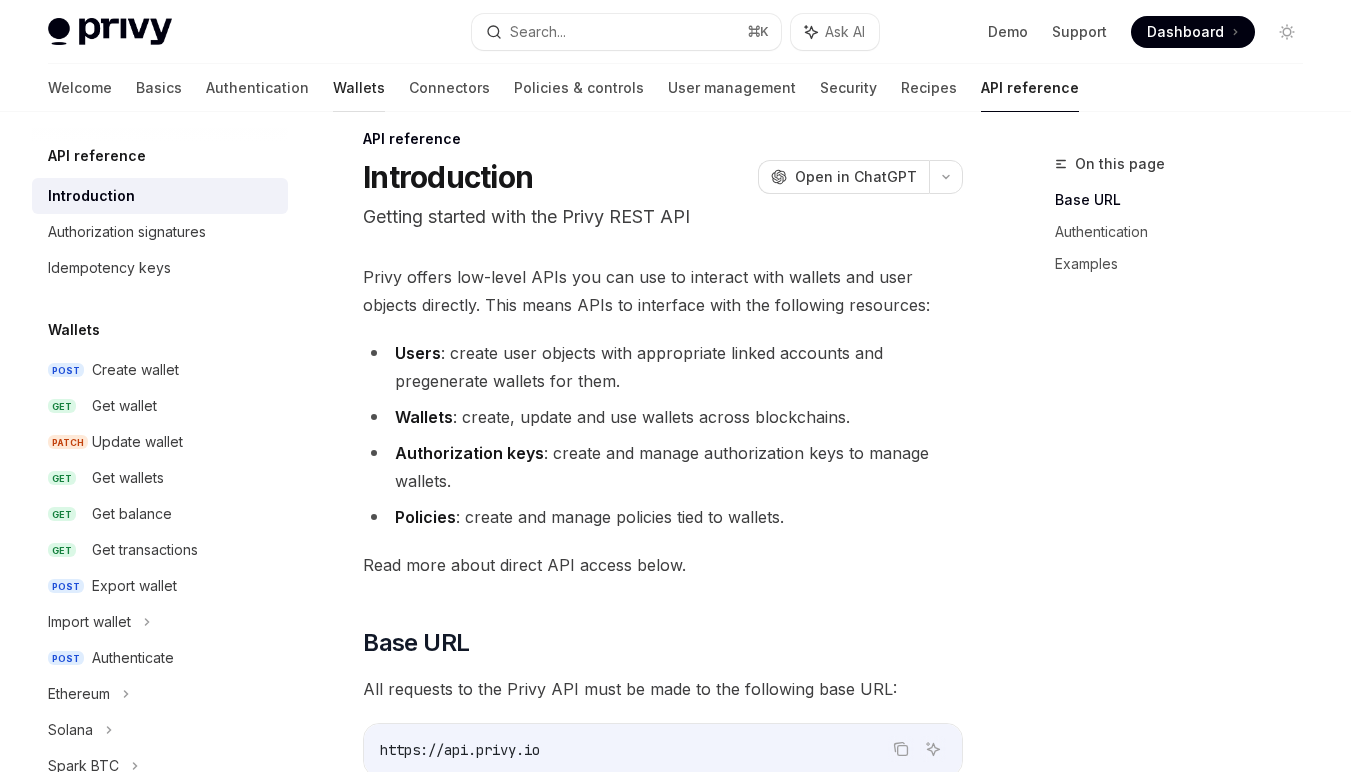 click on "Wallets" at bounding box center (359, 88) 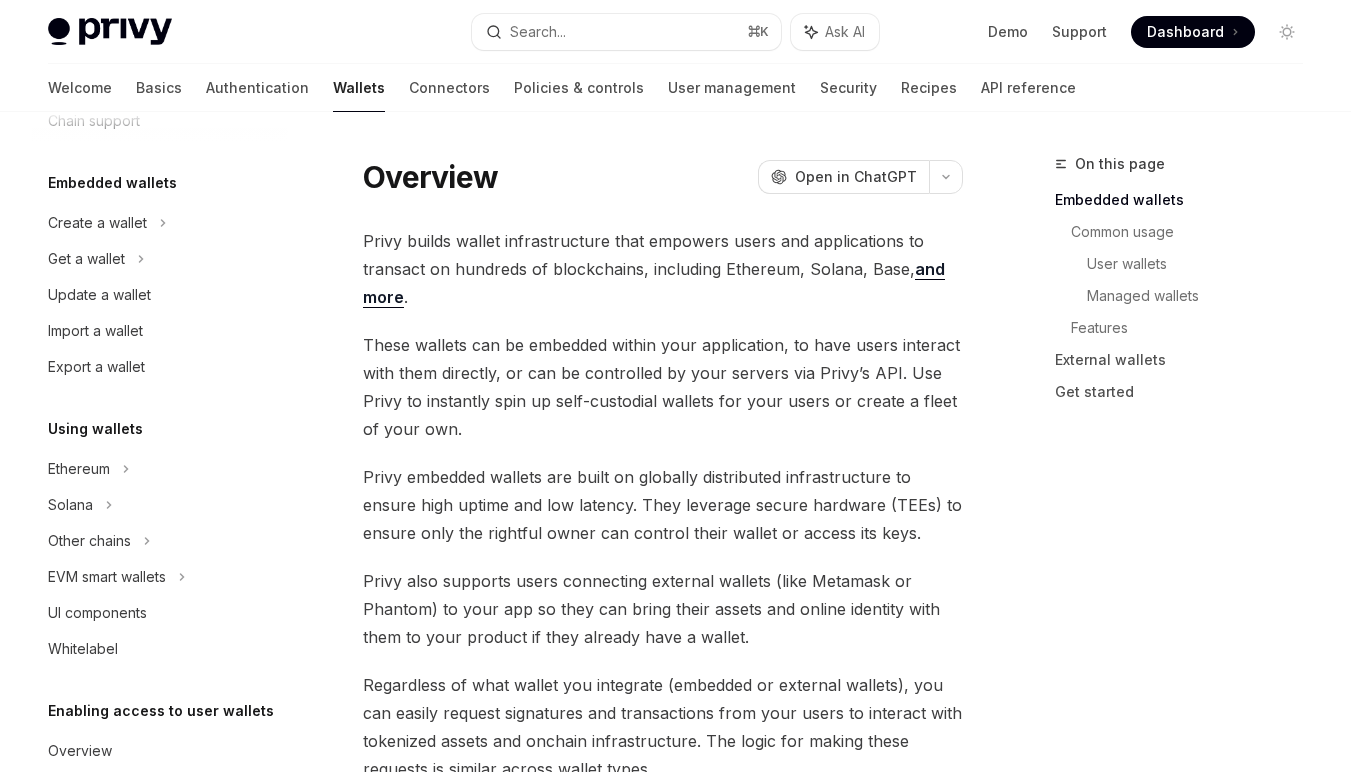 scroll, scrollTop: 112, scrollLeft: 0, axis: vertical 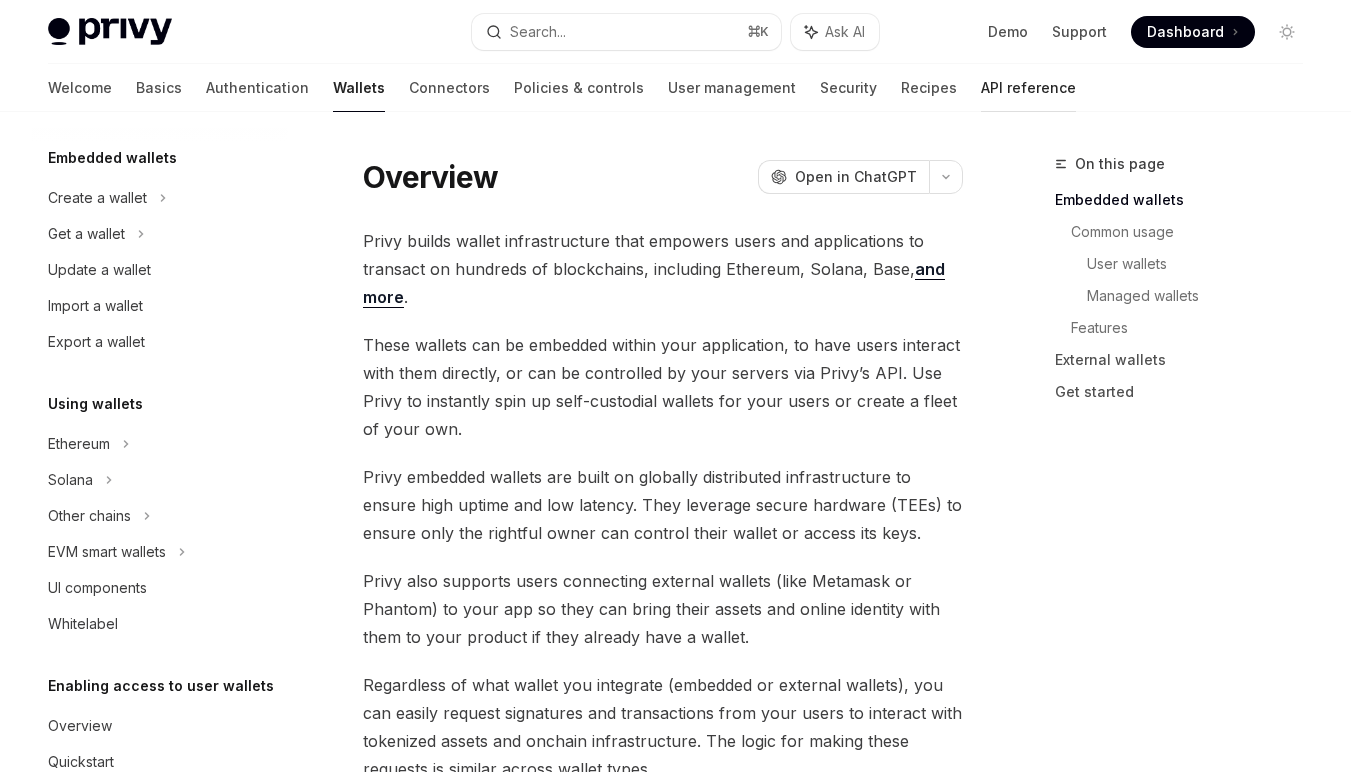 click on "API reference" at bounding box center (1028, 88) 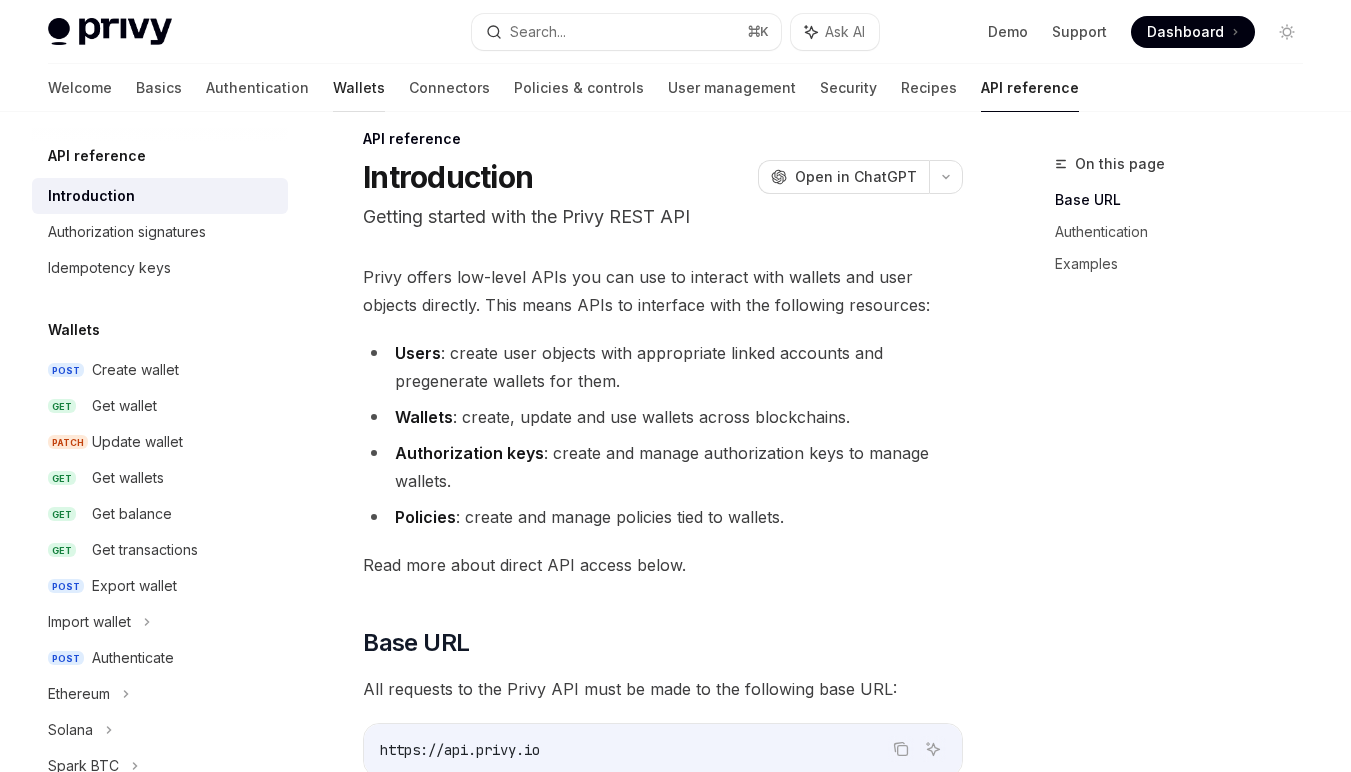 click on "Wallets" at bounding box center (359, 88) 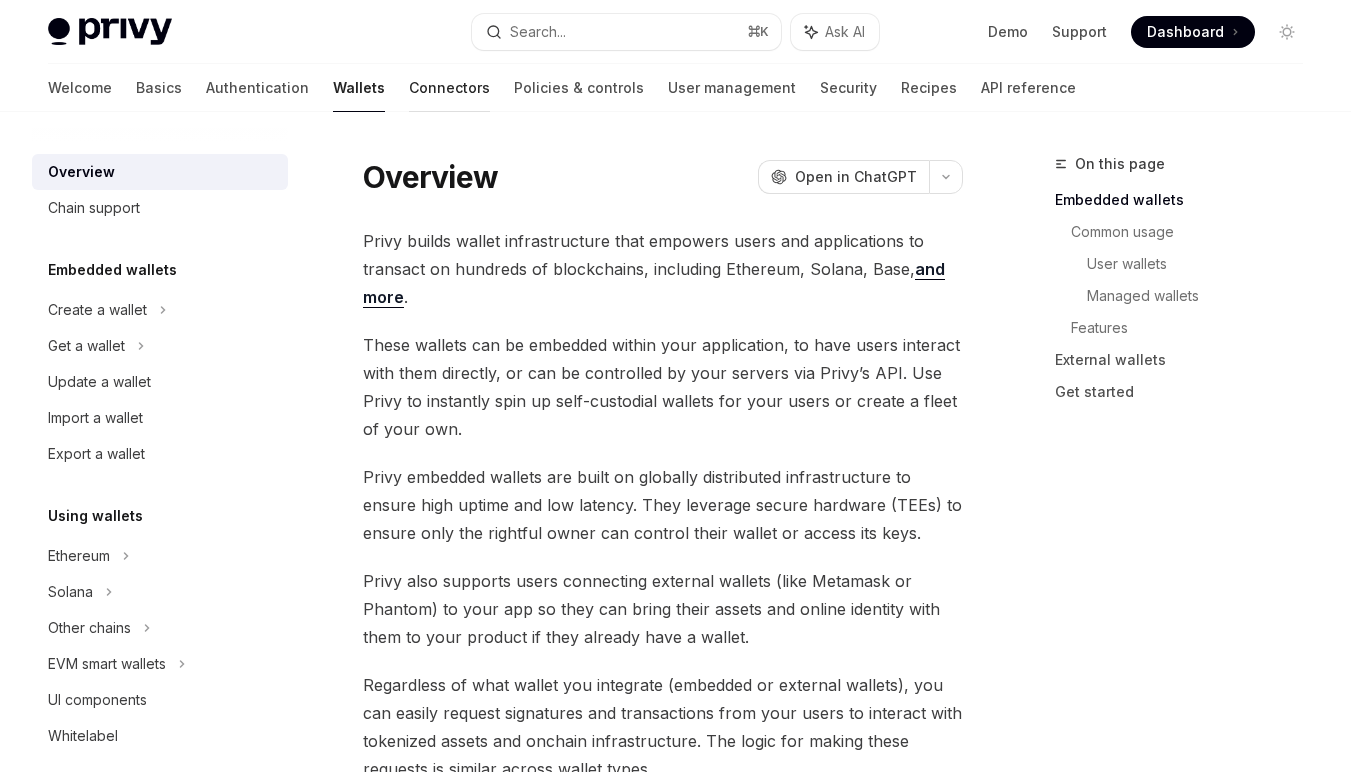 click on "Connectors" at bounding box center [449, 88] 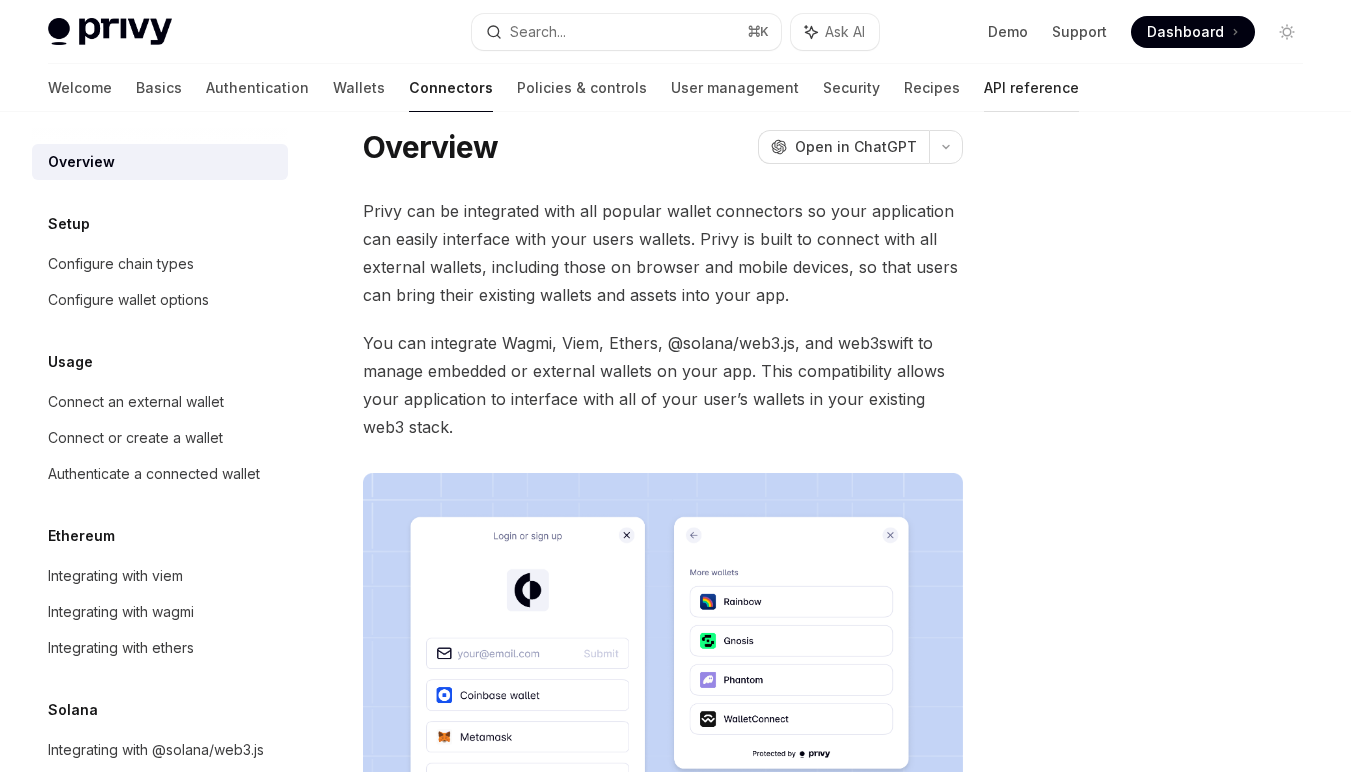 click on "API reference" at bounding box center [1031, 88] 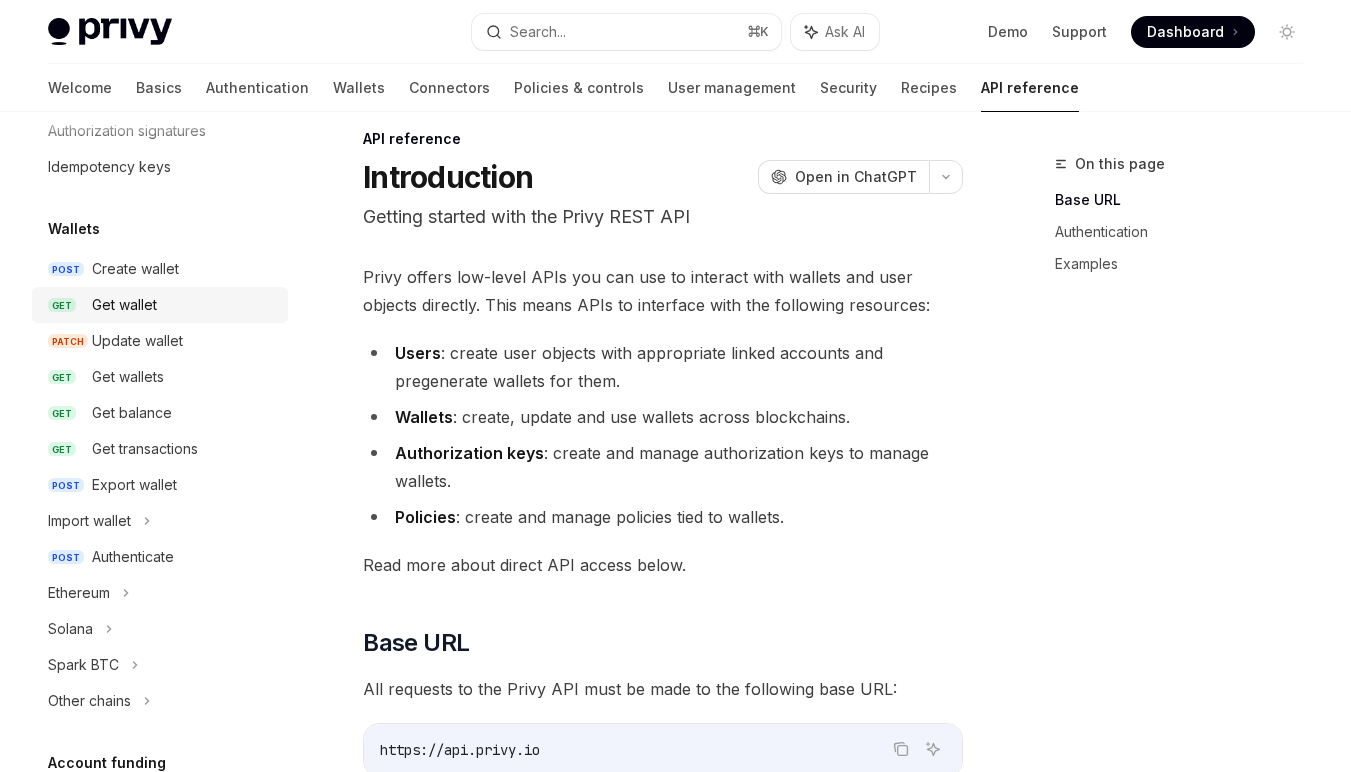 scroll, scrollTop: 209, scrollLeft: 0, axis: vertical 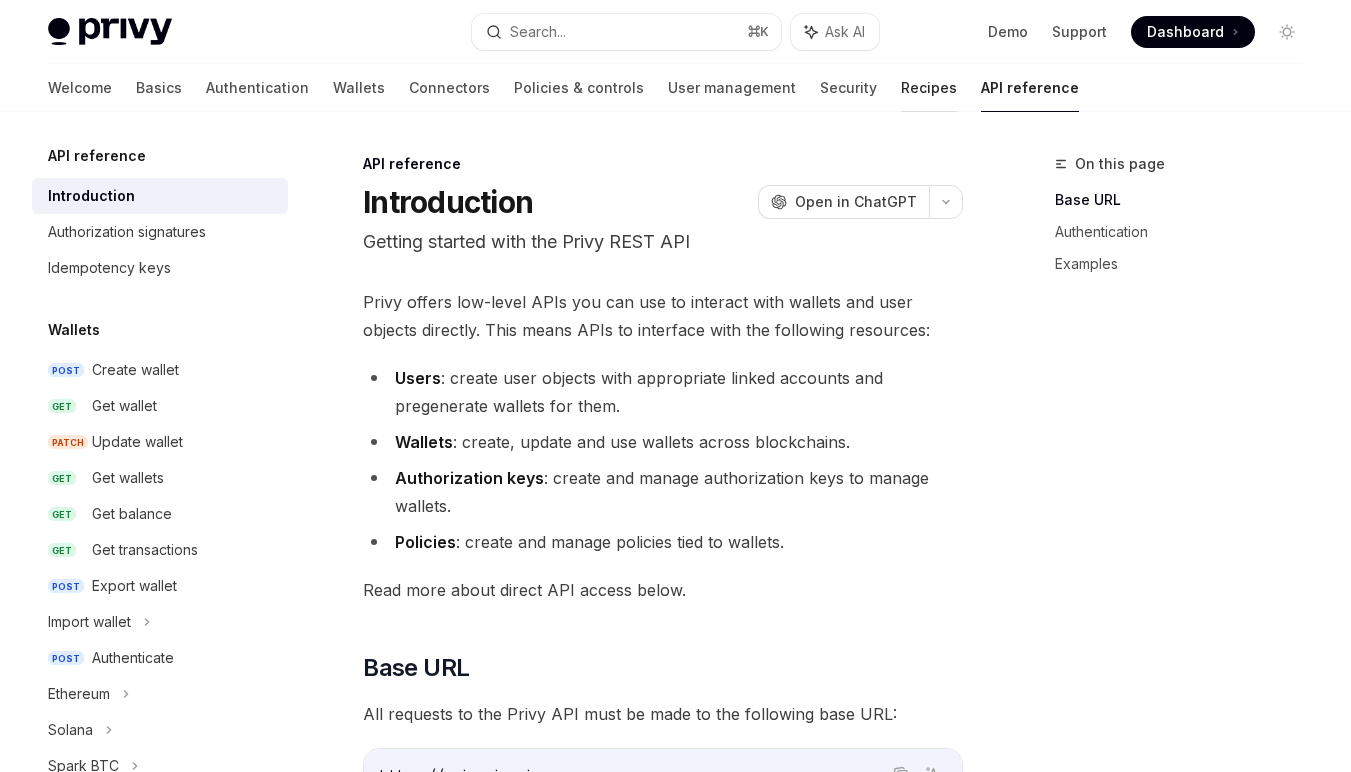 click on "Recipes" at bounding box center [929, 88] 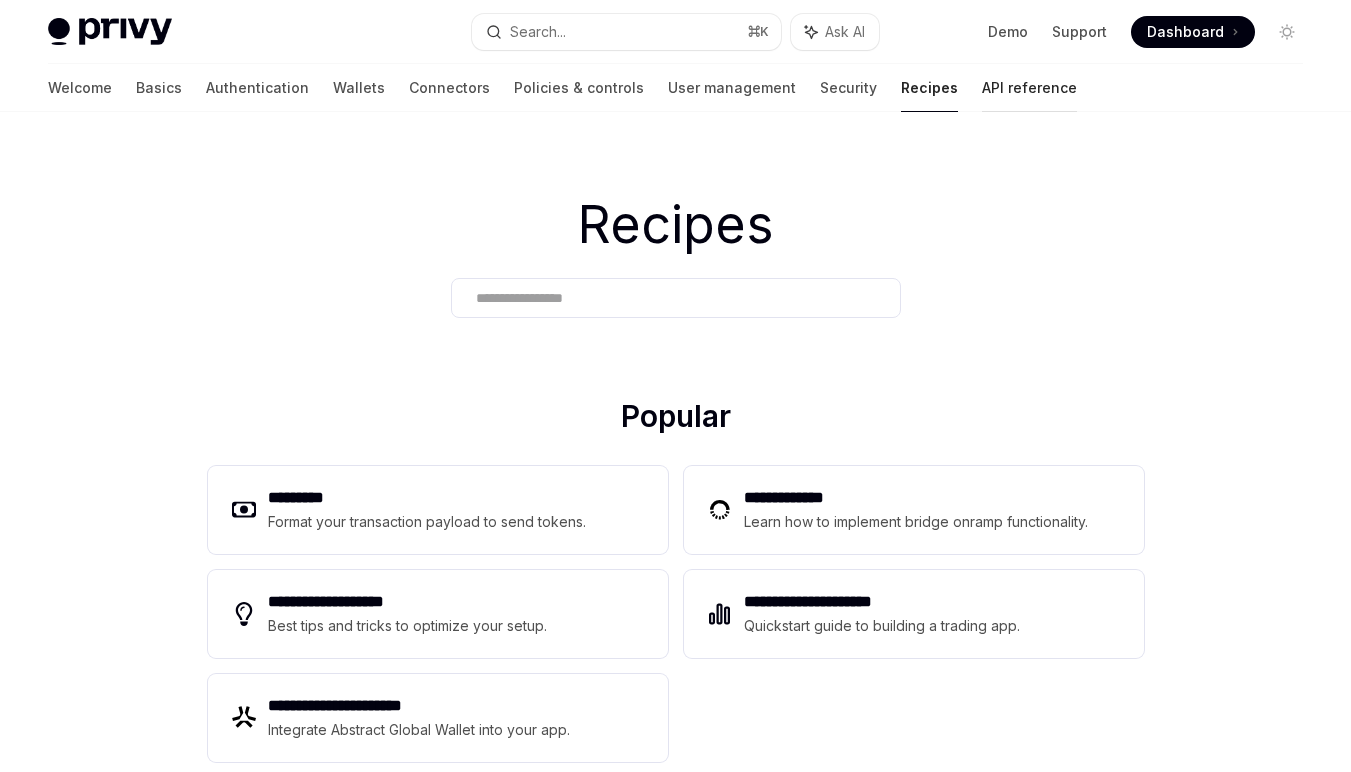 click on "API reference" at bounding box center (1029, 88) 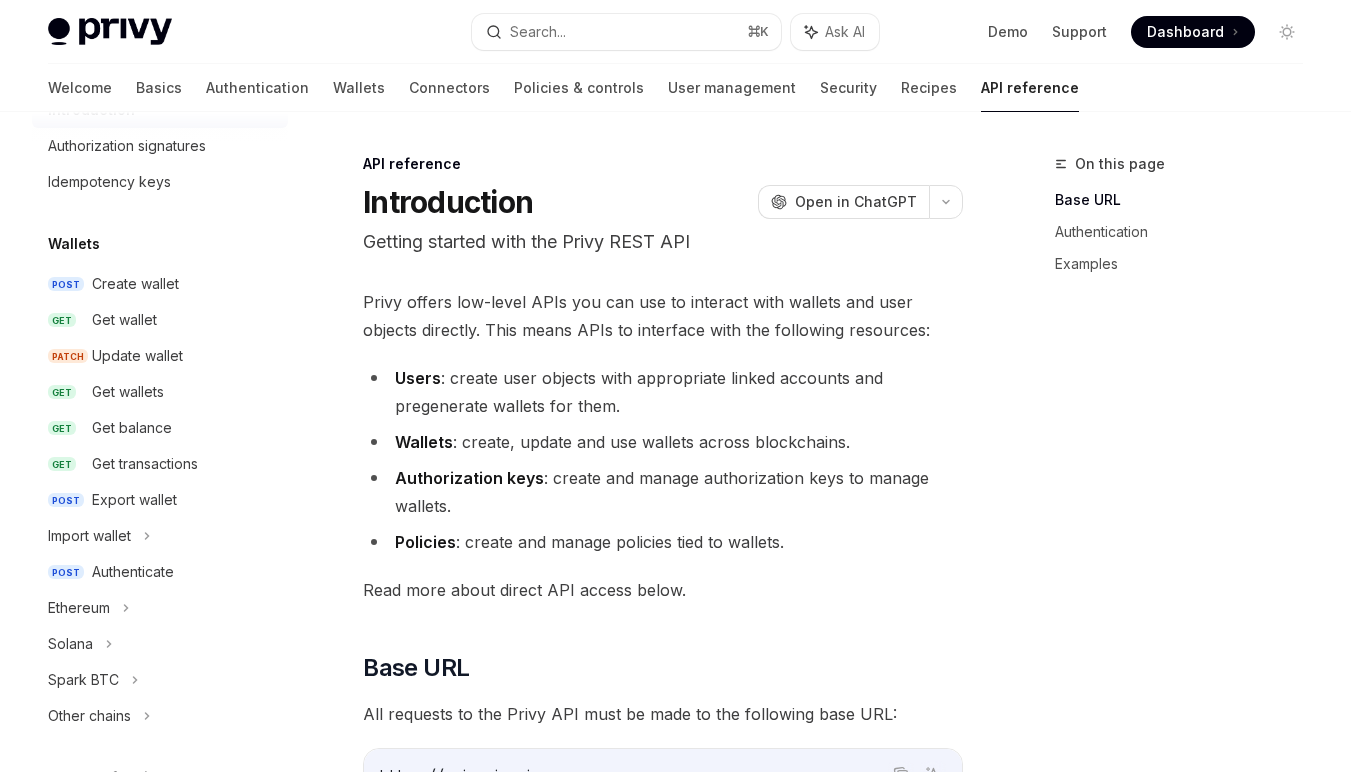 scroll, scrollTop: 0, scrollLeft: 0, axis: both 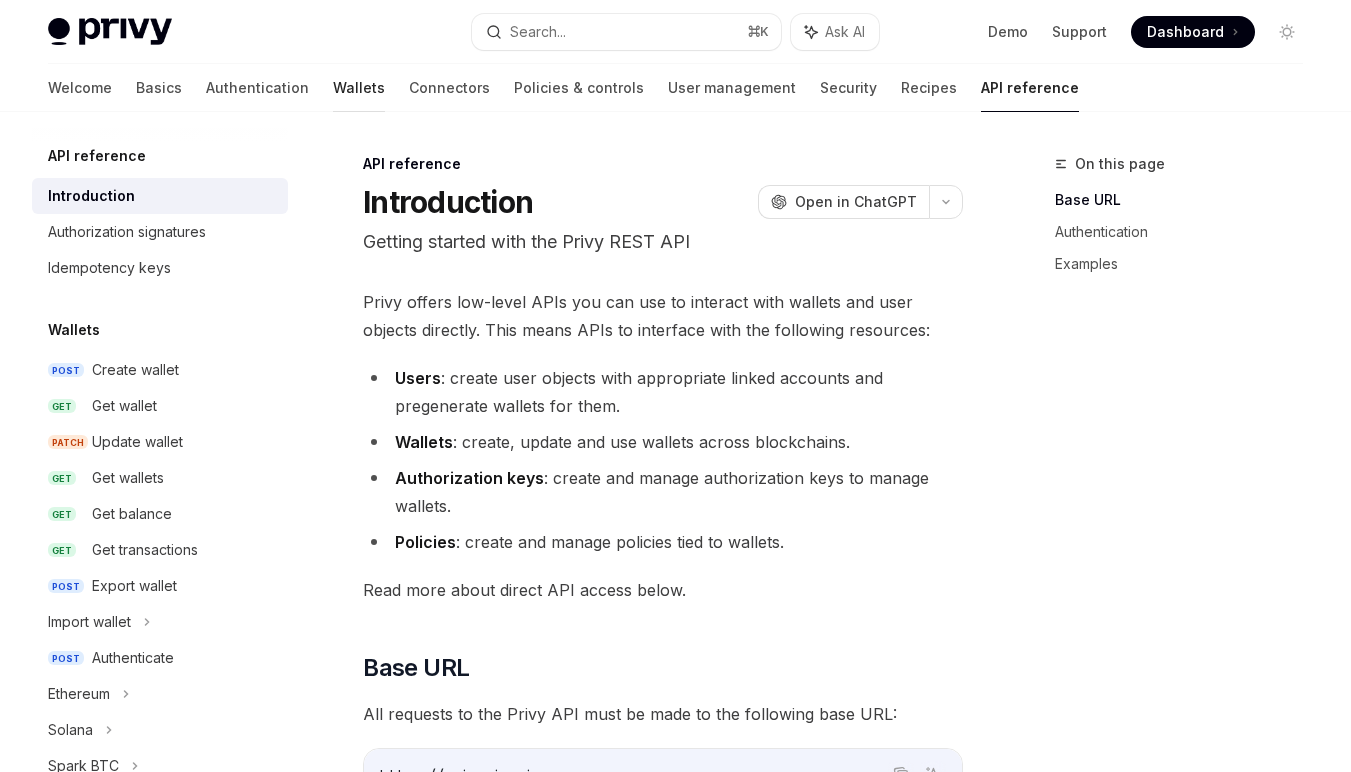 click on "Wallets" at bounding box center [359, 88] 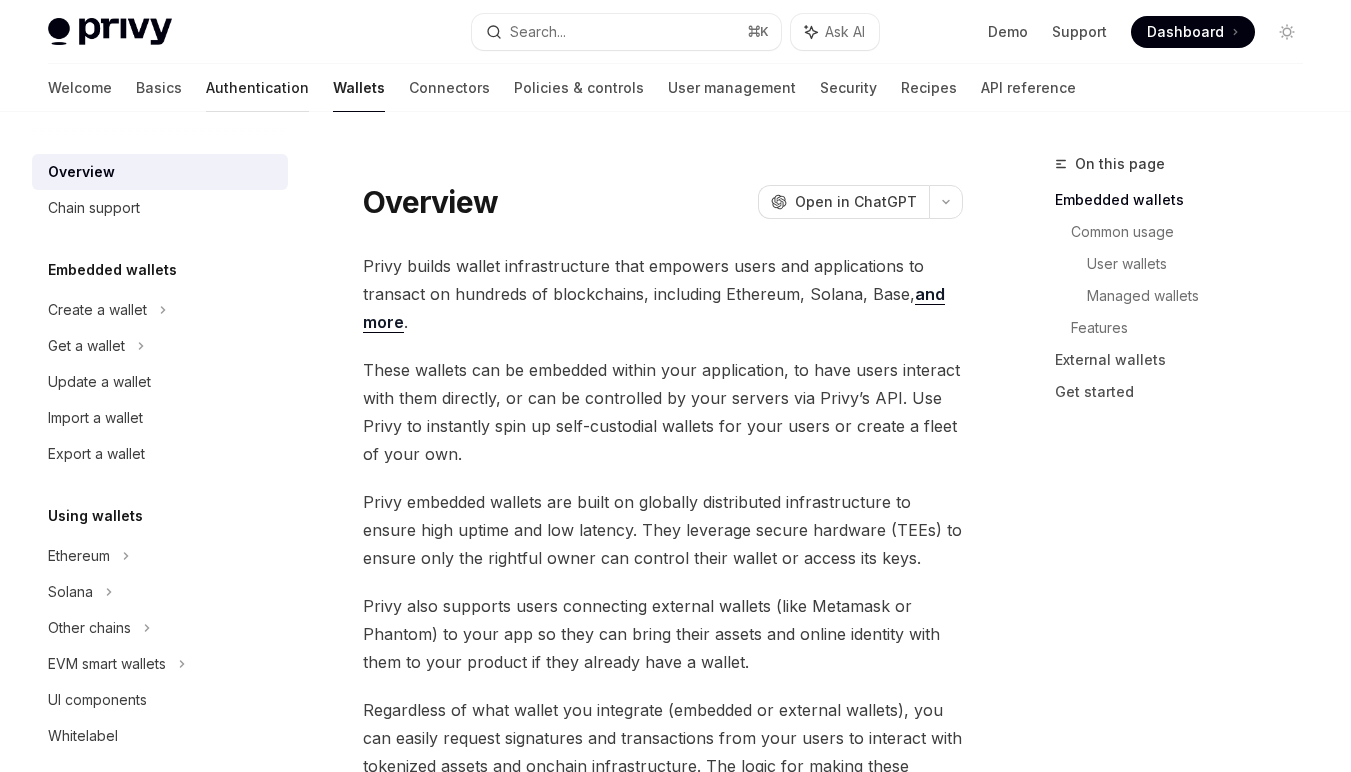 click on "Authentication" at bounding box center [257, 88] 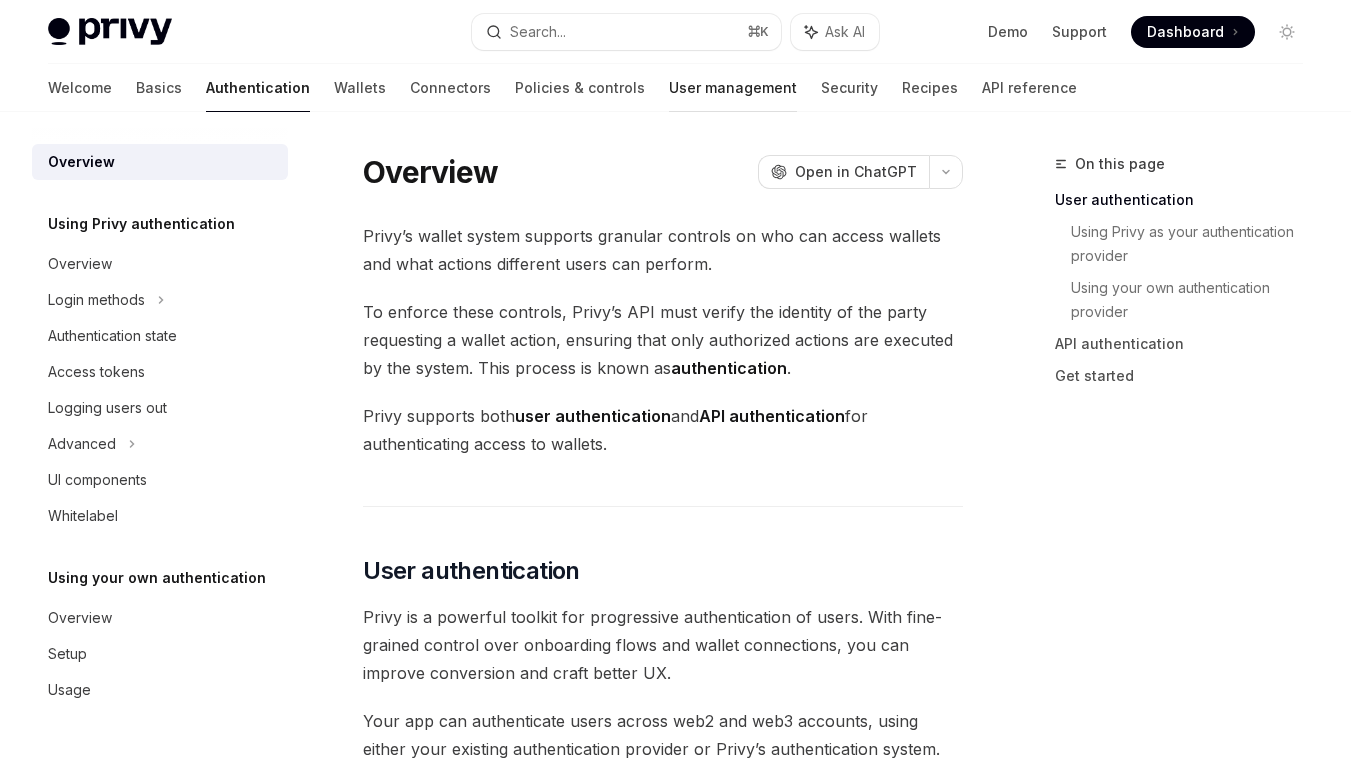 click on "User management" at bounding box center (733, 88) 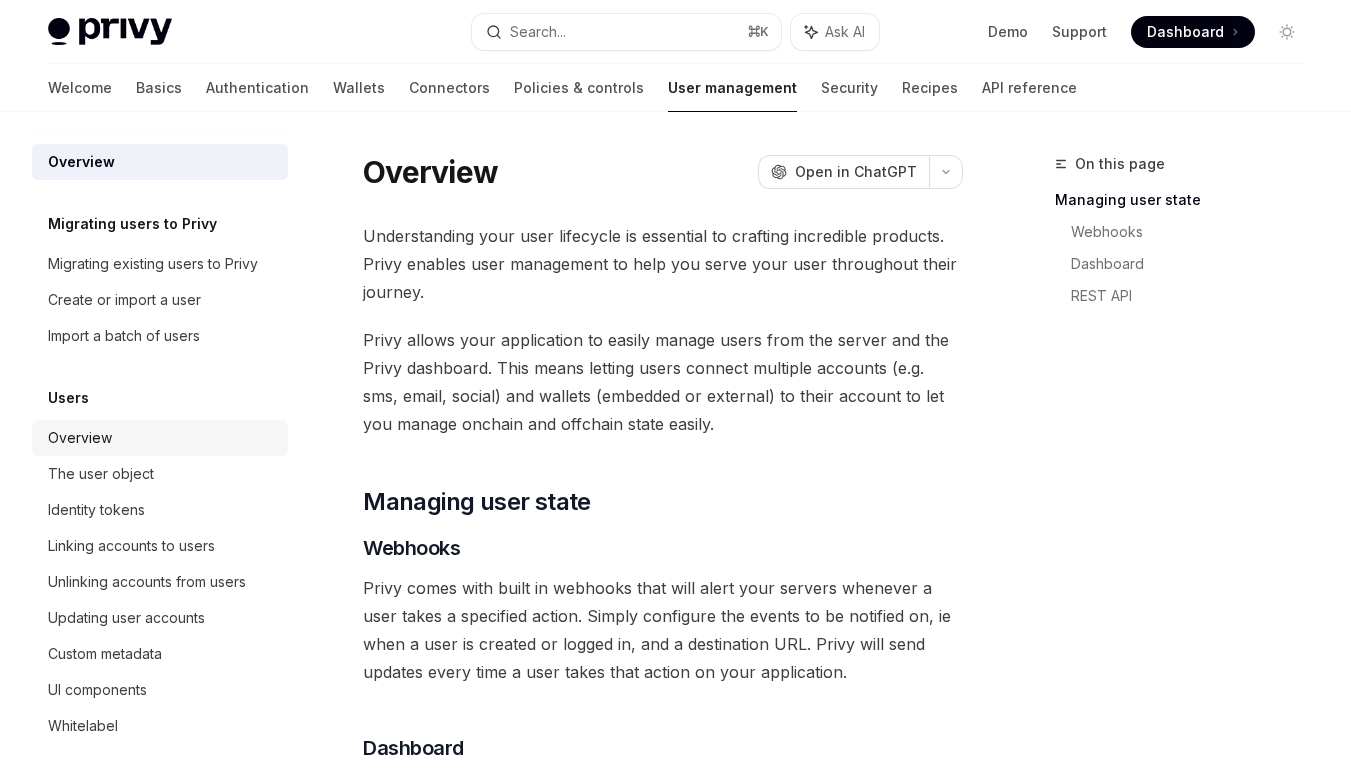 click on "Overview" at bounding box center [160, 438] 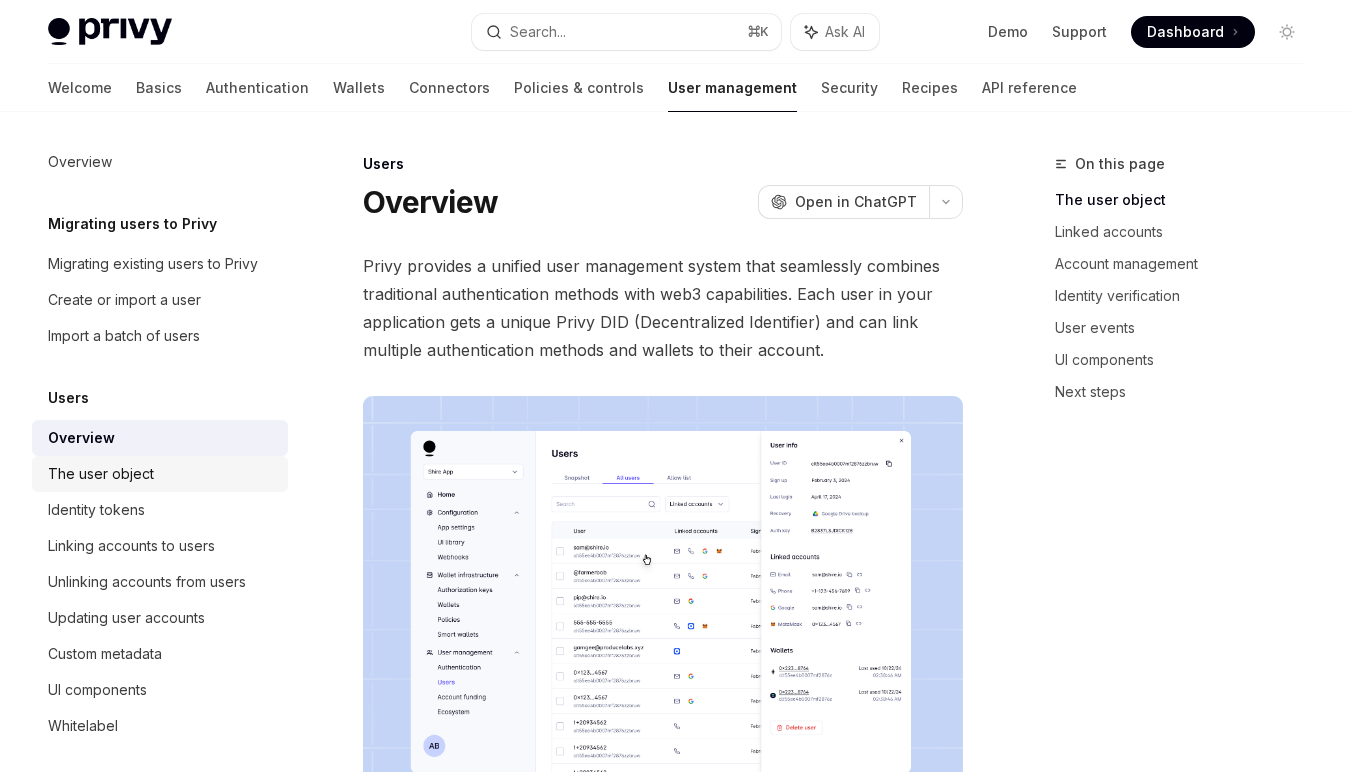 click on "The user object" at bounding box center [101, 474] 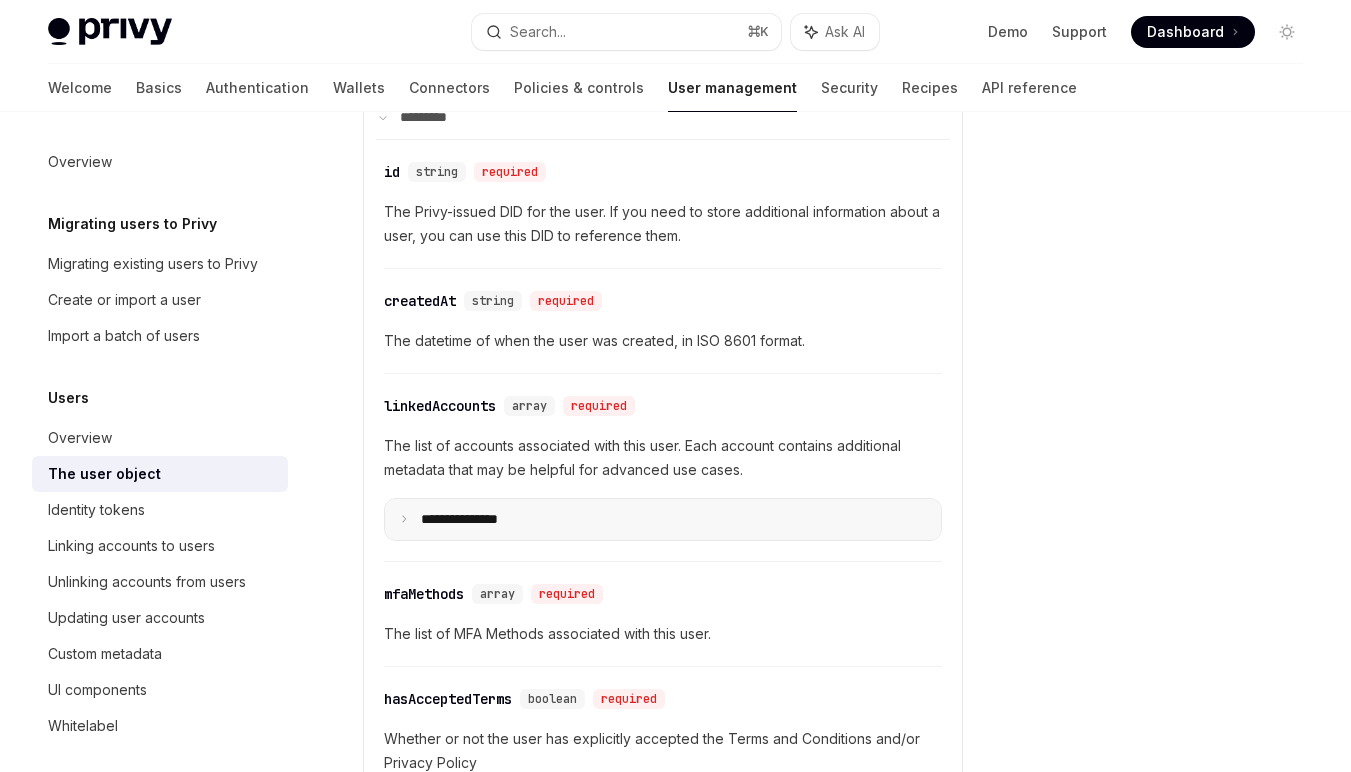 click on "**********" at bounding box center [663, 520] 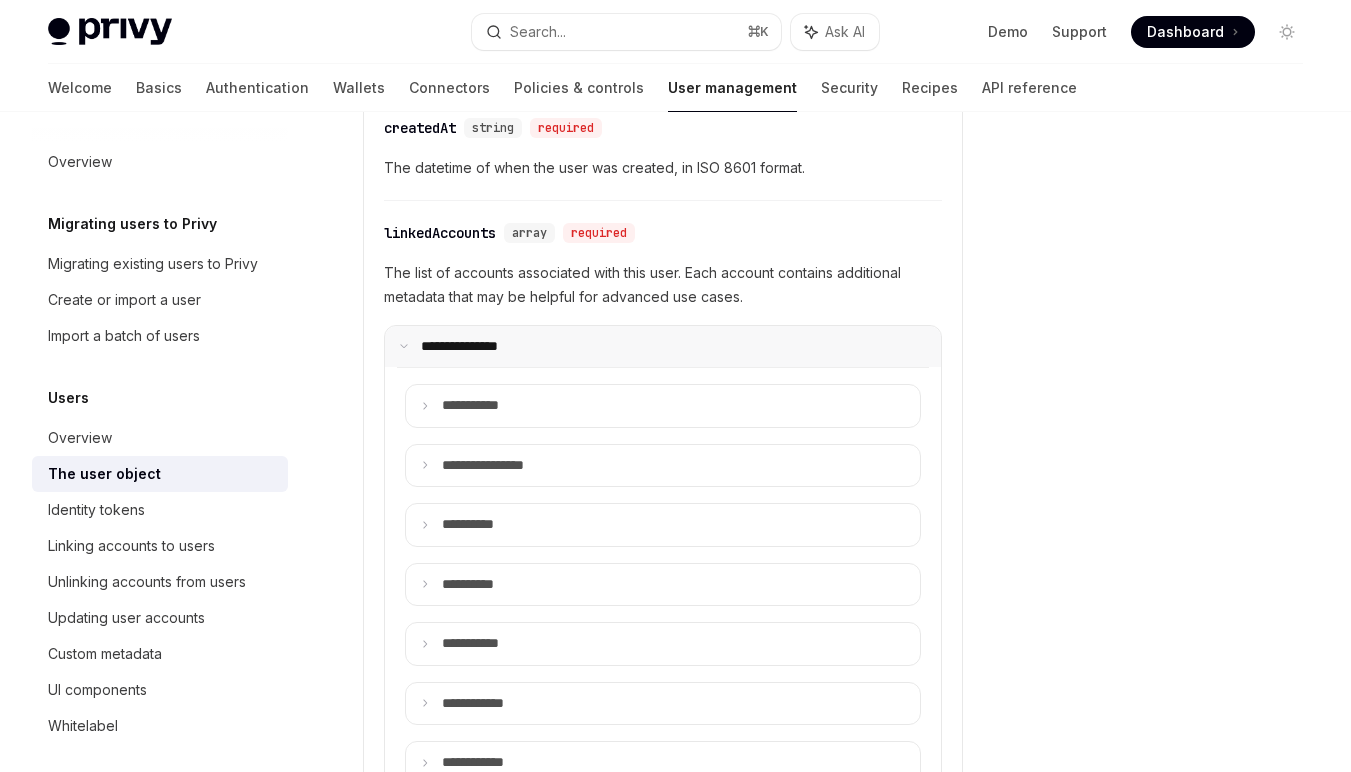 scroll, scrollTop: 860, scrollLeft: 0, axis: vertical 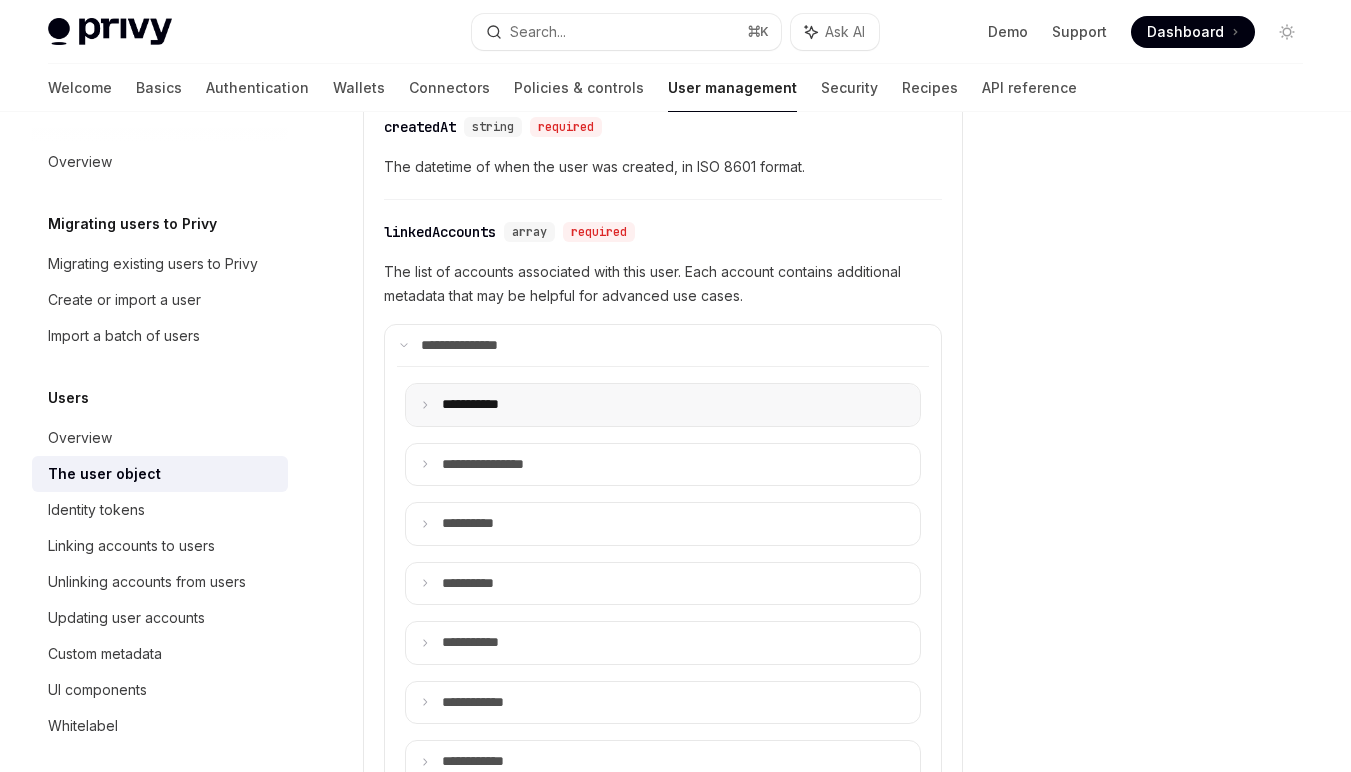 click on "****   ******" at bounding box center (663, 405) 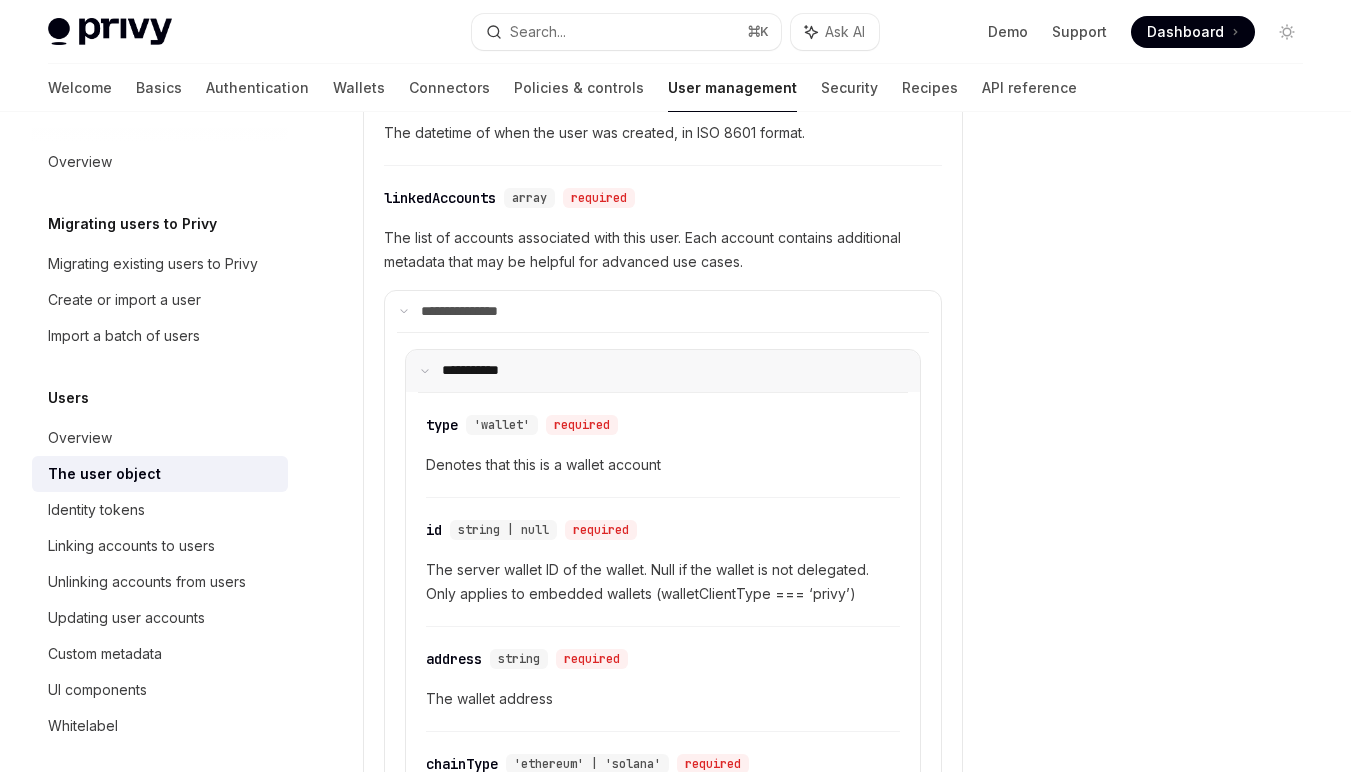 scroll, scrollTop: 896, scrollLeft: 0, axis: vertical 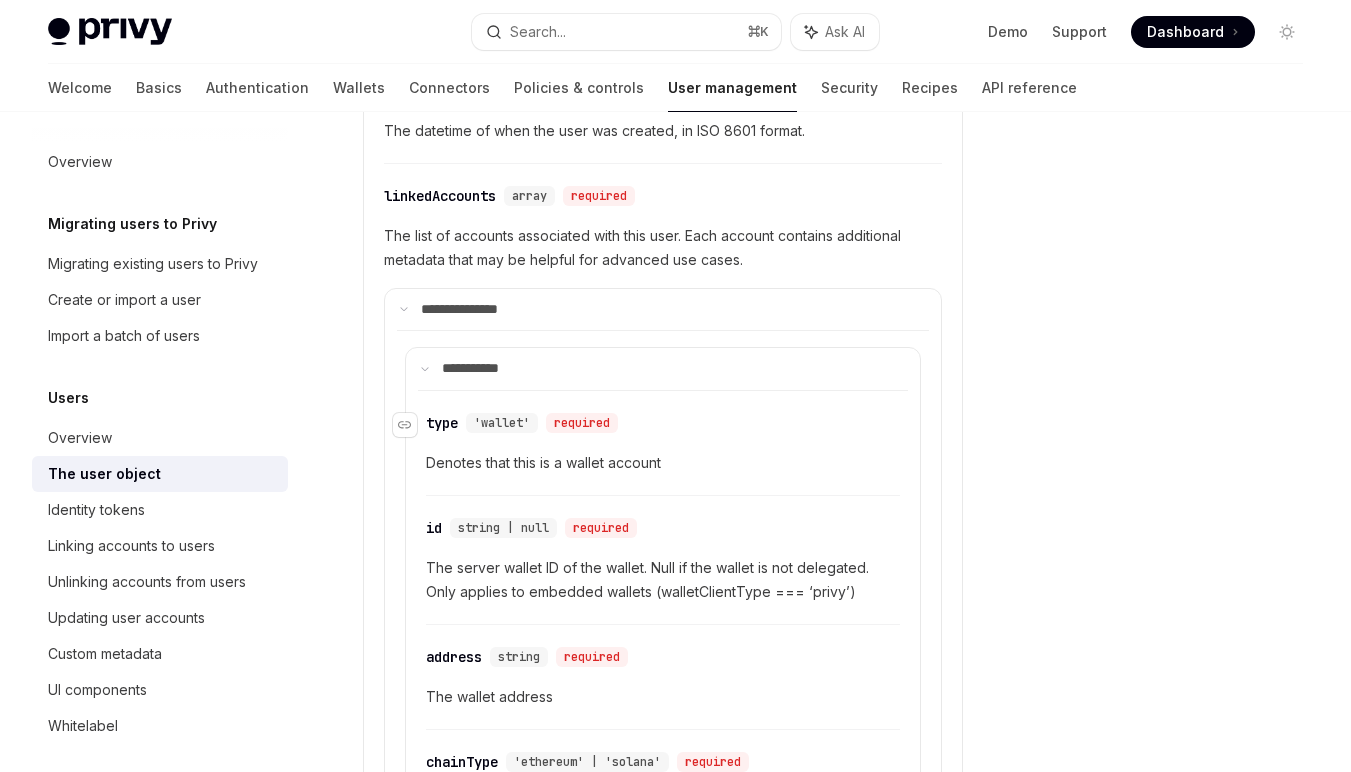 click on "'wallet'" at bounding box center (502, 423) 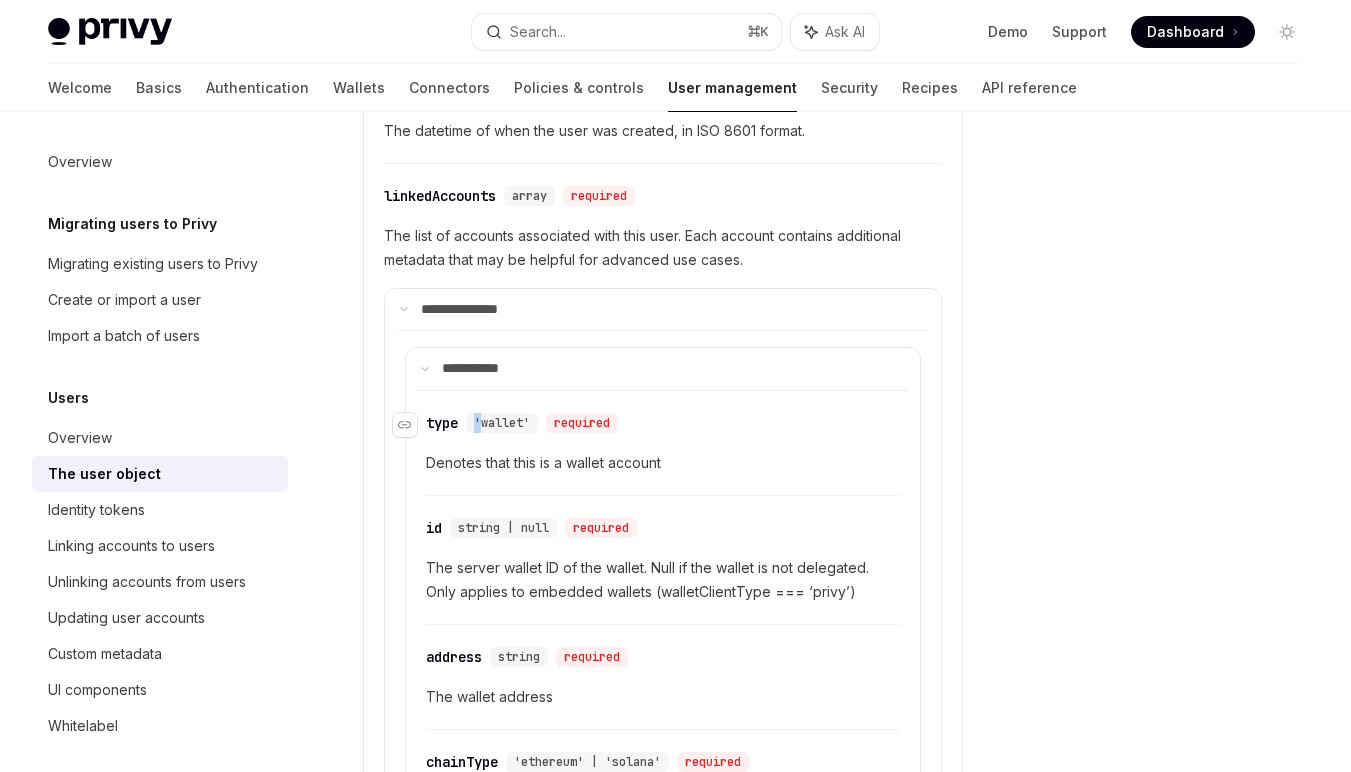 click on "'wallet'" at bounding box center (502, 423) 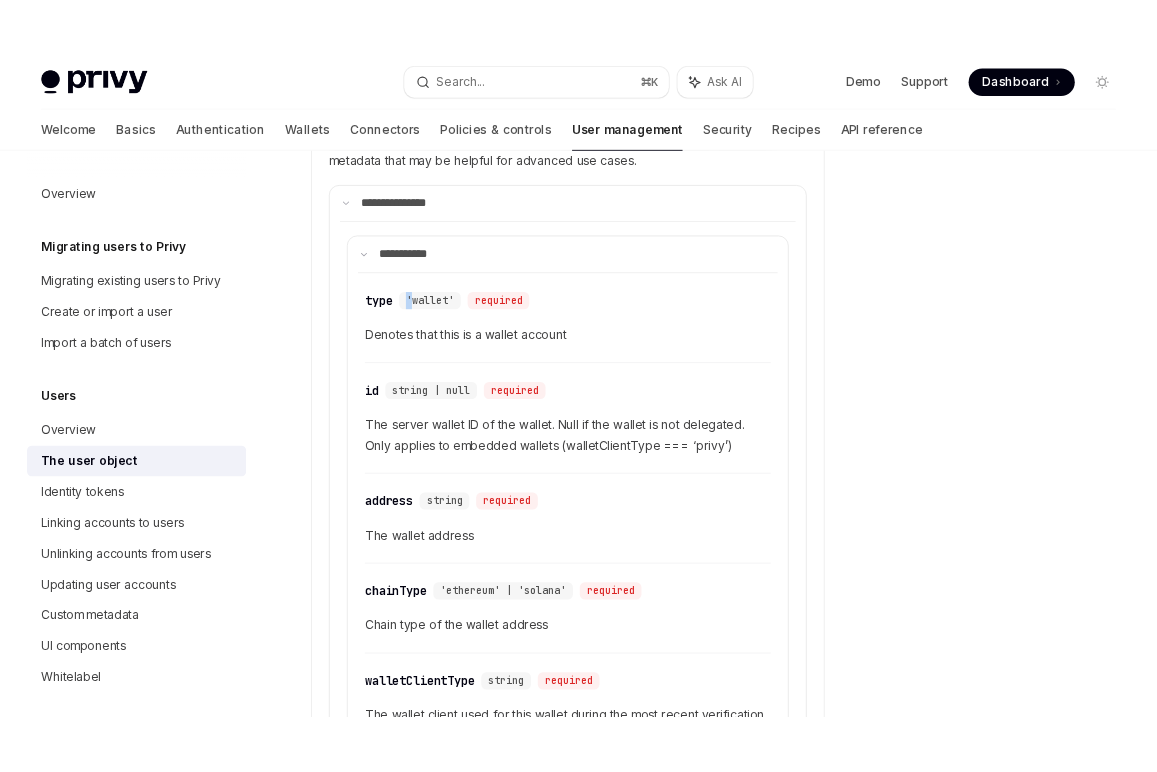 scroll, scrollTop: 1013, scrollLeft: 0, axis: vertical 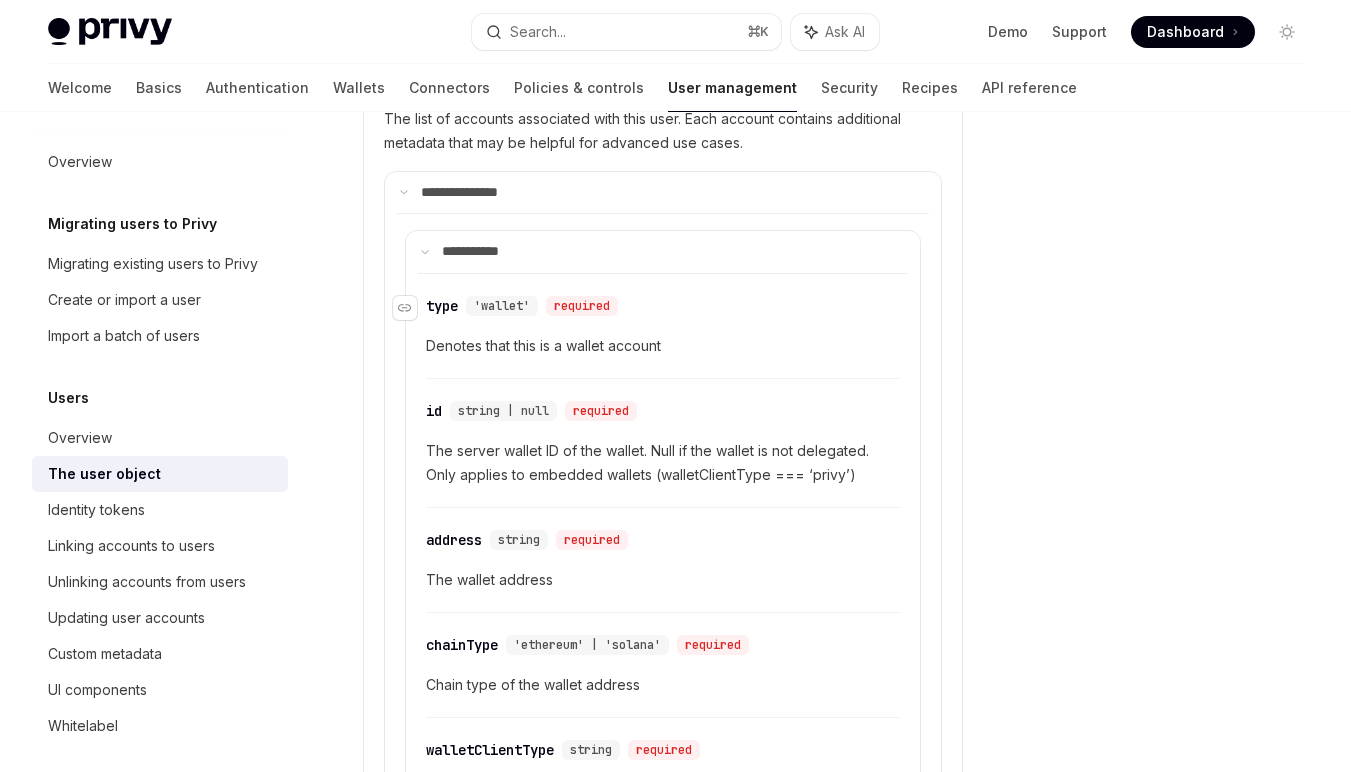 click on "'wallet'" at bounding box center [502, 306] 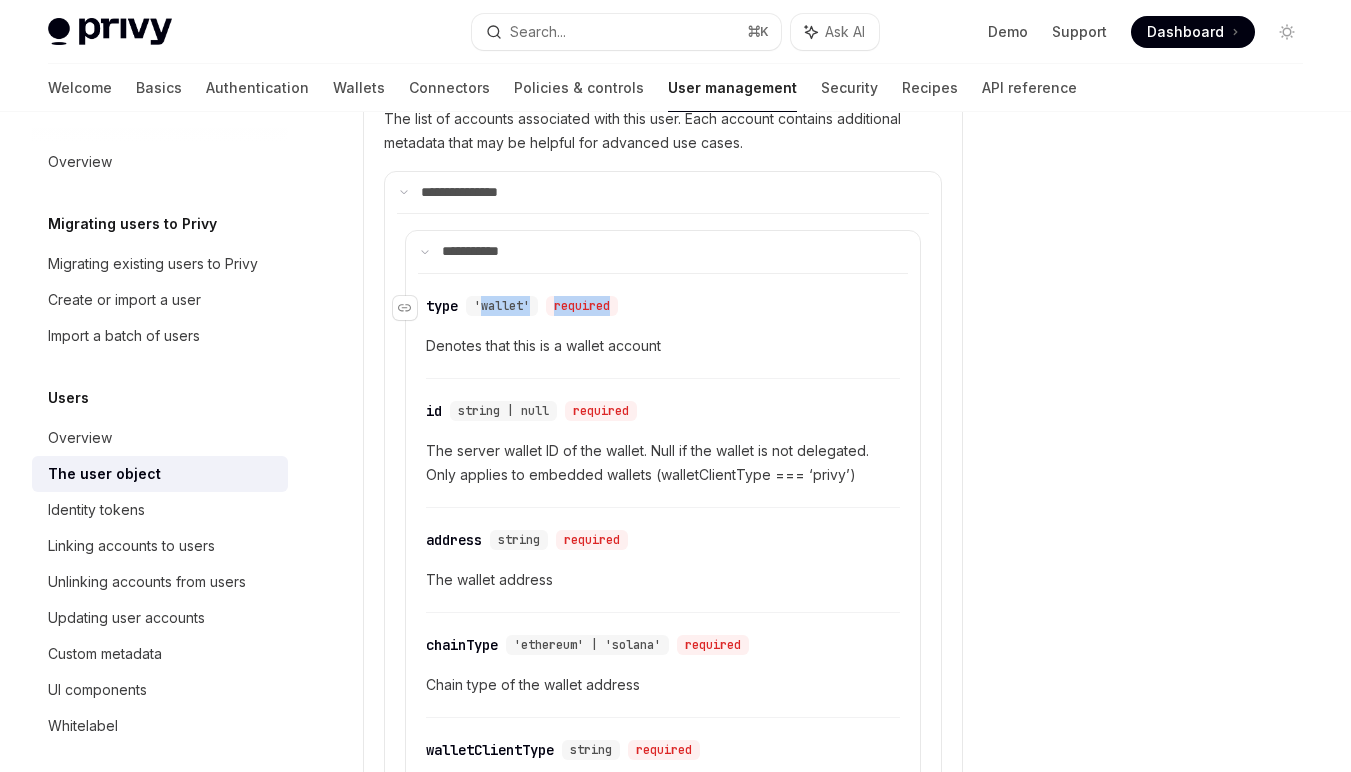 click on "'wallet'" at bounding box center (502, 306) 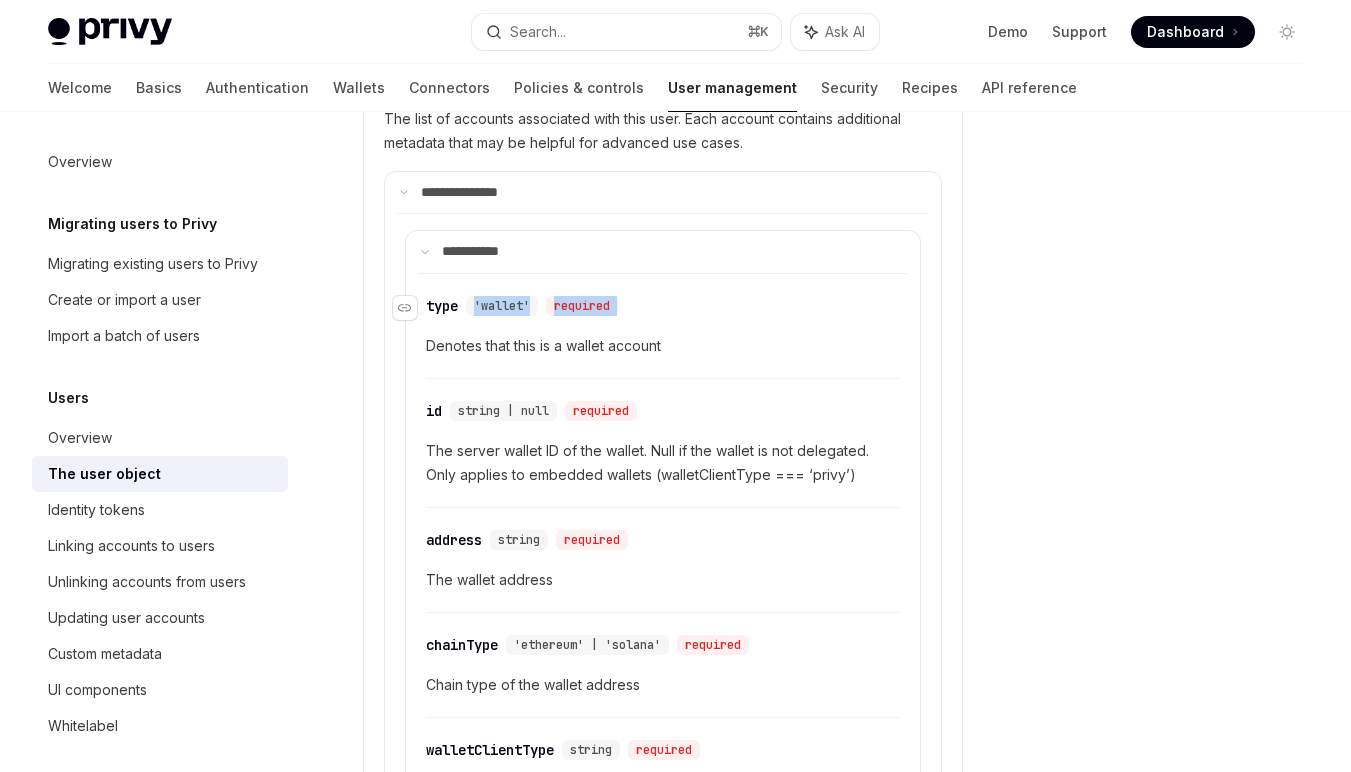 click on "'wallet'" at bounding box center (502, 306) 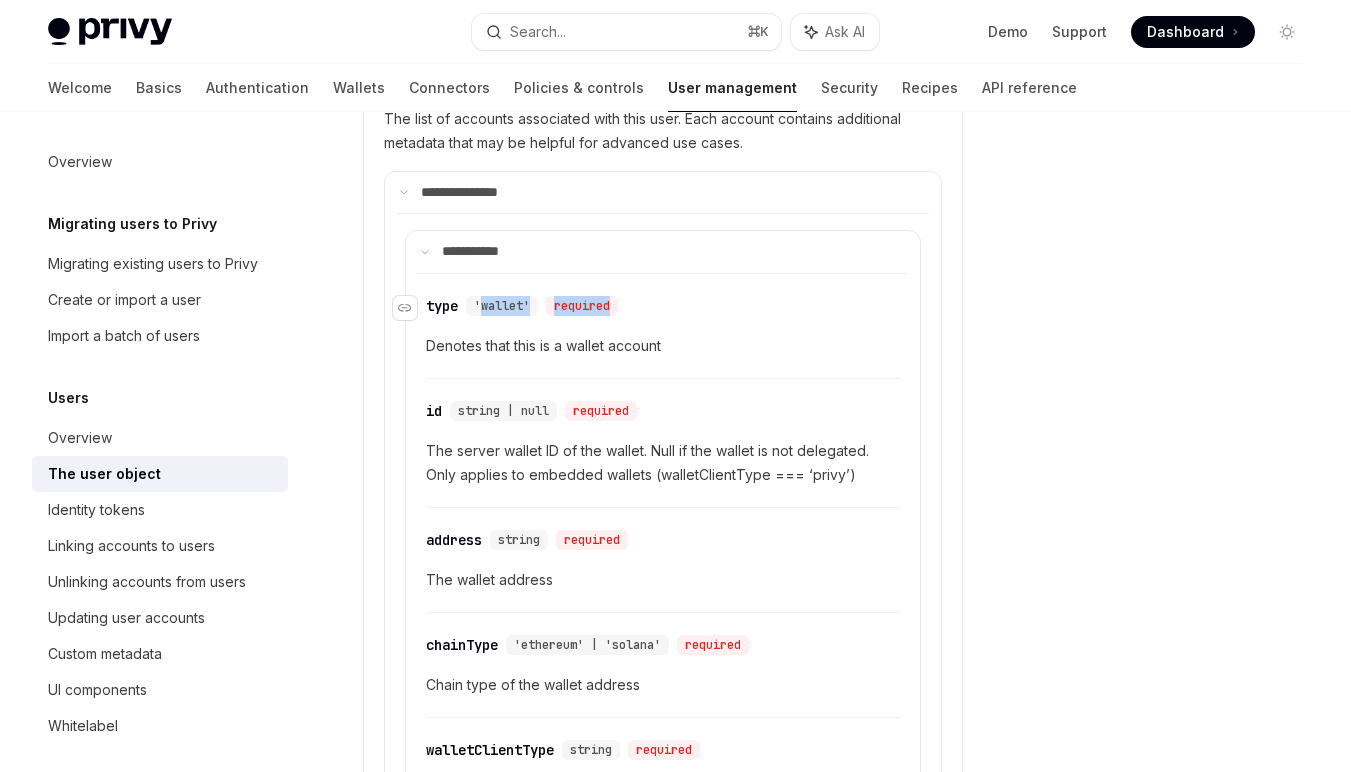 click on "'wallet'" at bounding box center [502, 306] 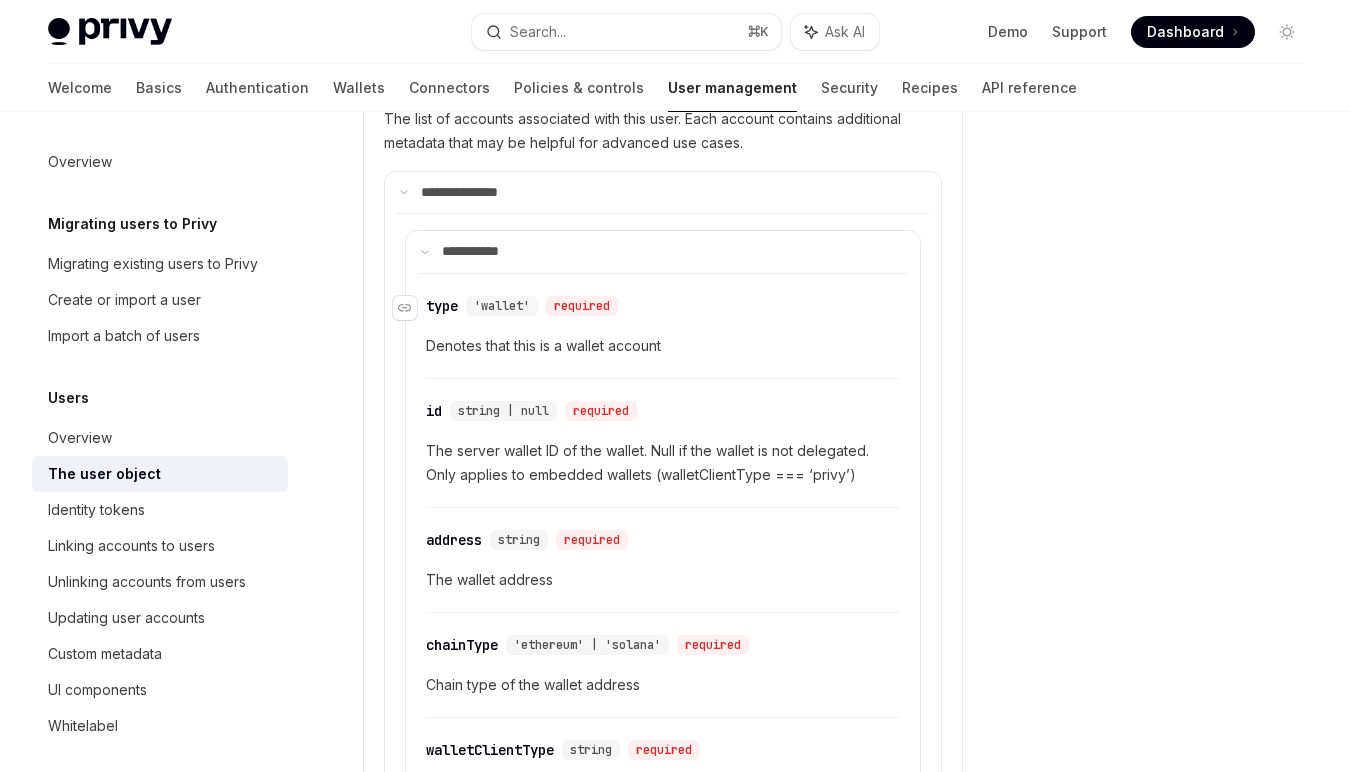click on "'wallet'" at bounding box center (502, 306) 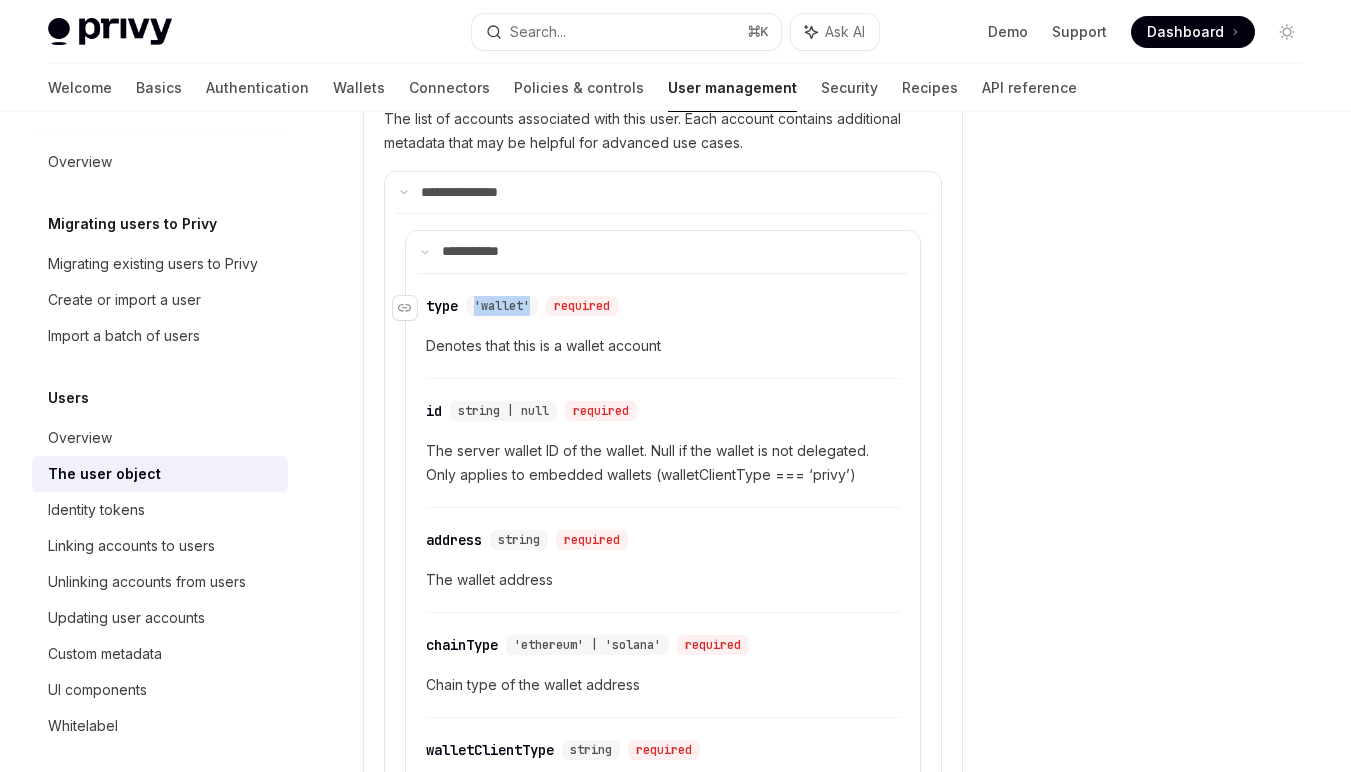 drag, startPoint x: 535, startPoint y: 302, endPoint x: 477, endPoint y: 305, distance: 58.077534 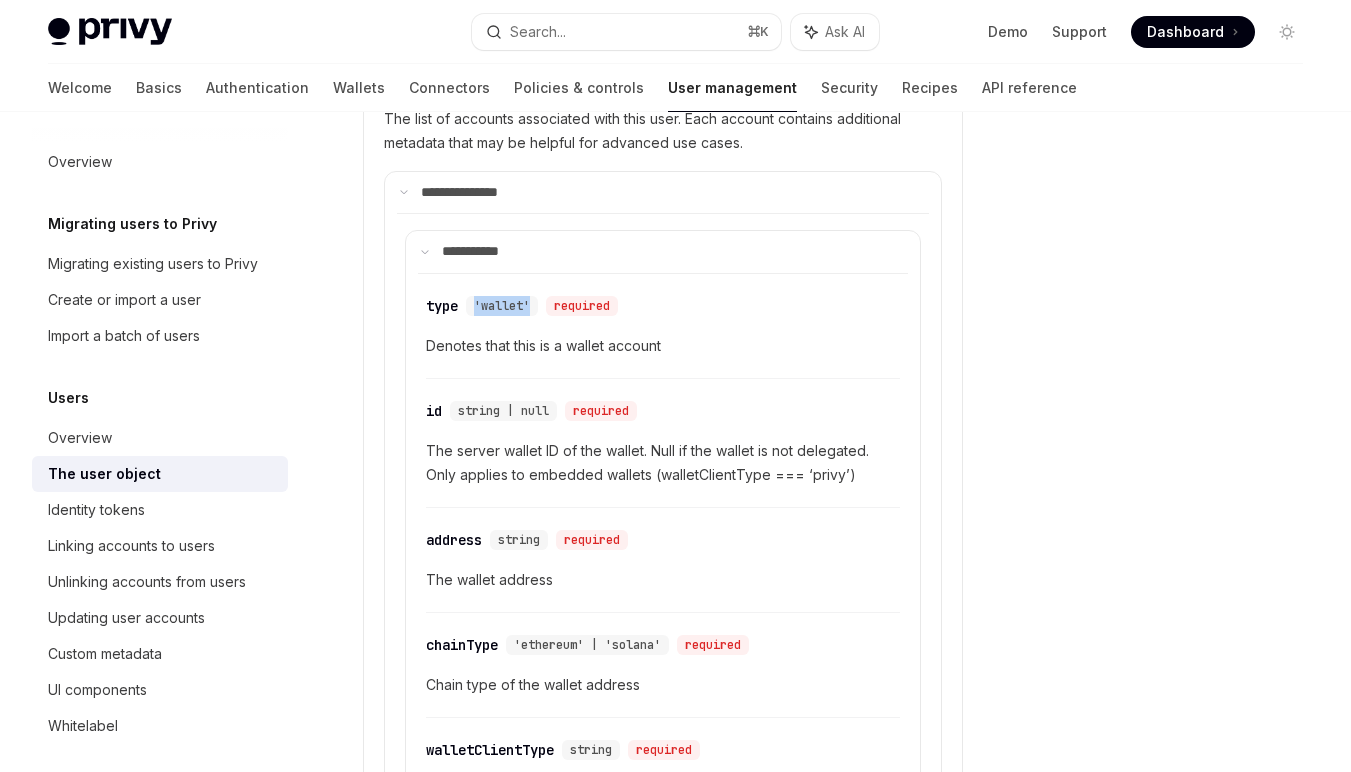 type on "*" 